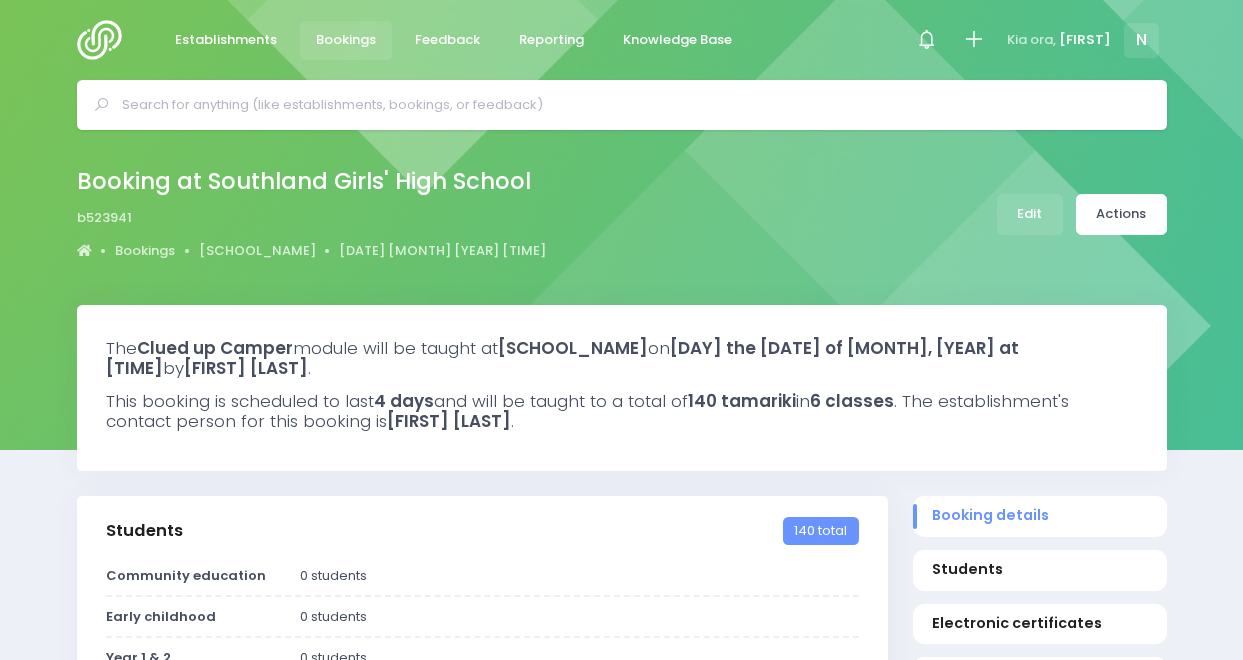select on "5" 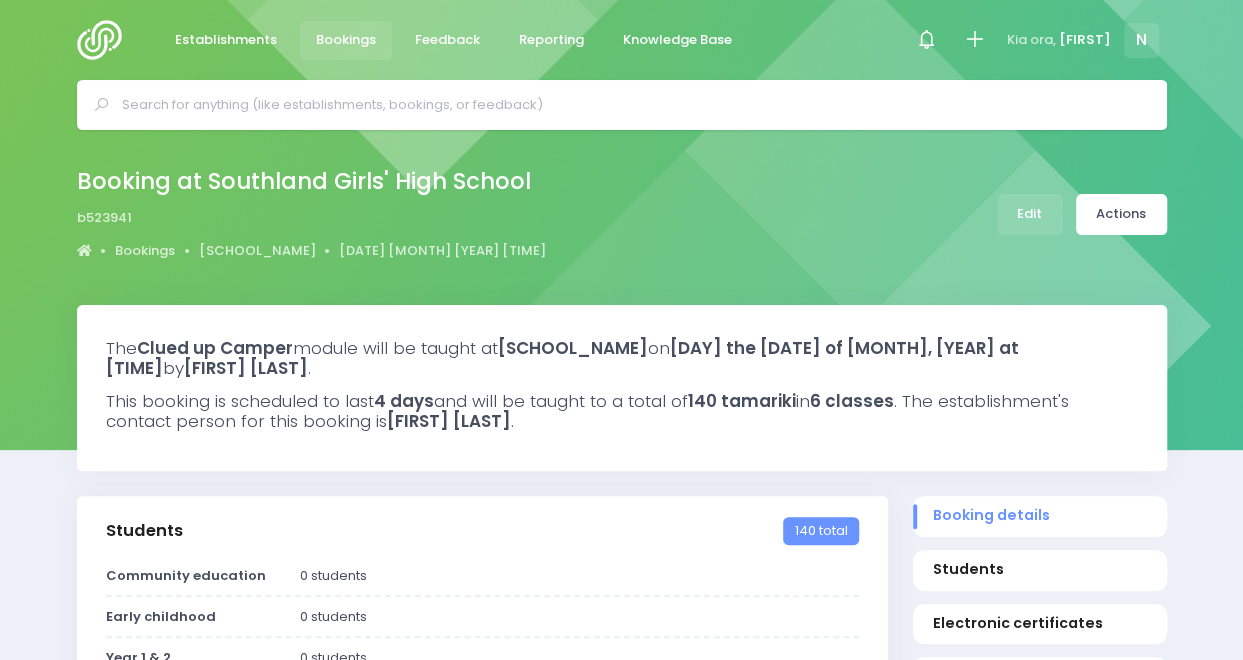 click on "Bookings" at bounding box center (346, 40) 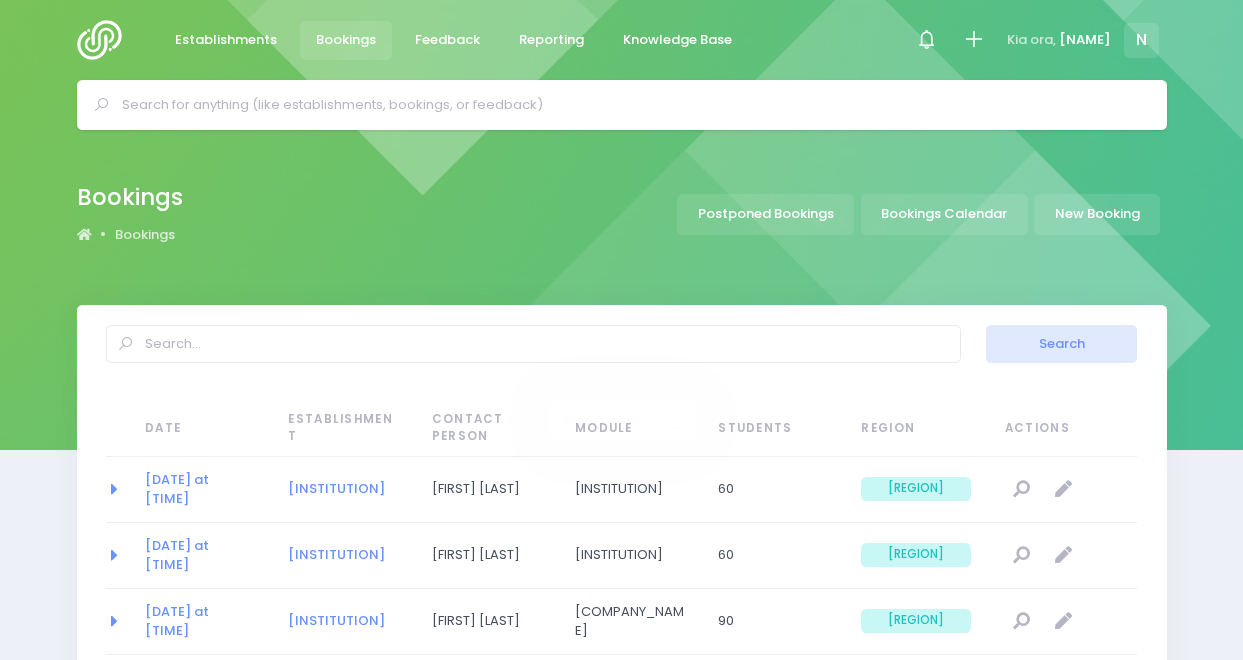 select on "20" 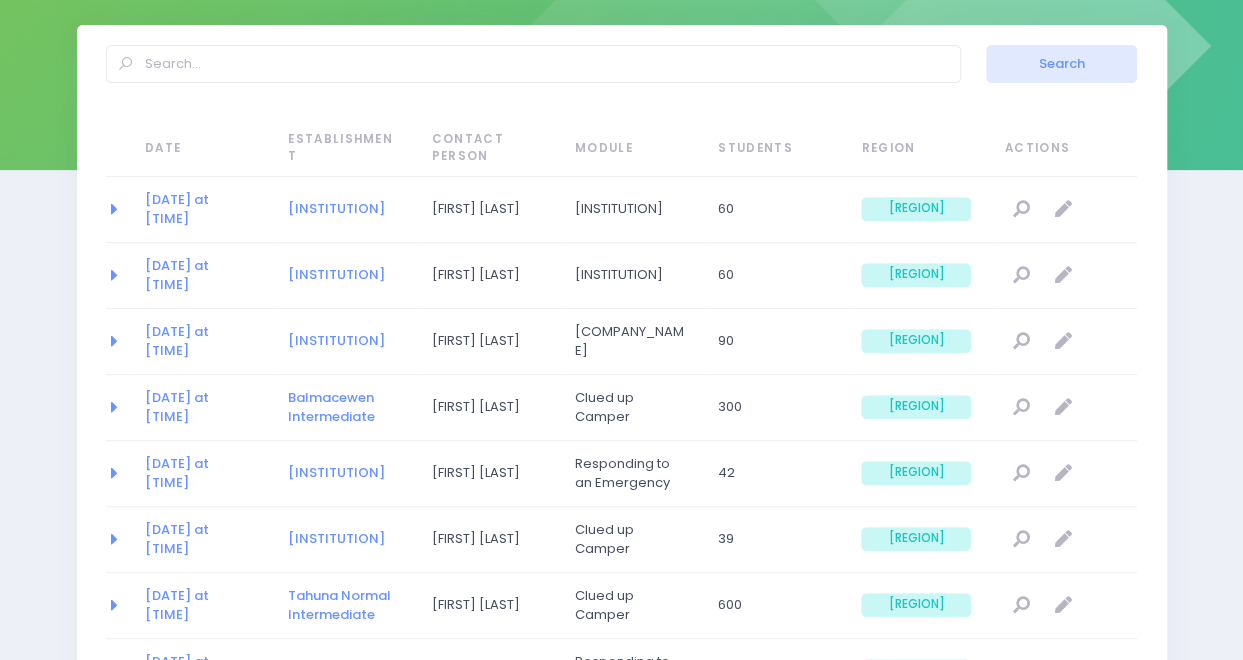 scroll, scrollTop: 0, scrollLeft: 0, axis: both 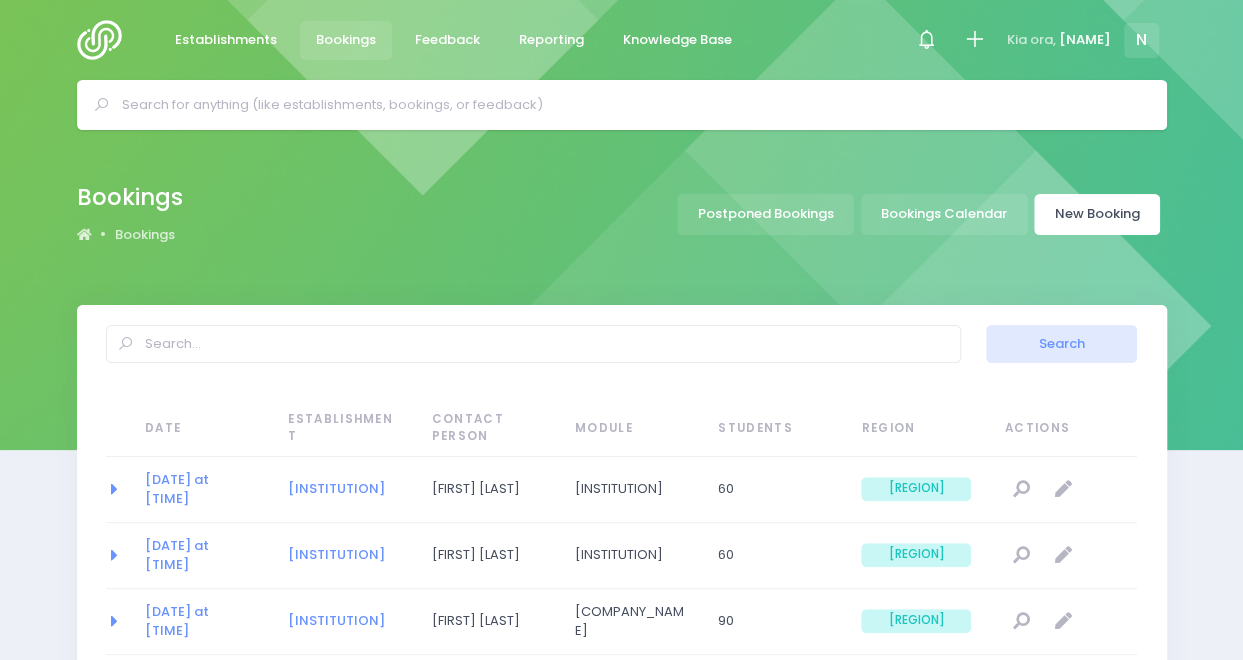 click on "New Booking" at bounding box center [1097, 214] 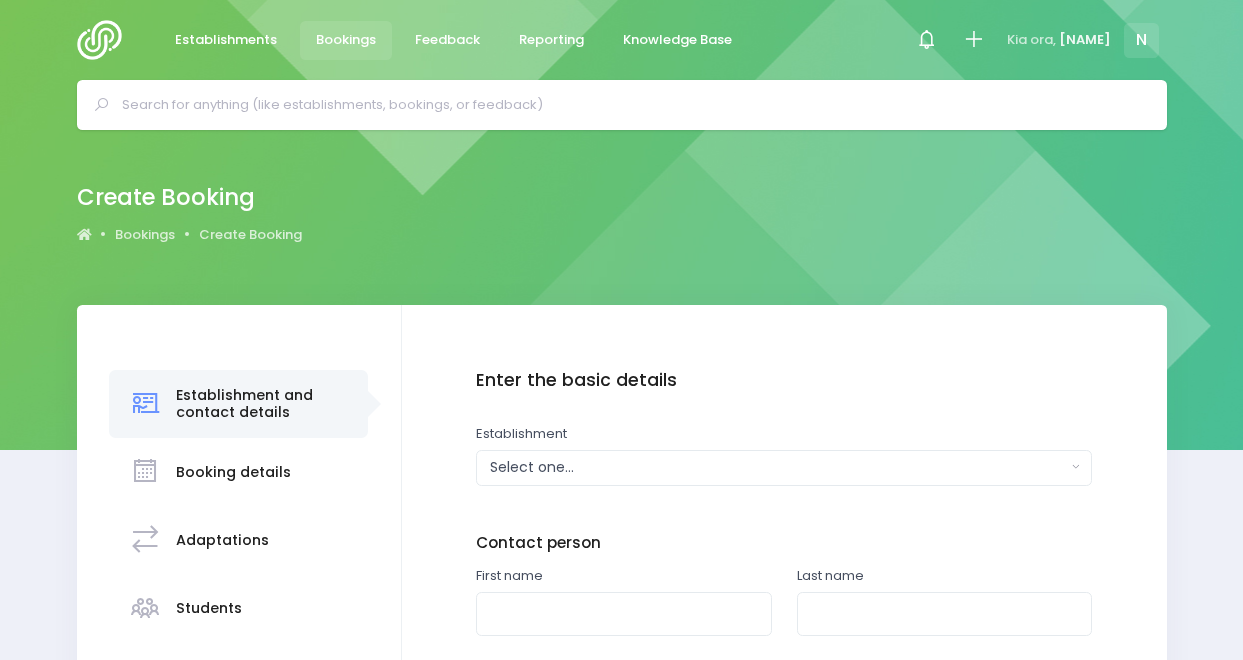 scroll, scrollTop: 0, scrollLeft: 0, axis: both 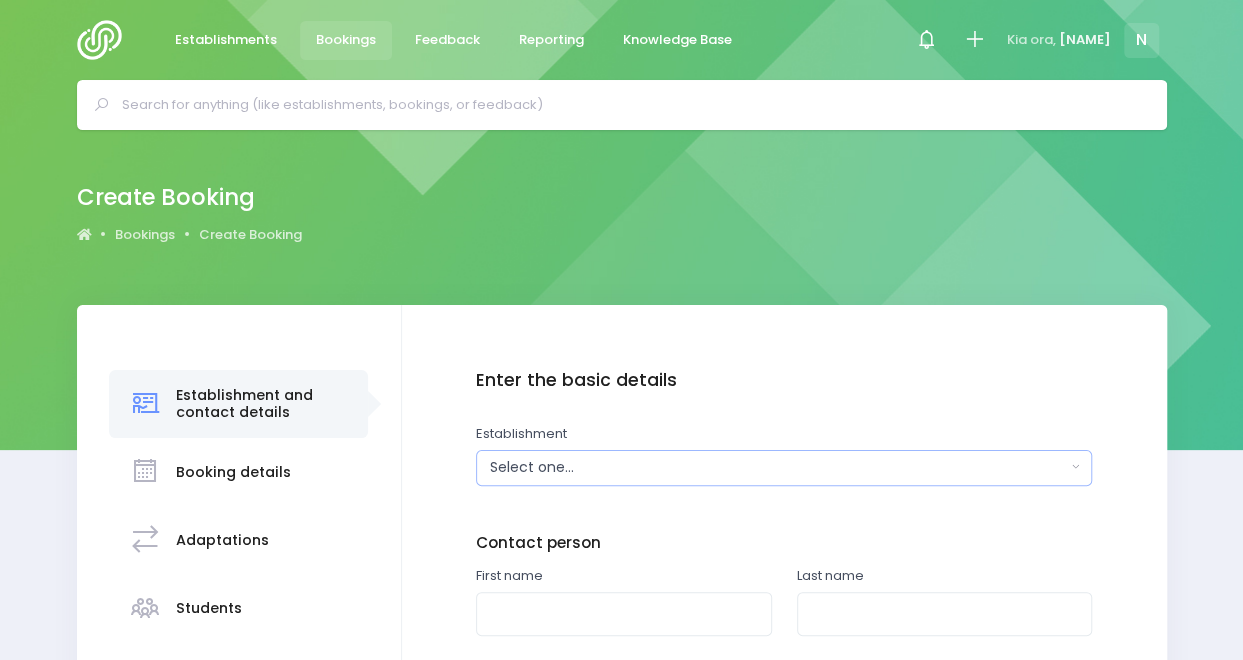 click on "Select one..." at bounding box center (778, 467) 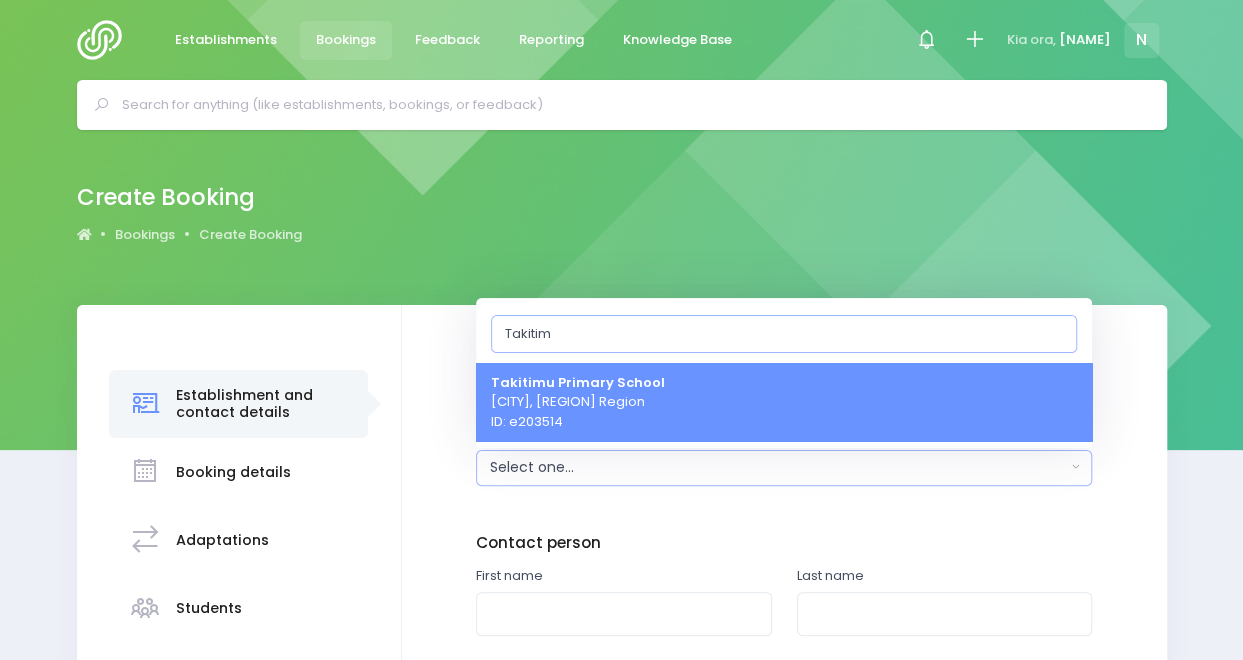 type on "Takitim" 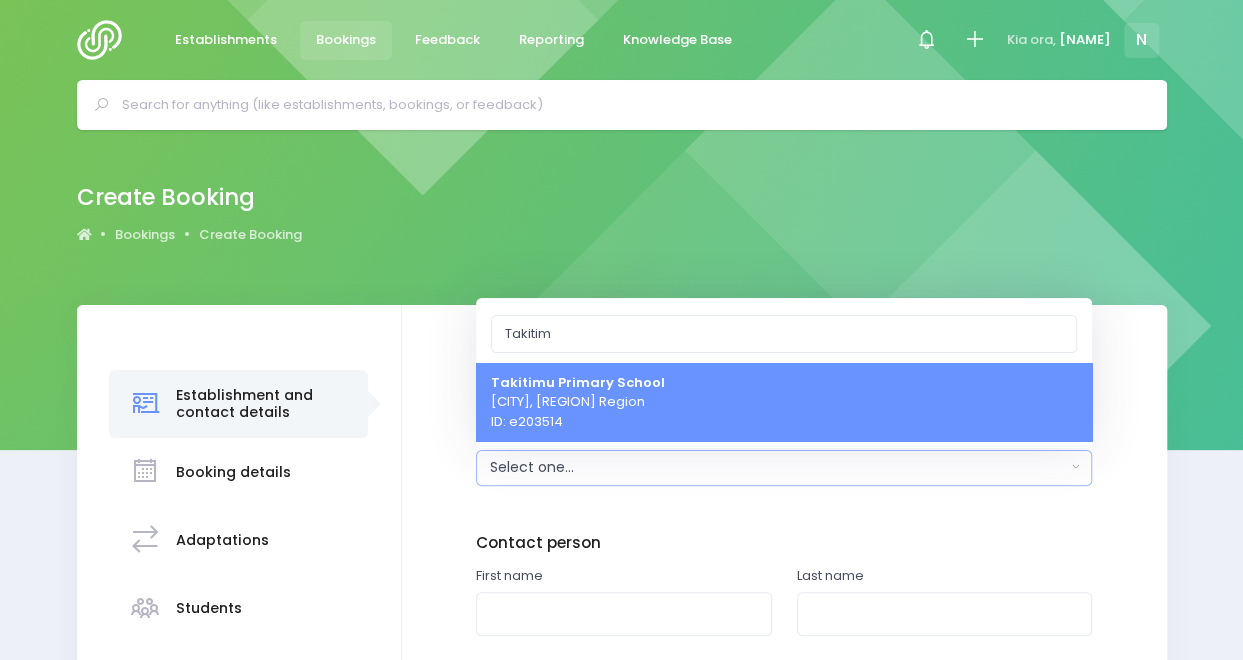 click on "Takitimu Primary School Nightcaps, South Island Region ID: e203514" at bounding box center [784, 401] 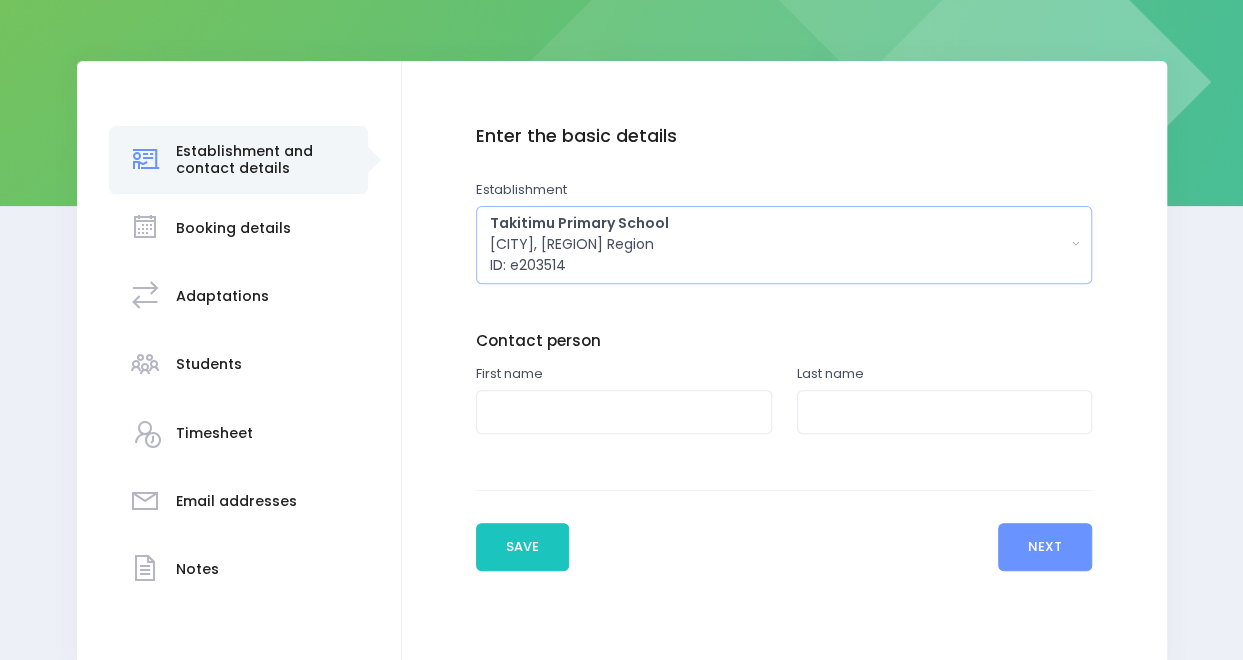 scroll, scrollTop: 256, scrollLeft: 0, axis: vertical 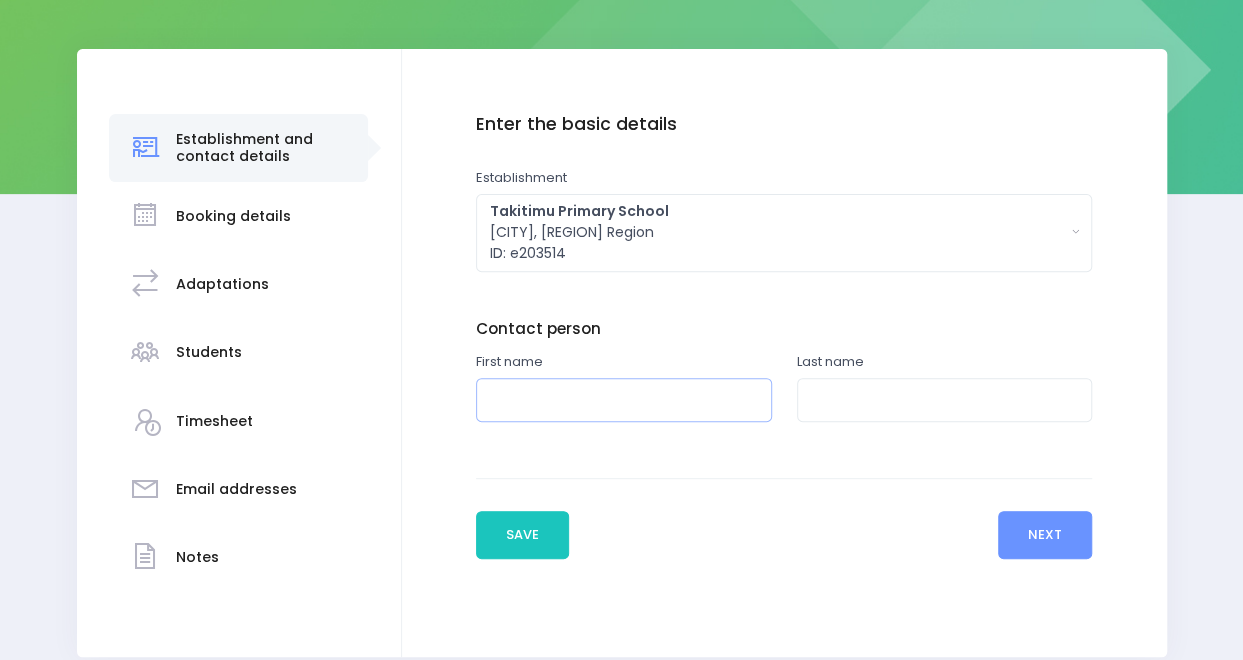 click at bounding box center (624, 400) 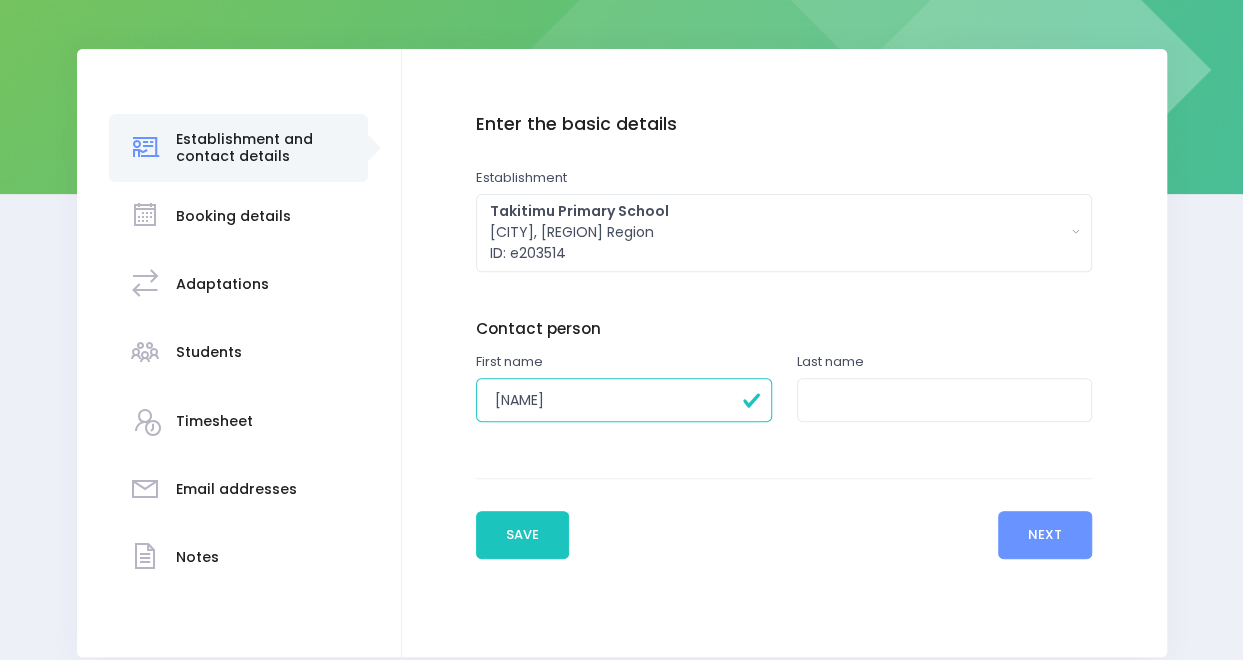 type on "Candice" 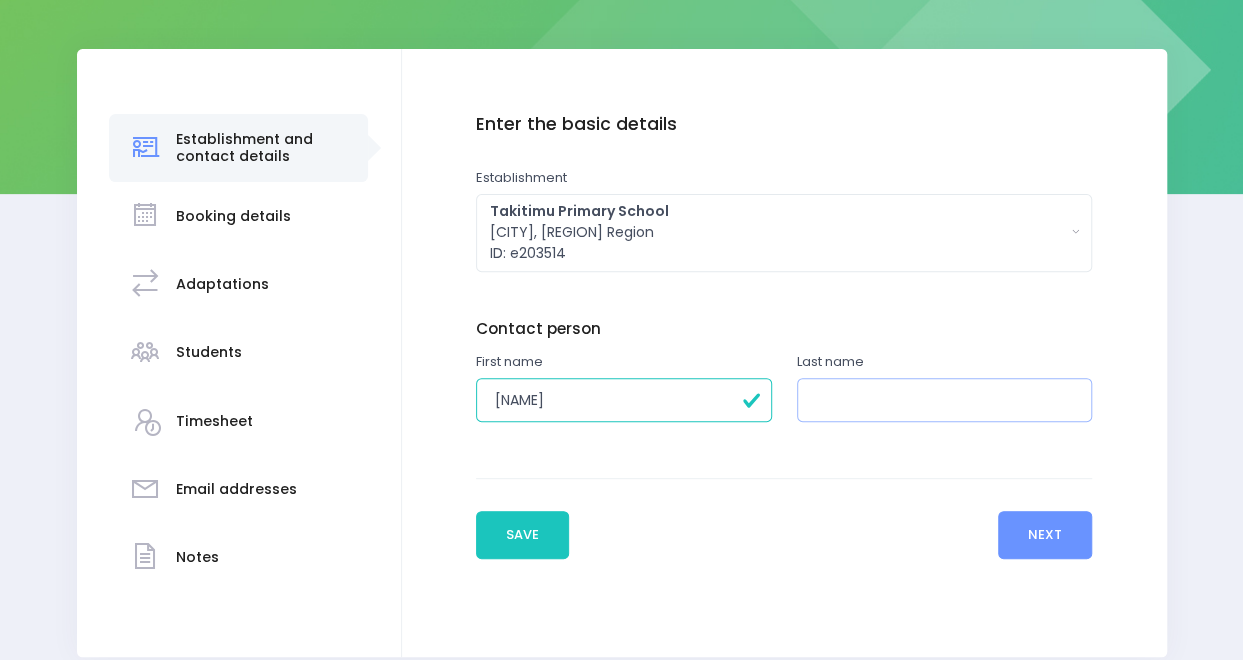 click at bounding box center (945, 400) 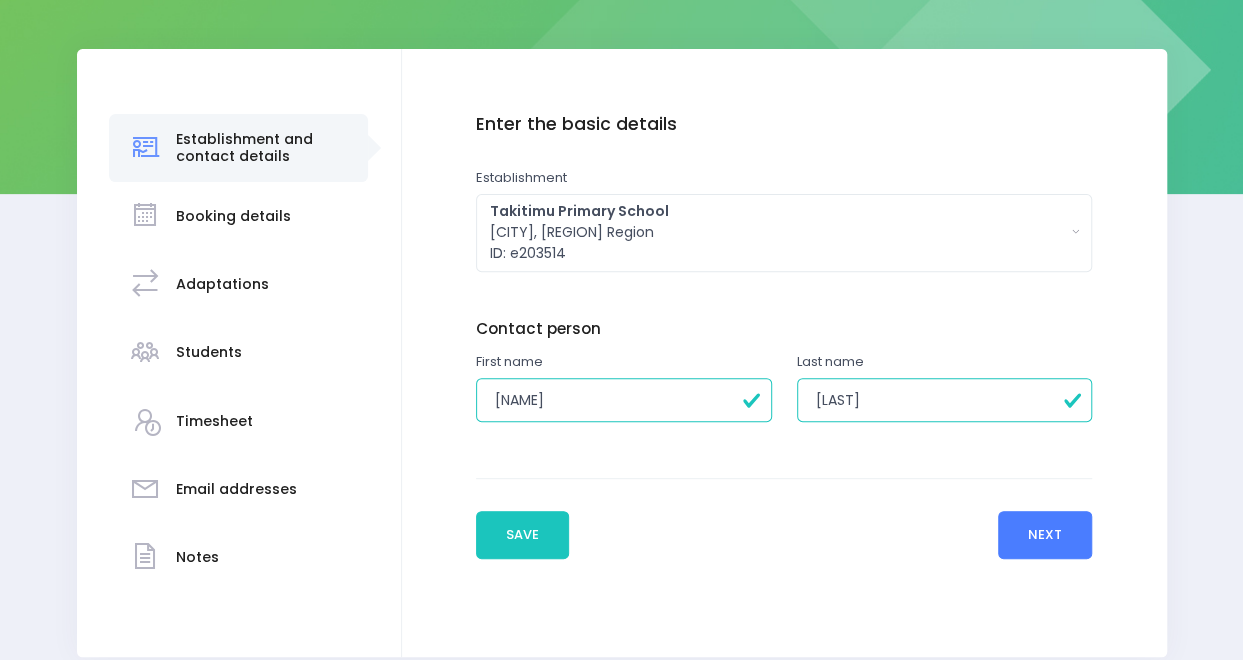 type on "Ehrman" 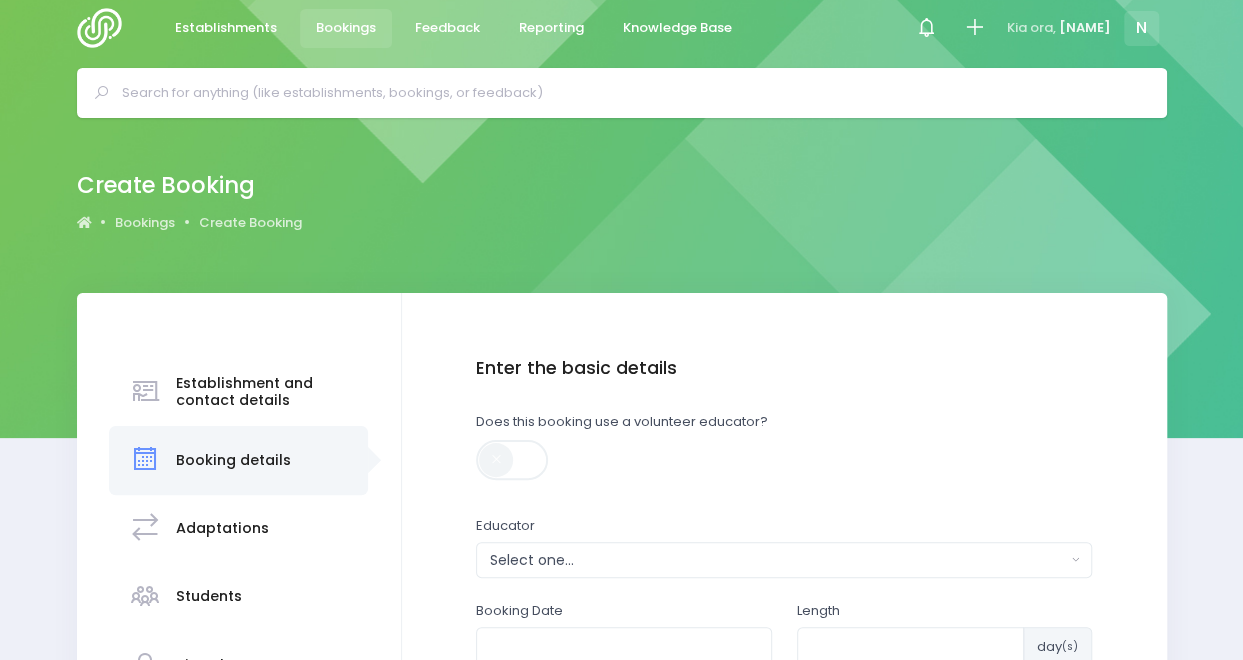 scroll, scrollTop: 0, scrollLeft: 0, axis: both 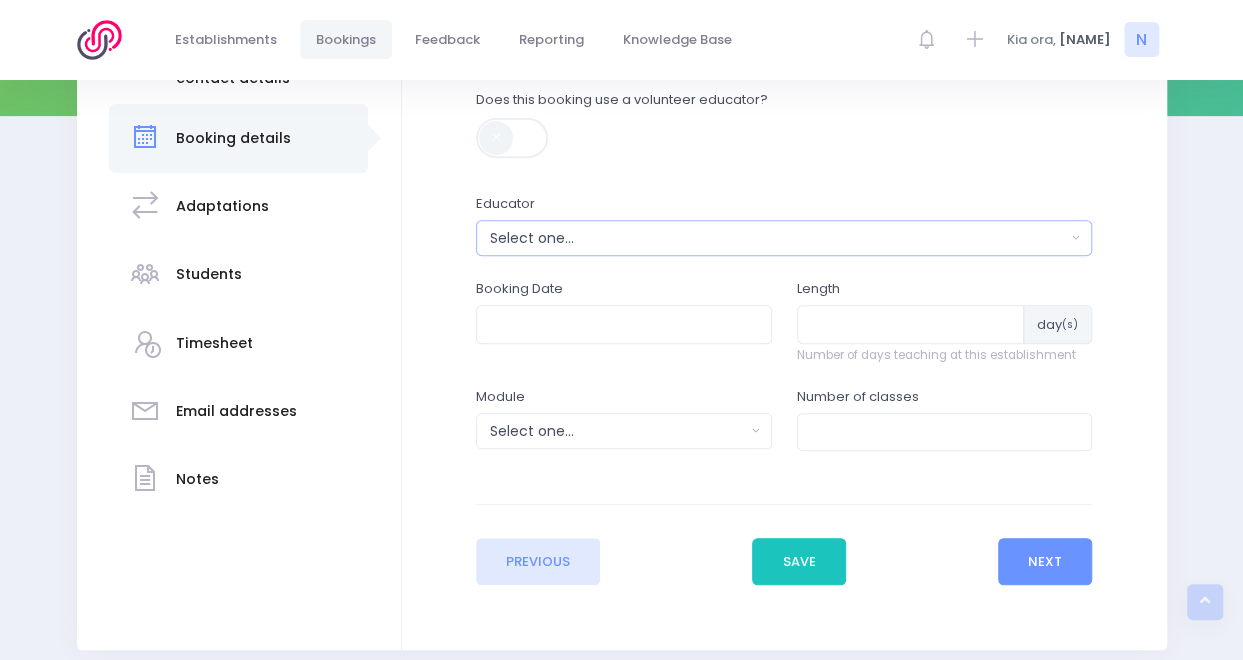 click on "Select one..." at bounding box center [778, 238] 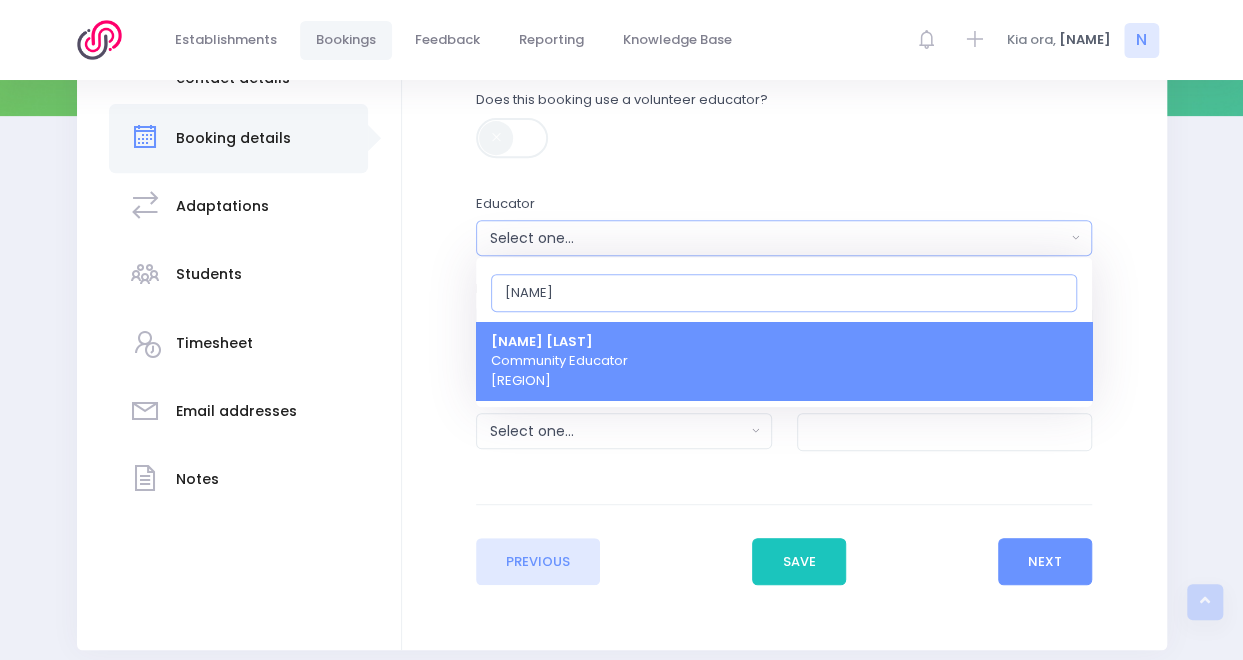 type on "NIcky" 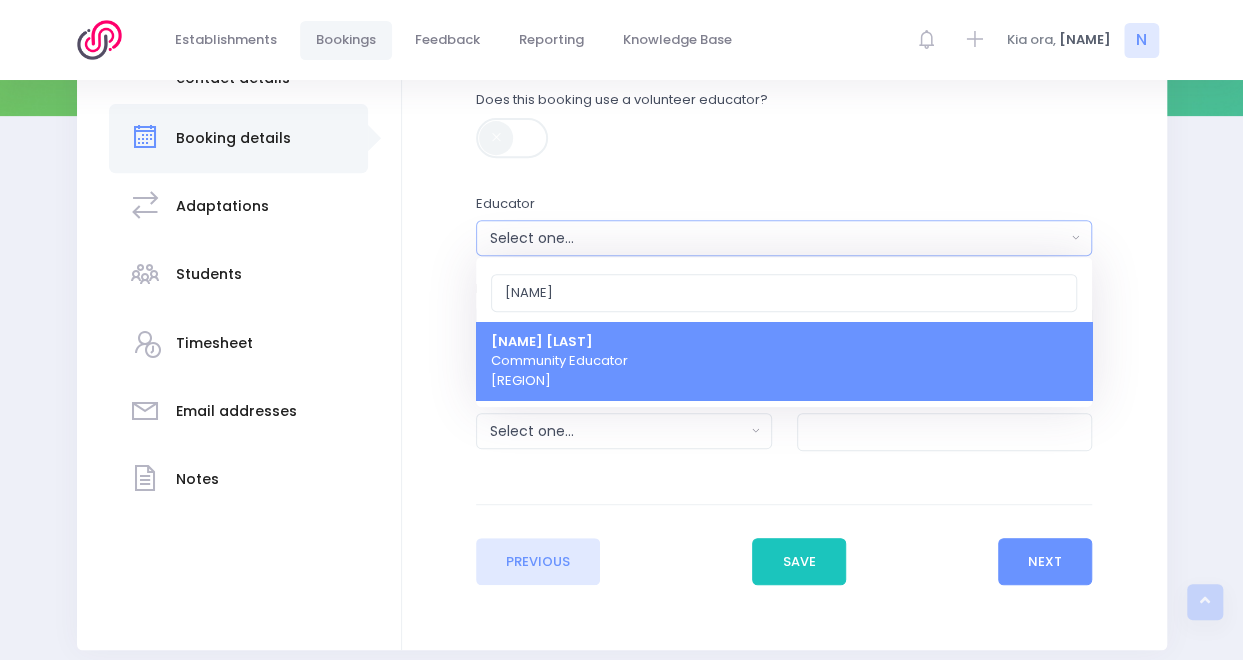 click on "Nicky Young Community Educator South Island Region" at bounding box center [784, 361] 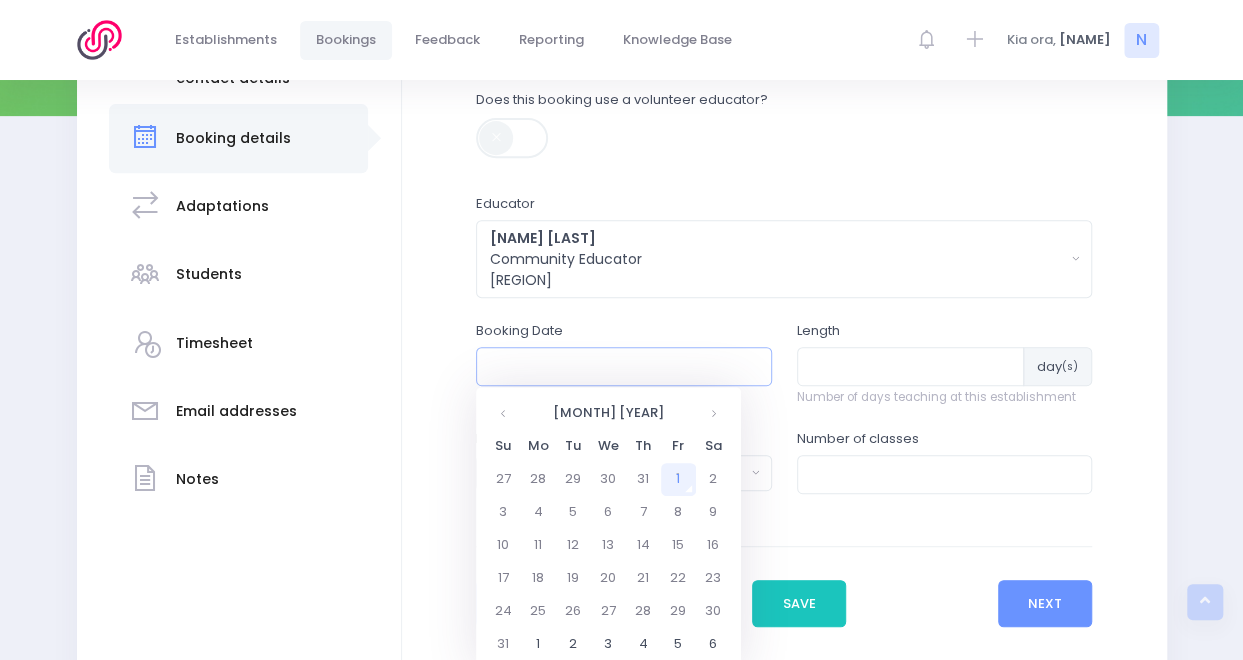 click at bounding box center [624, 366] 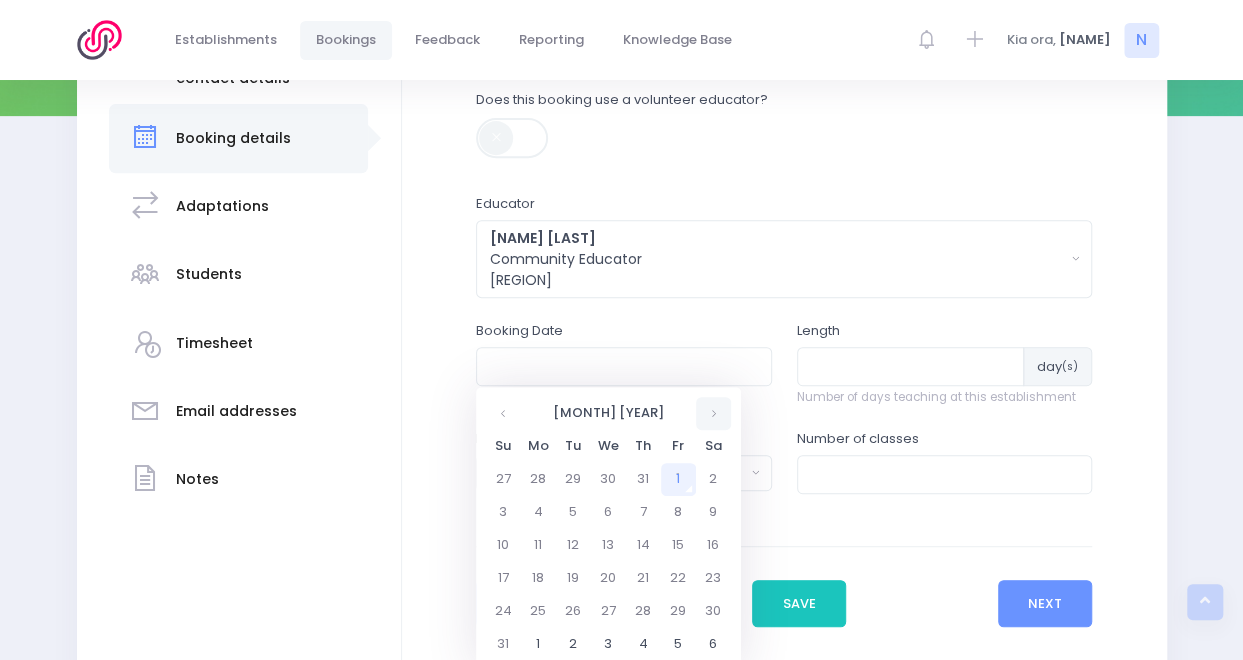 click at bounding box center (713, 413) 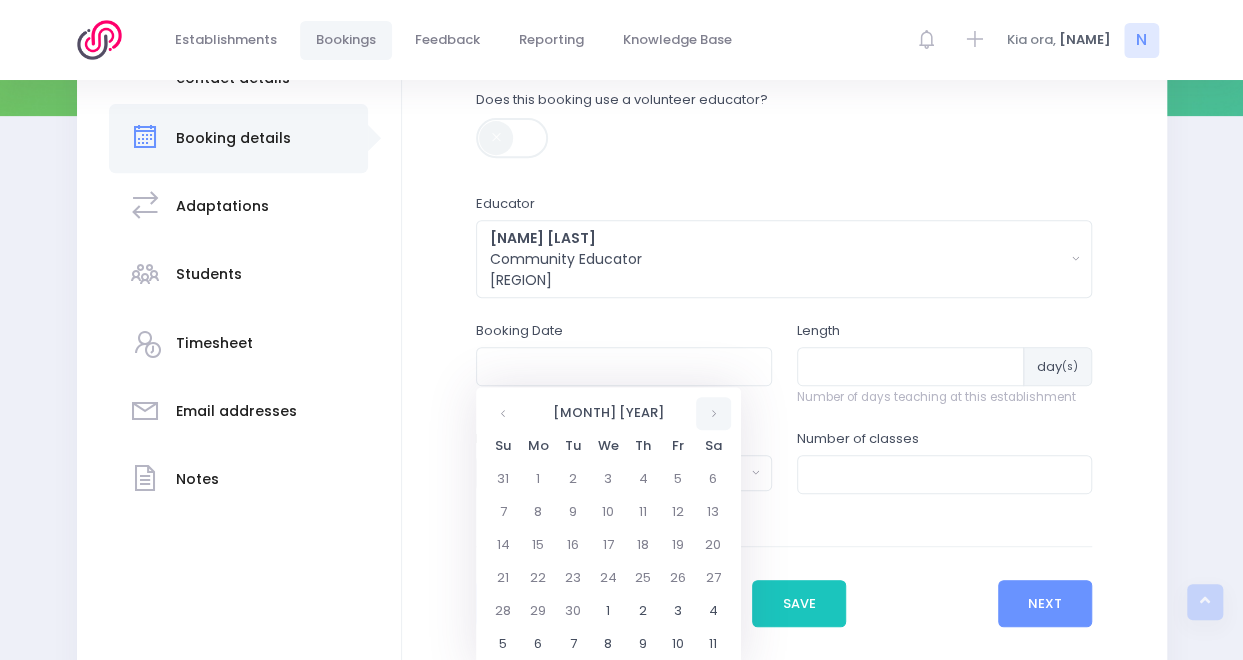 click at bounding box center [713, 413] 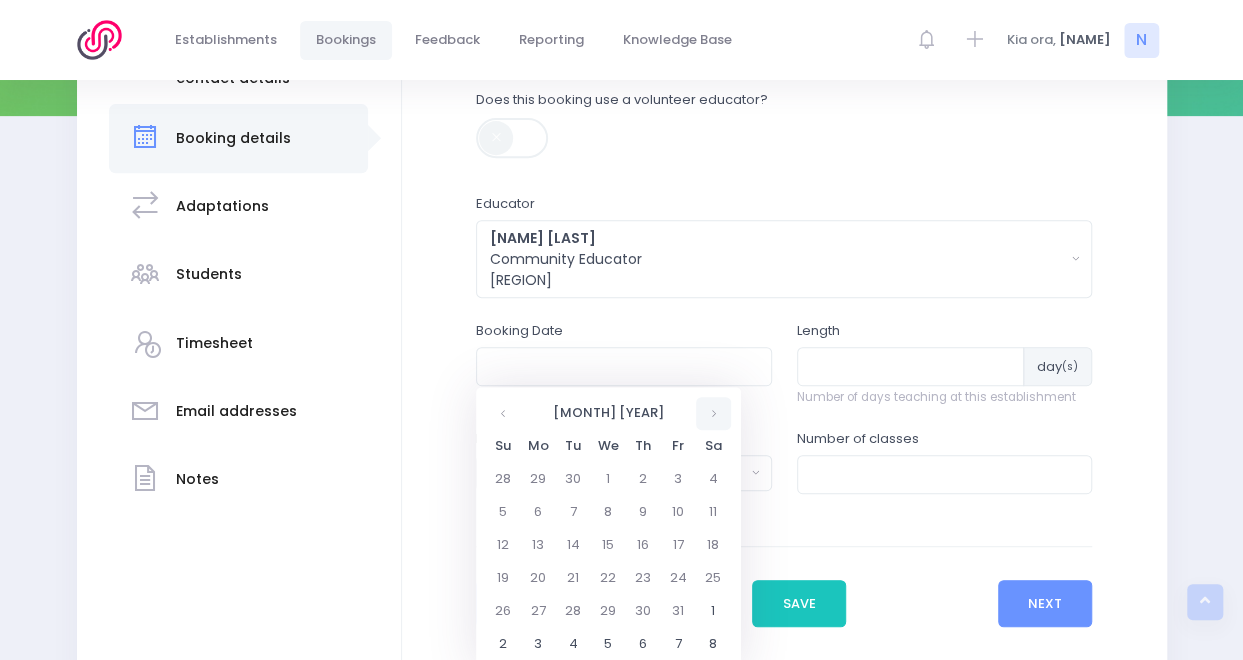 click at bounding box center [713, 413] 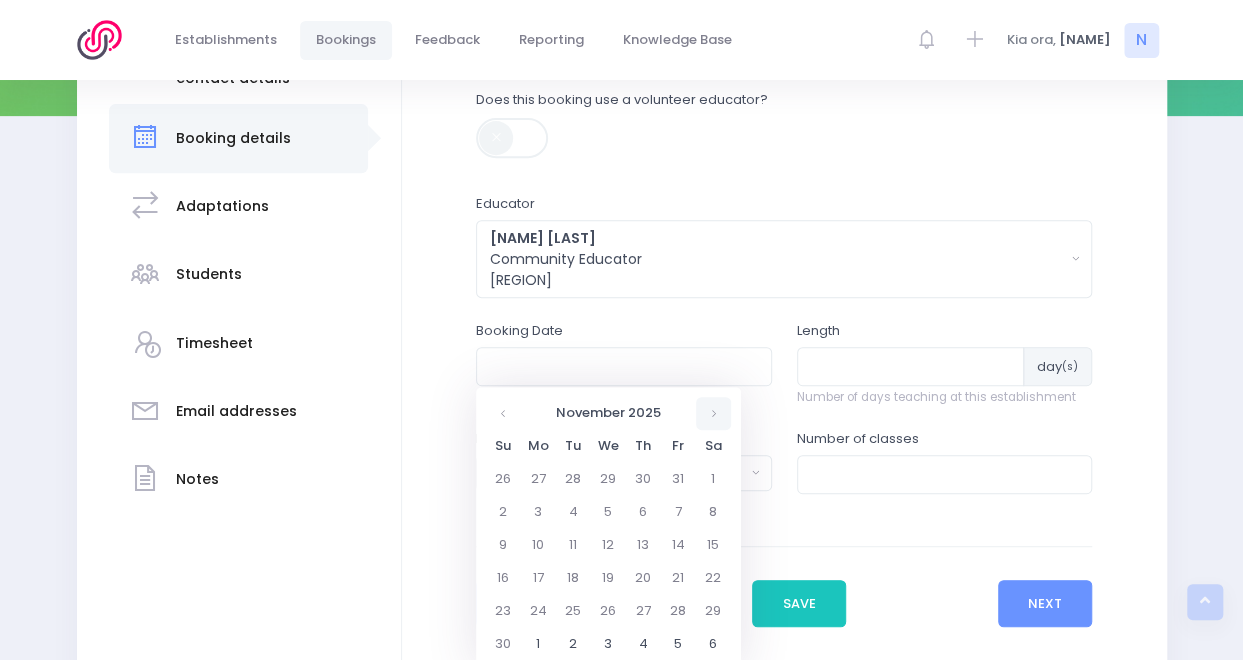 click at bounding box center [713, 413] 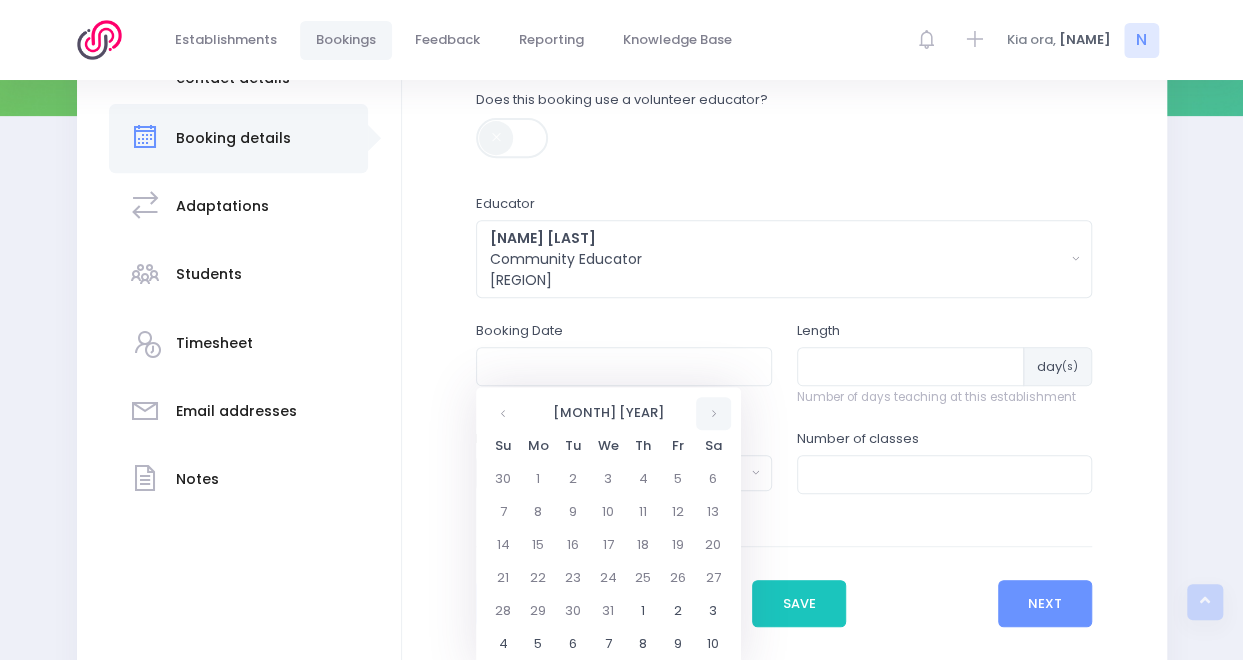 click at bounding box center [713, 413] 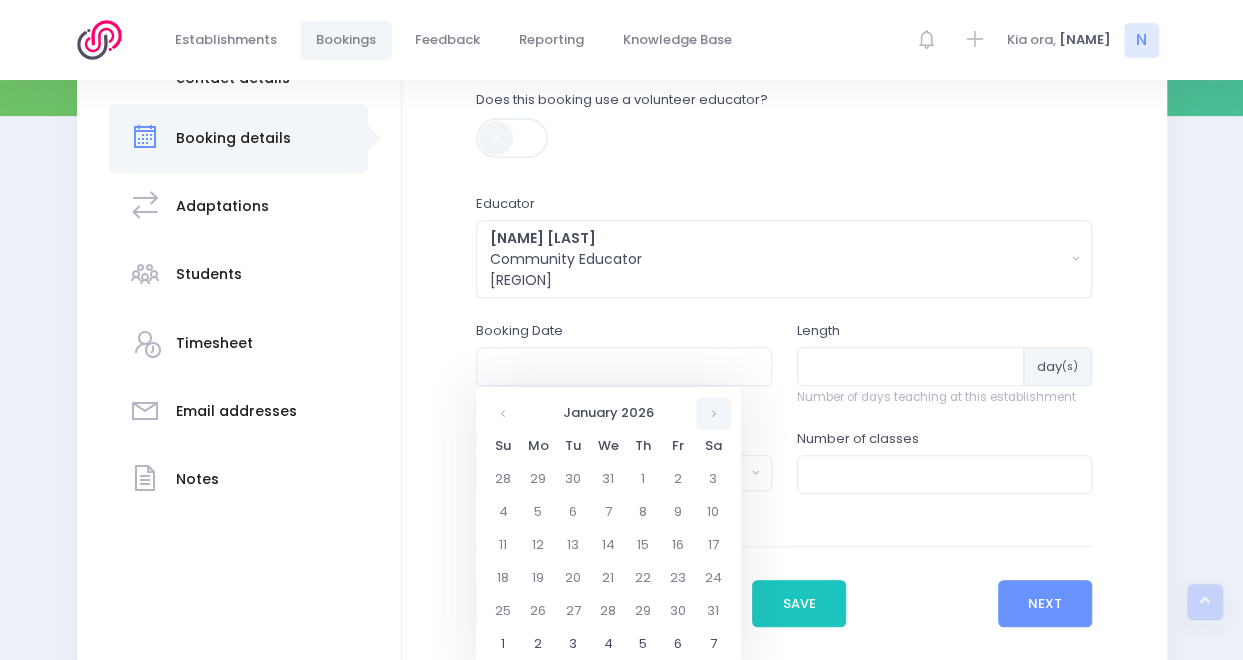 click at bounding box center (713, 413) 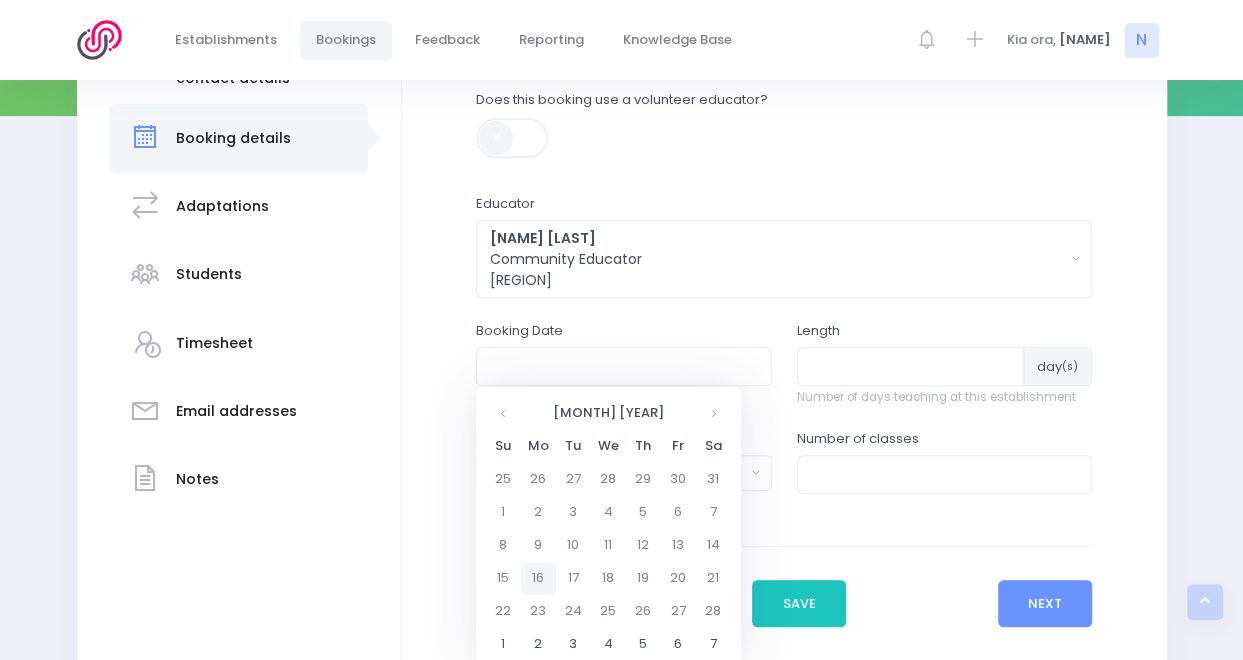 click on "16" at bounding box center [538, 578] 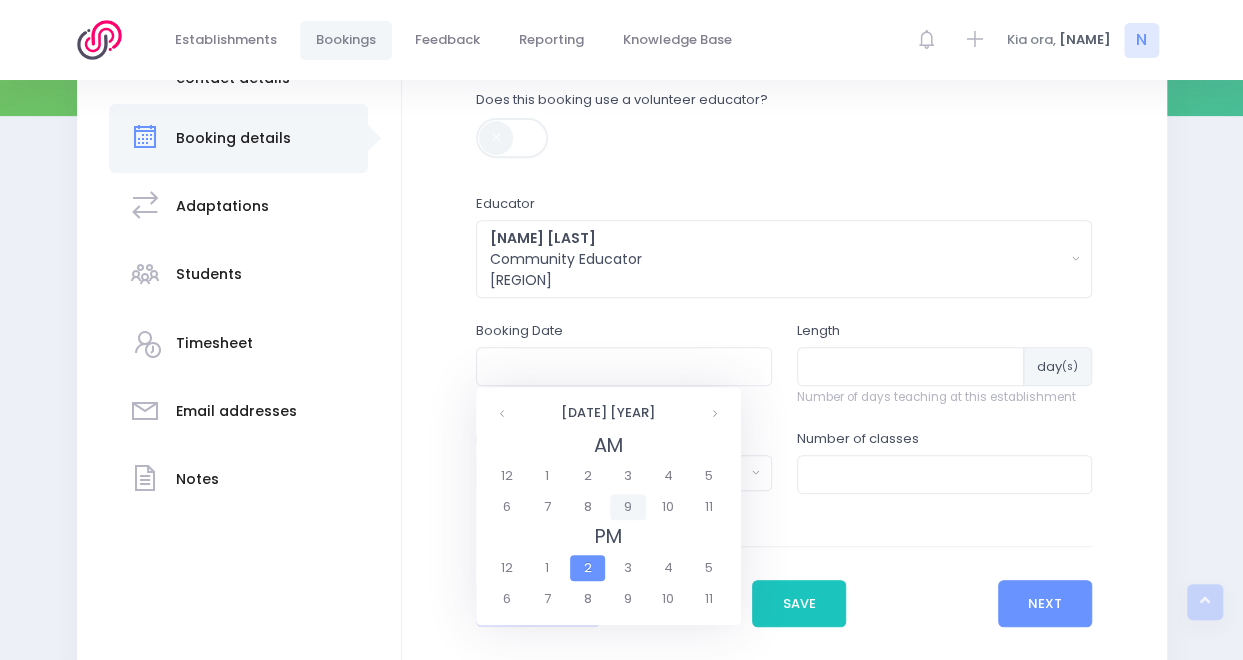 click on "9" at bounding box center (627, 507) 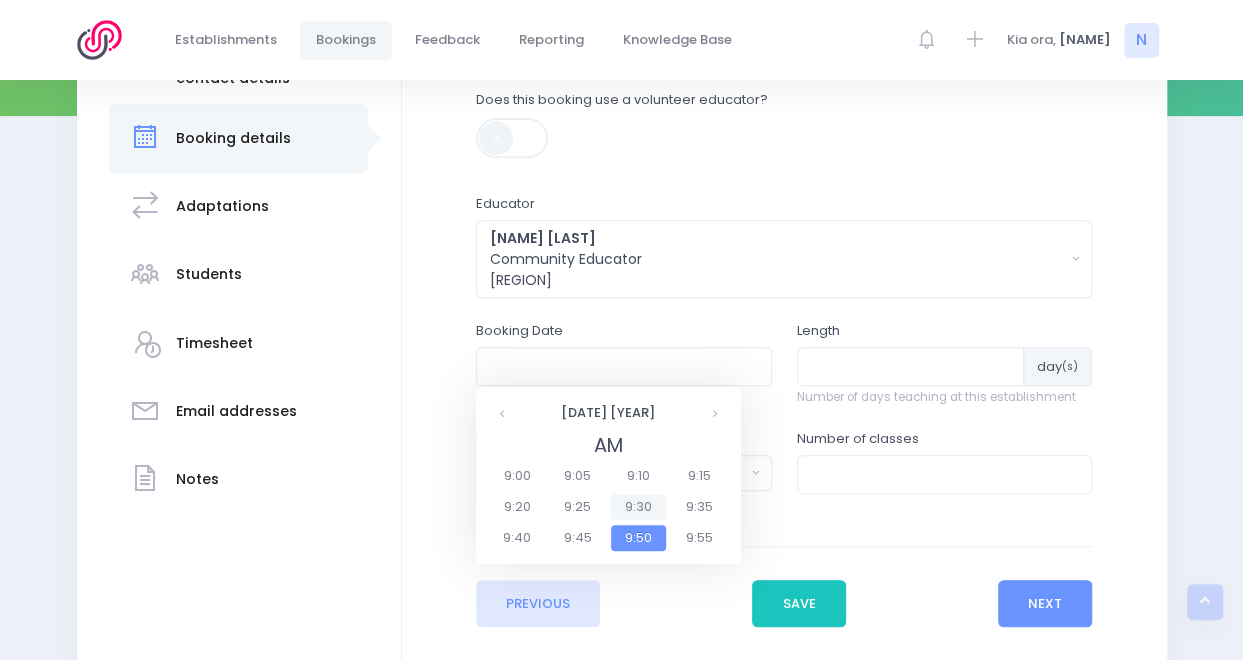 click on "9:30" at bounding box center [639, 507] 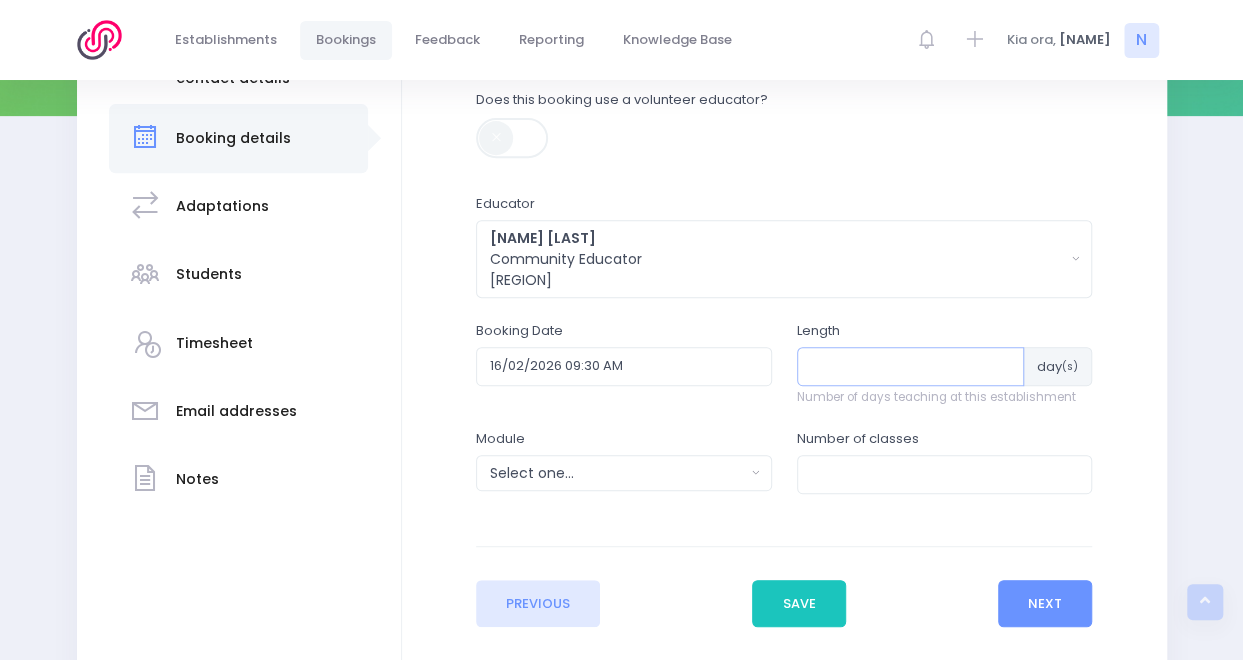 click at bounding box center [911, 366] 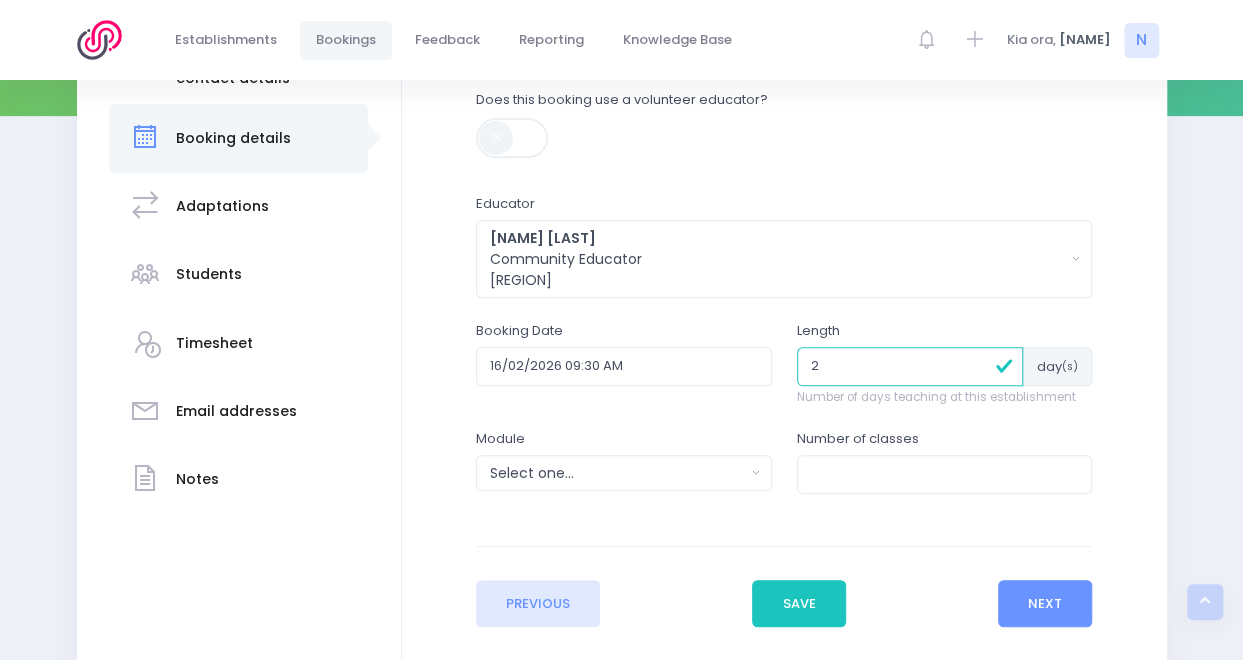 type on "2" 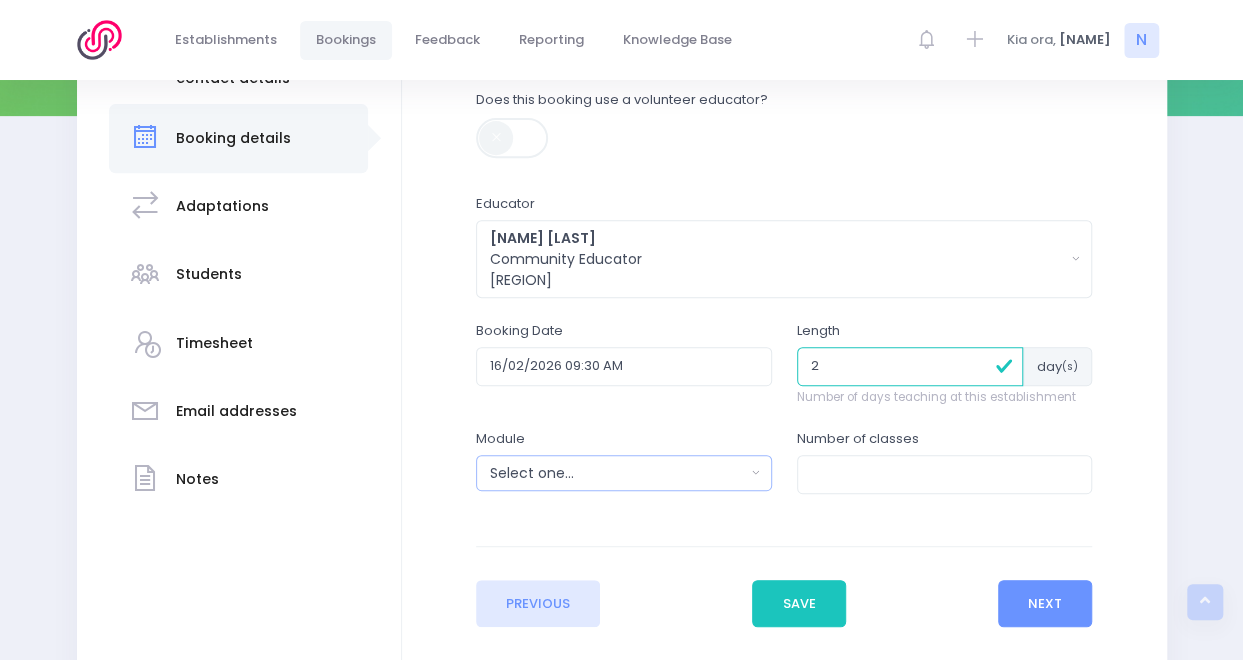 click on "Select one..." at bounding box center (617, 473) 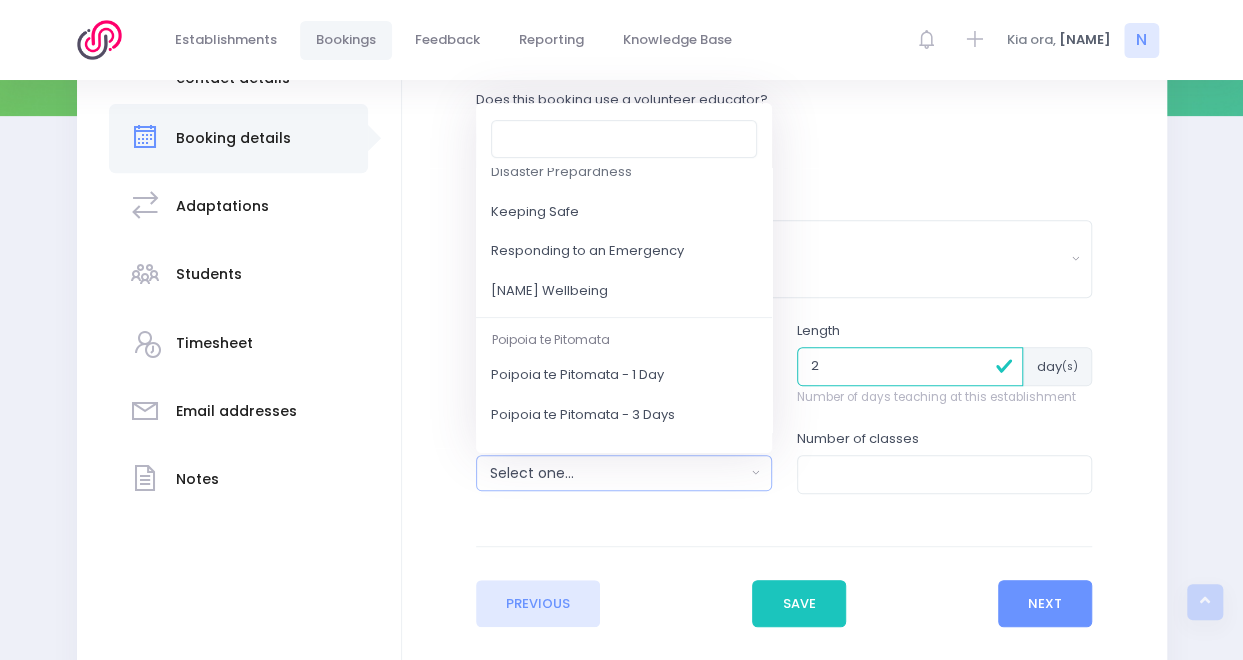 scroll, scrollTop: 254, scrollLeft: 0, axis: vertical 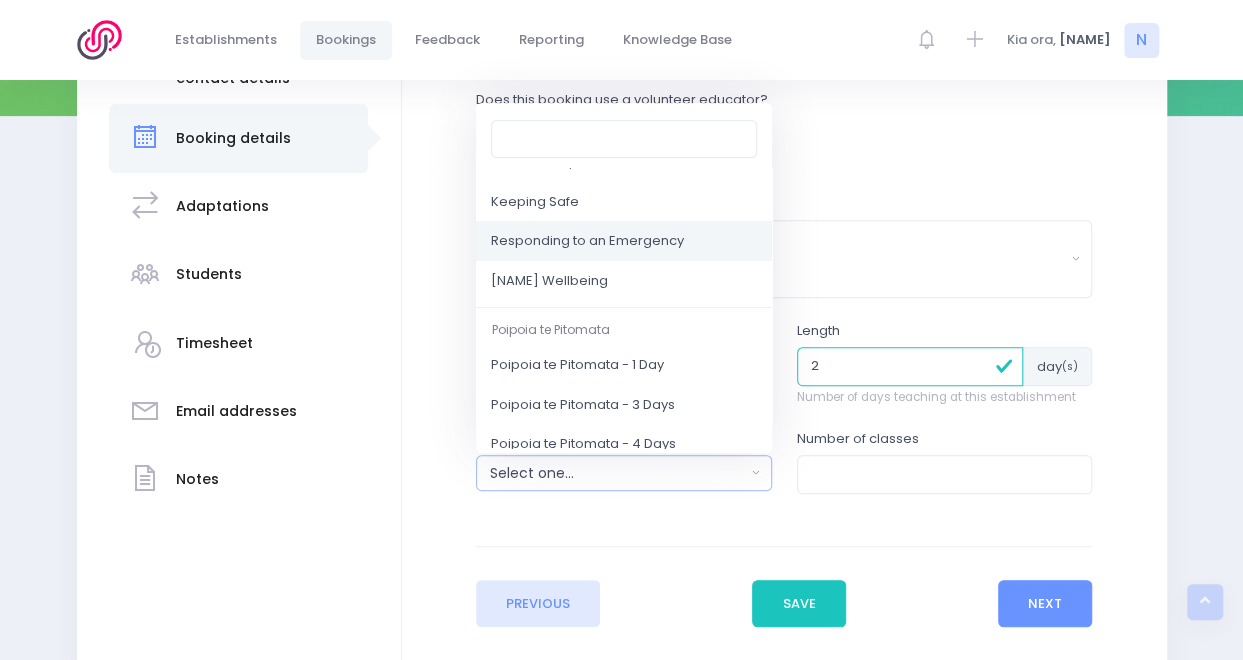 click on "Responding to an Emergency" at bounding box center (587, 242) 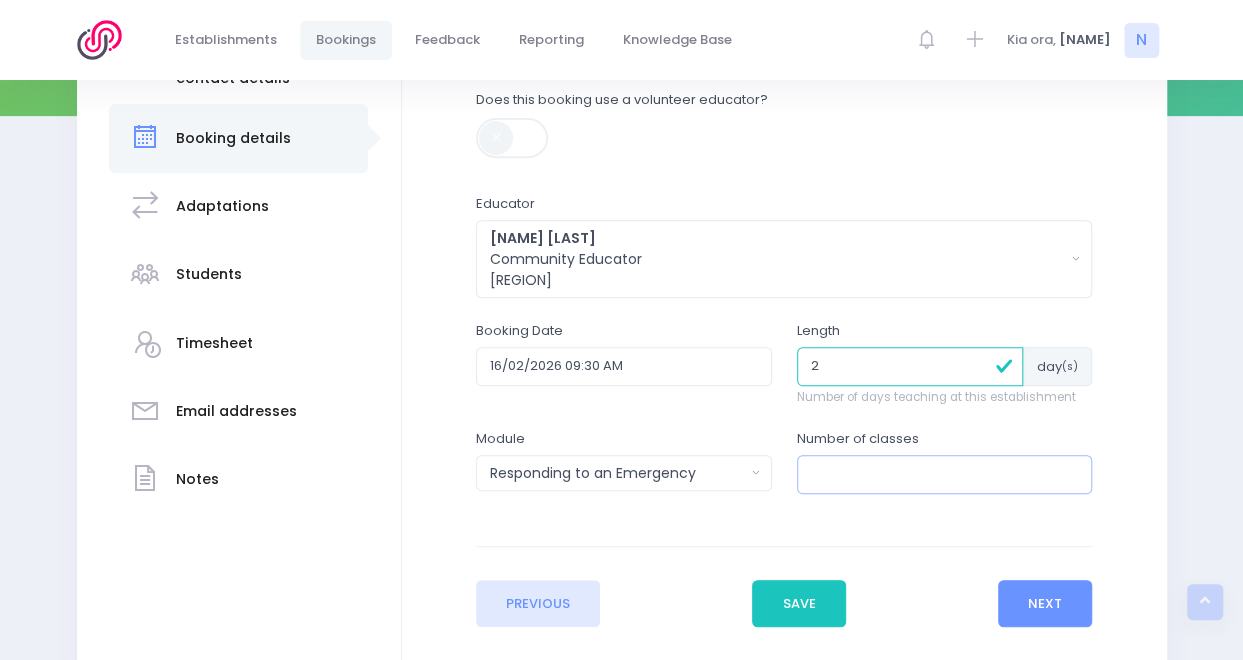 click at bounding box center (945, 474) 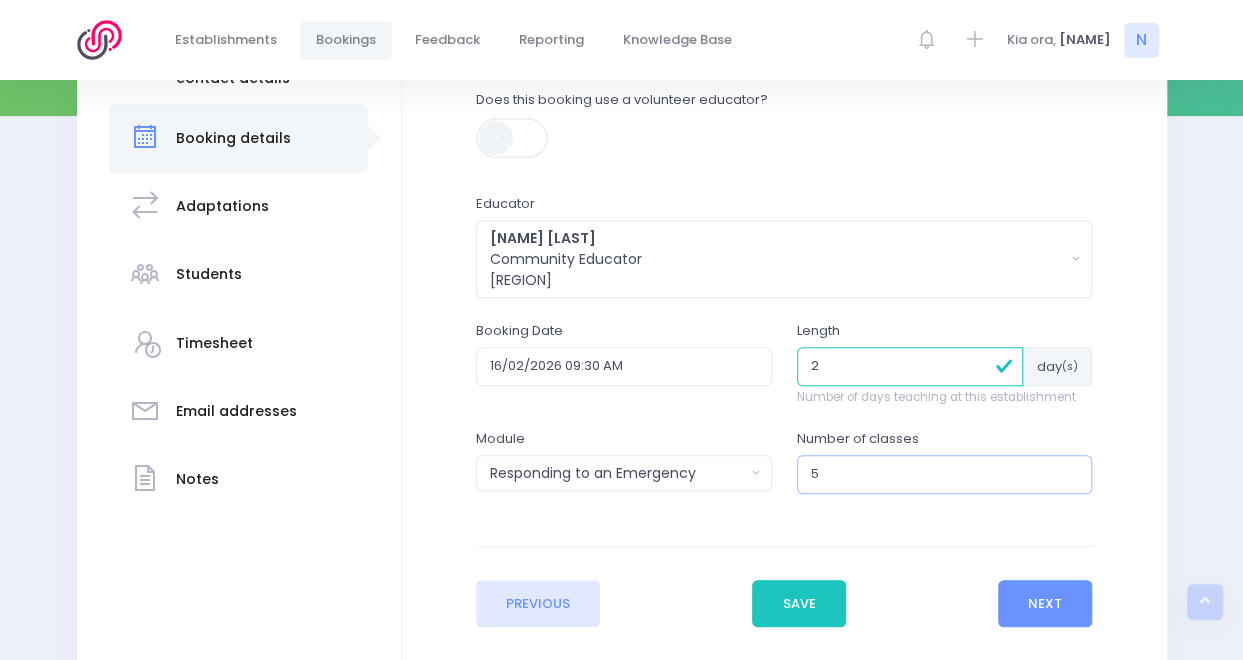 type on "5" 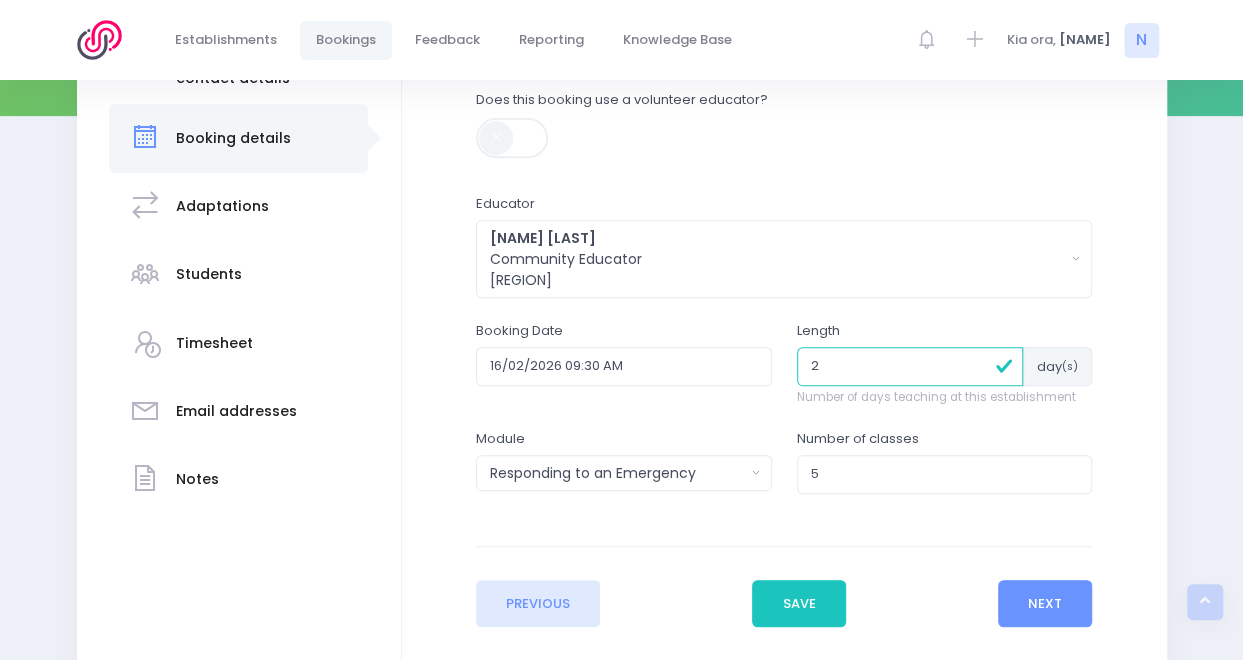 click on "Previous
Save
Next" at bounding box center [784, 586] 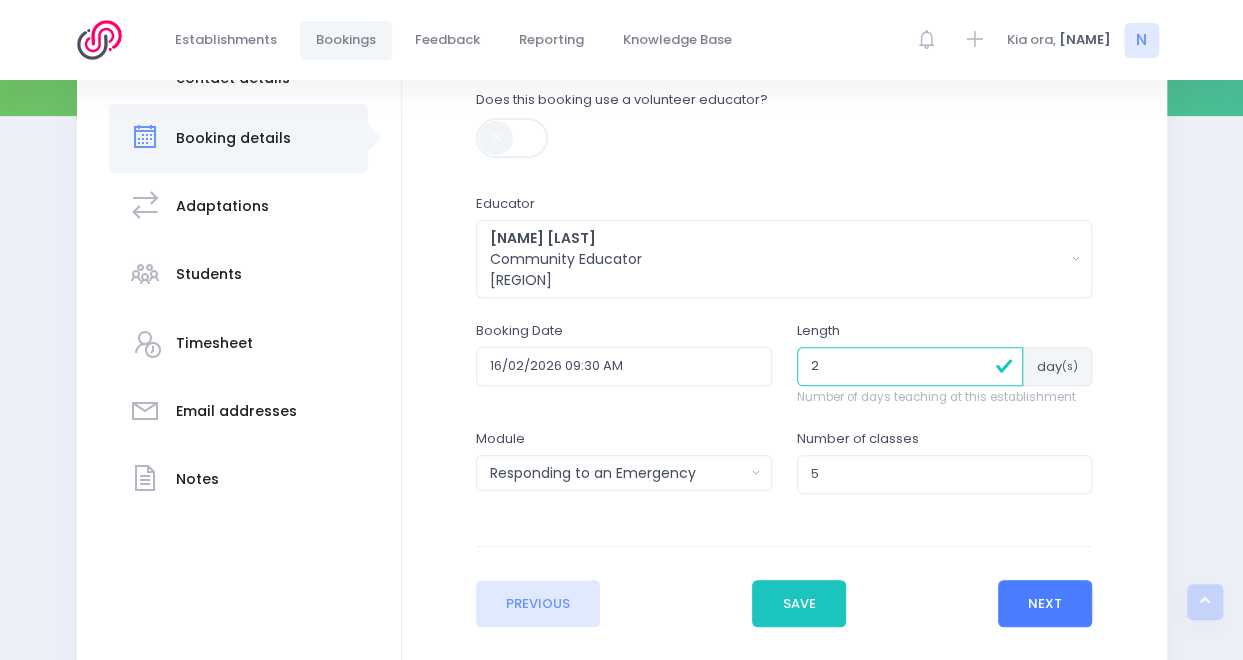 click on "Next" at bounding box center [1045, 604] 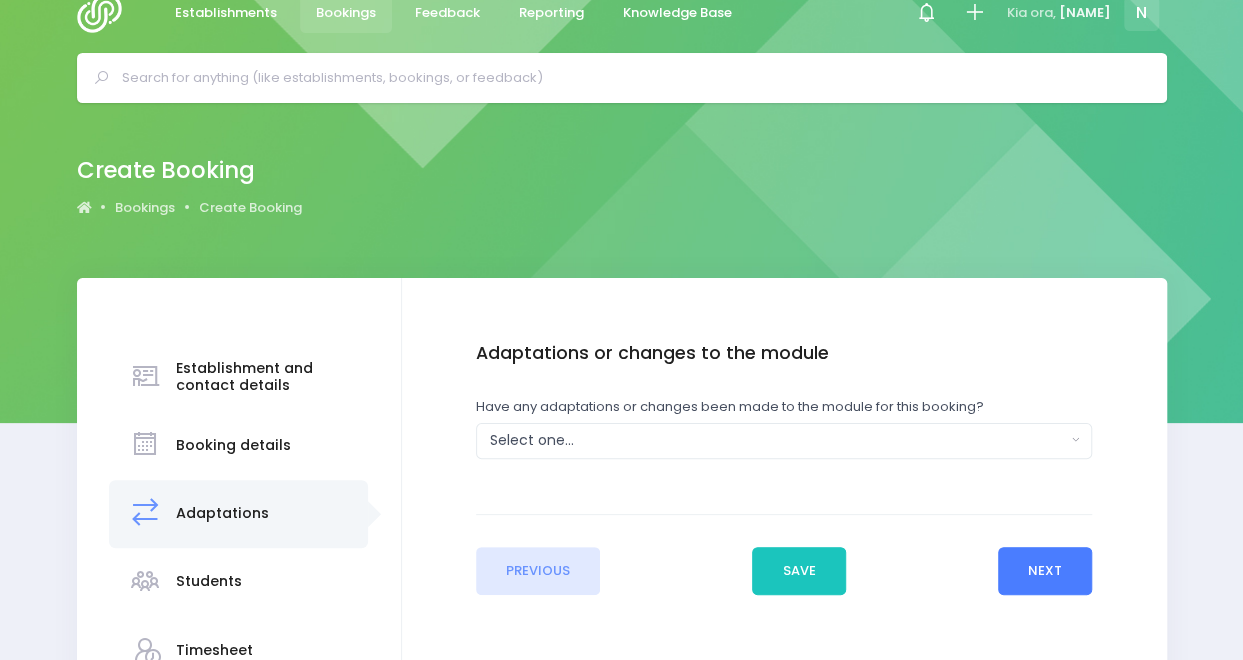 scroll, scrollTop: 0, scrollLeft: 0, axis: both 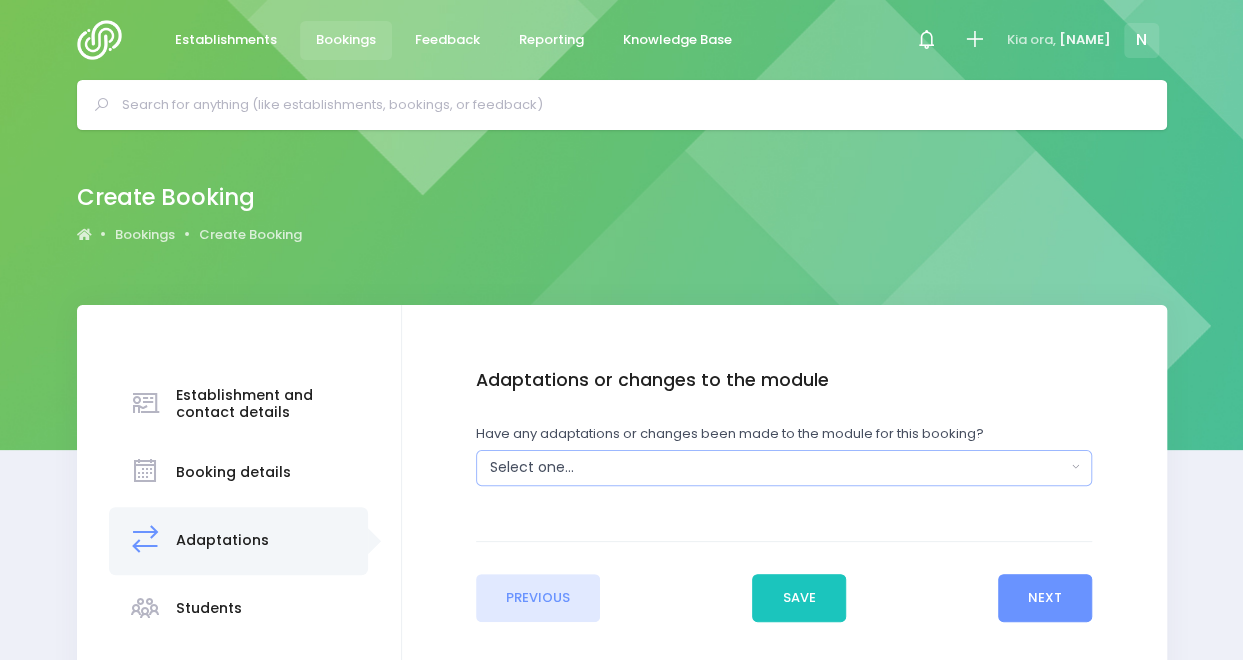 click on "Select one..." at bounding box center [778, 467] 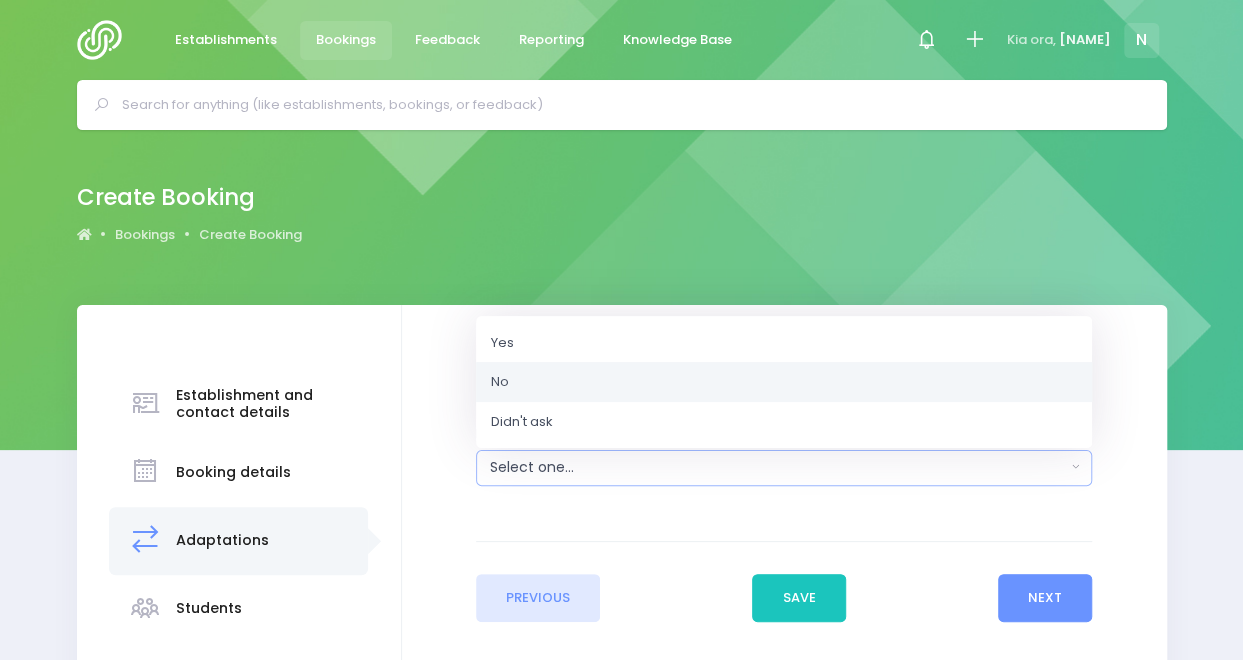 click on "No" at bounding box center [784, 382] 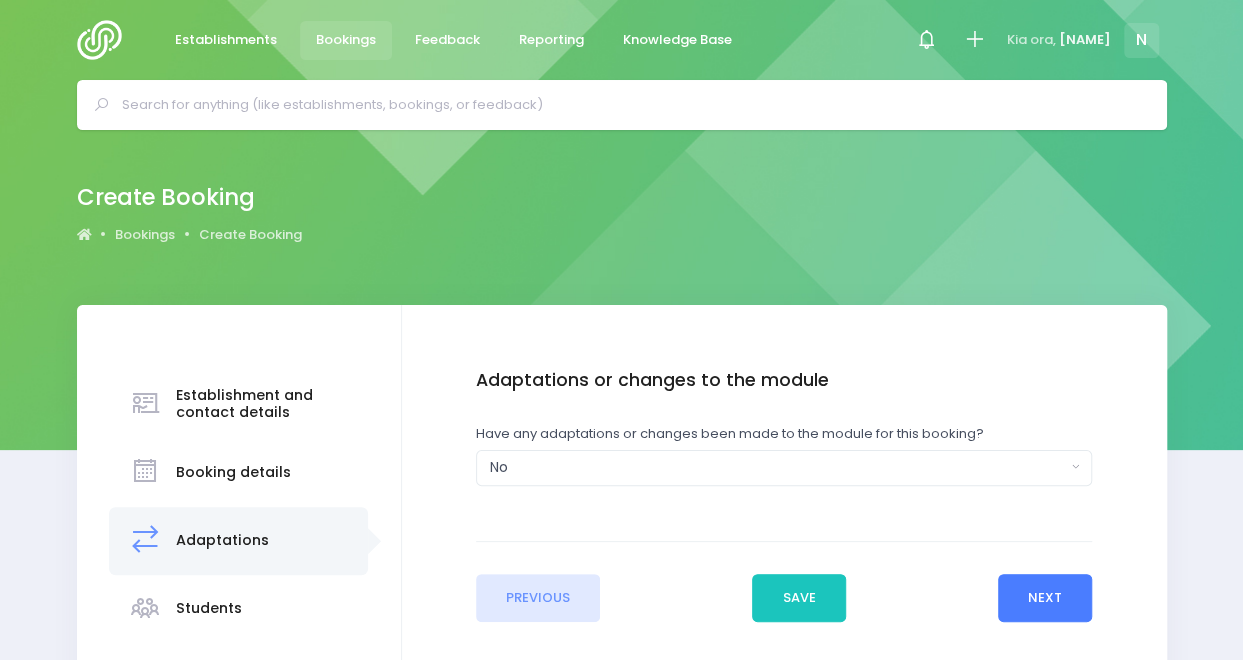 click on "Next" at bounding box center (1045, 598) 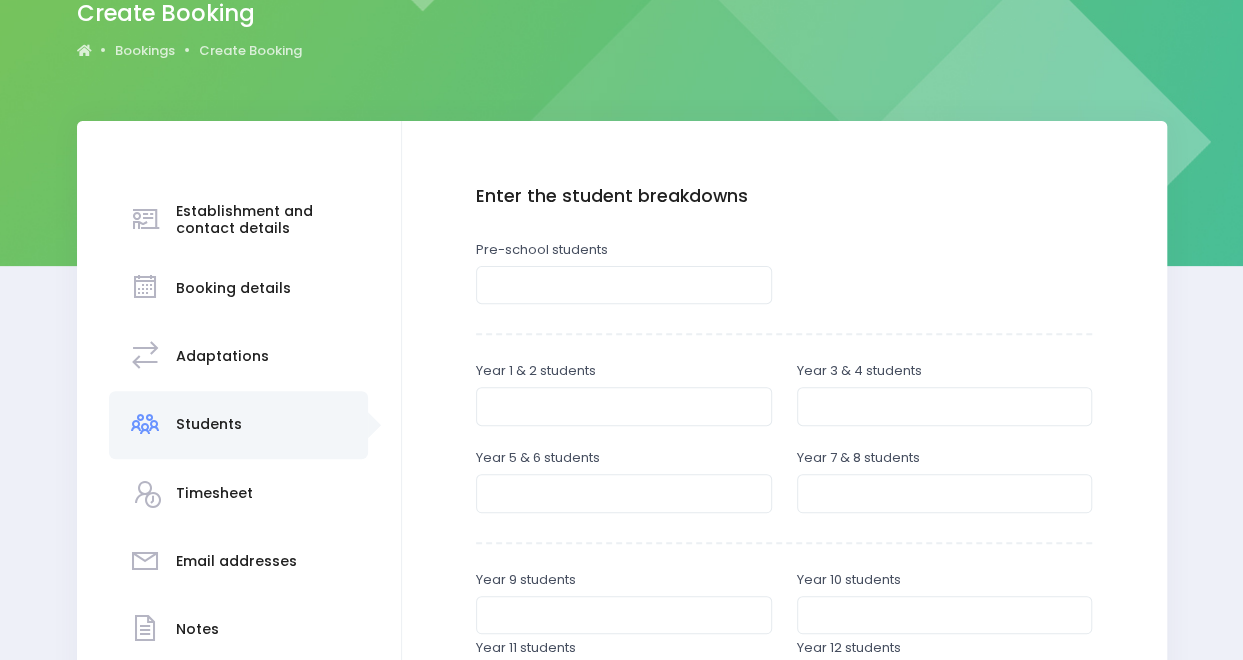 scroll, scrollTop: 190, scrollLeft: 0, axis: vertical 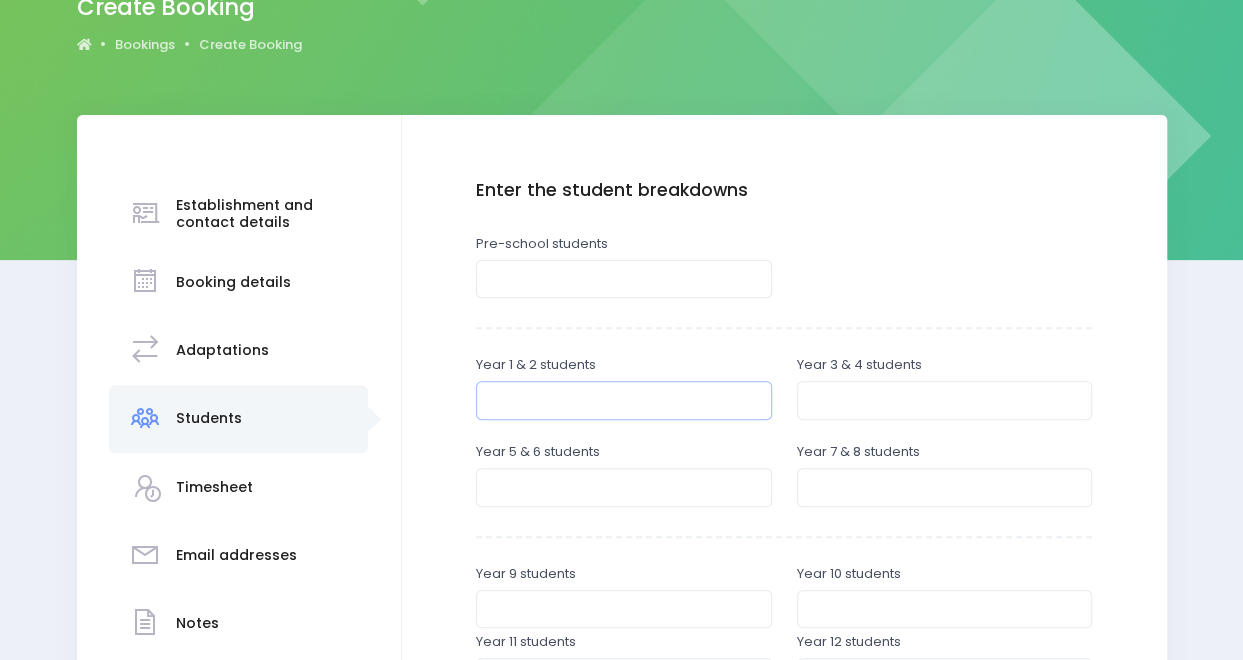 click at bounding box center [624, 400] 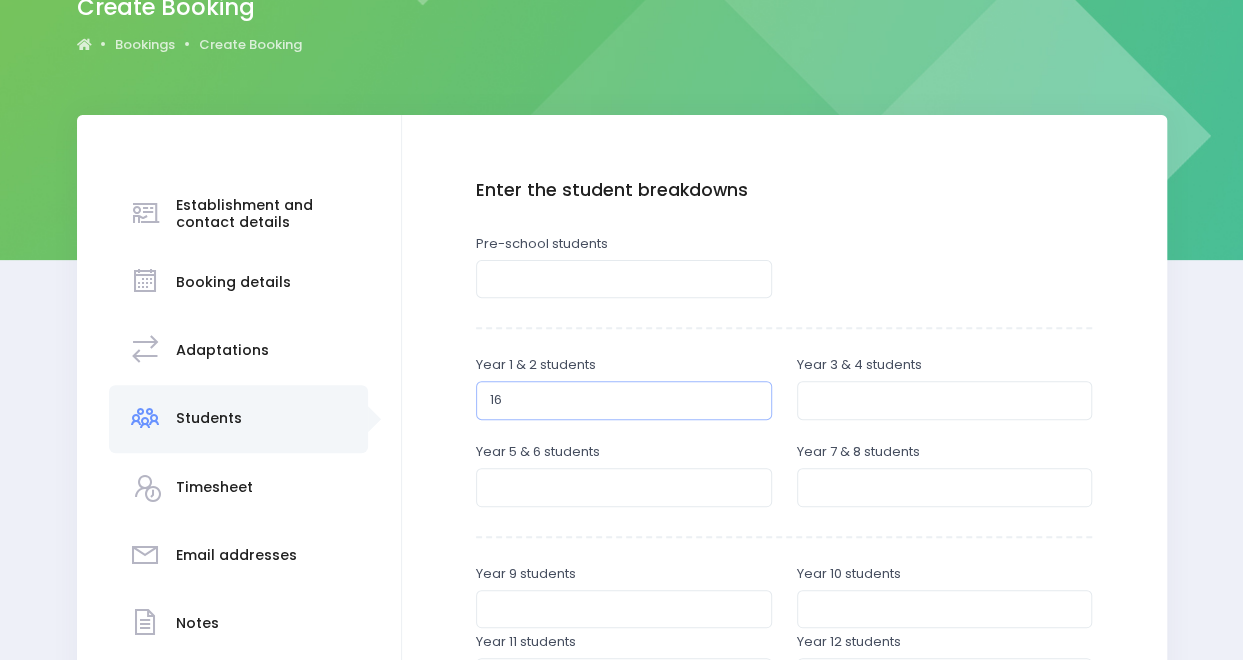 type on "16" 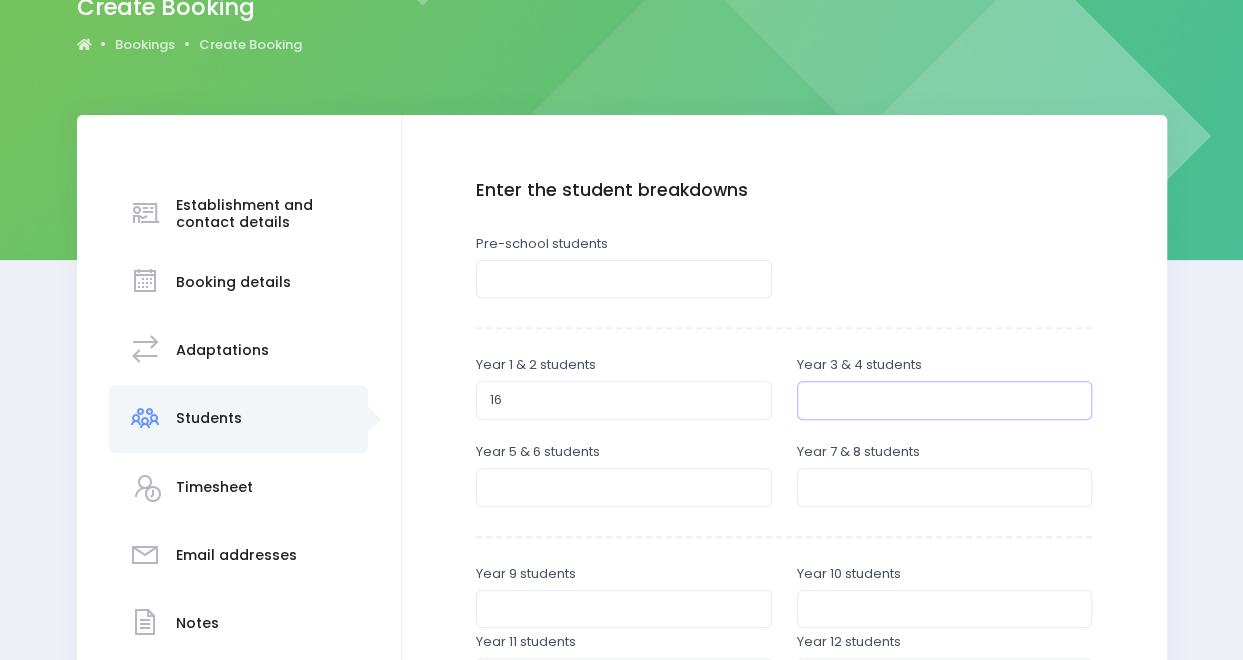 click at bounding box center (945, 400) 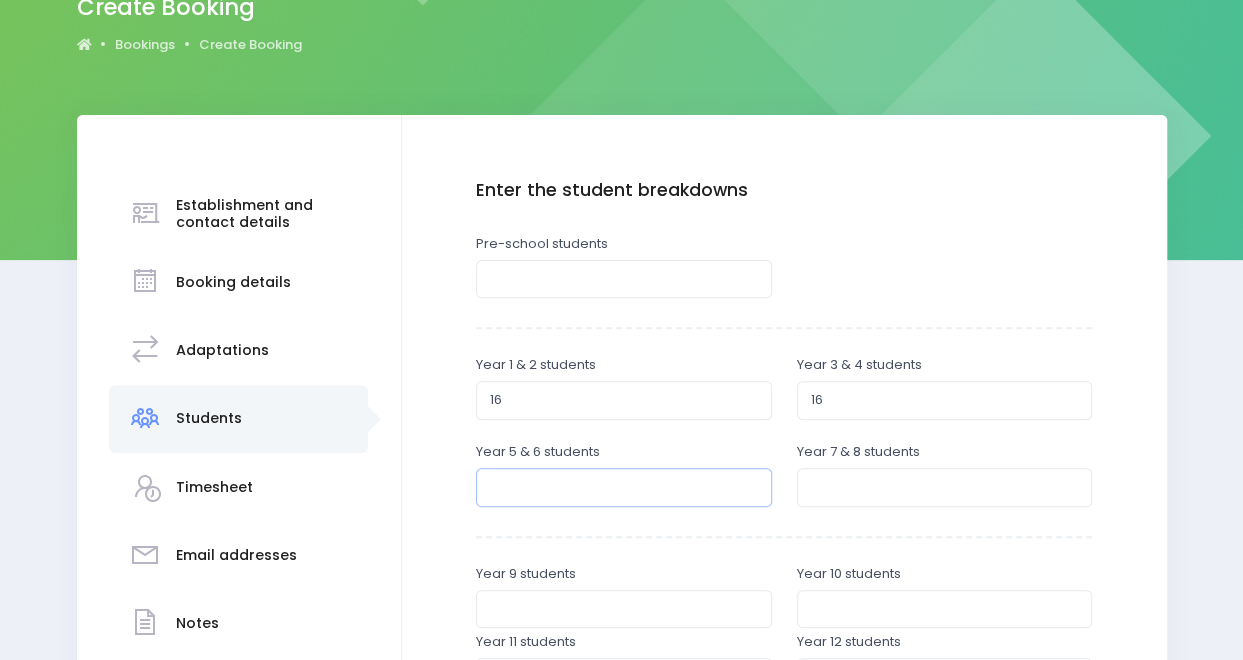 click at bounding box center [624, 487] 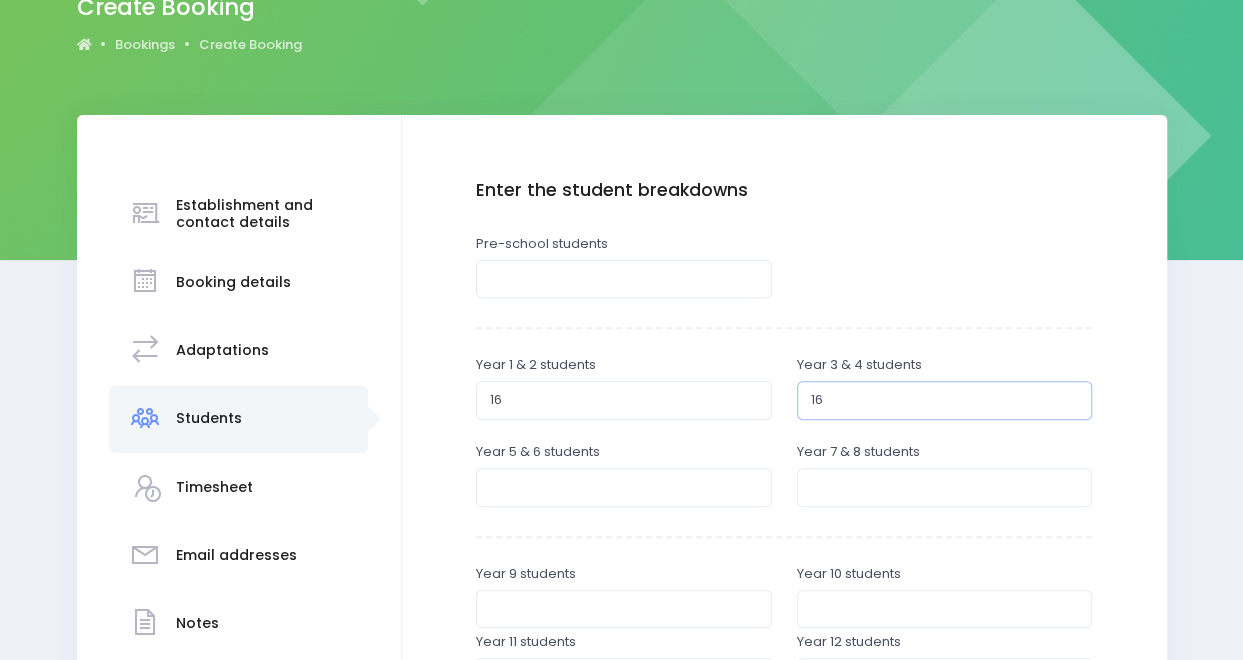 click on "16" at bounding box center [945, 400] 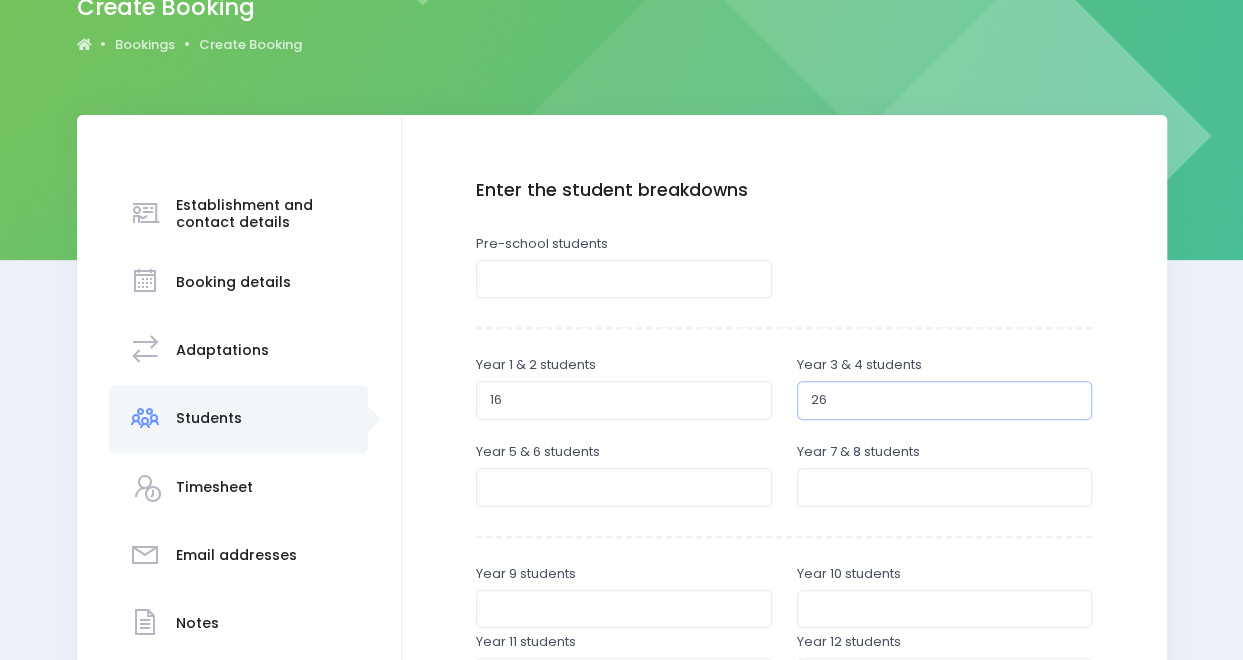 type on "26" 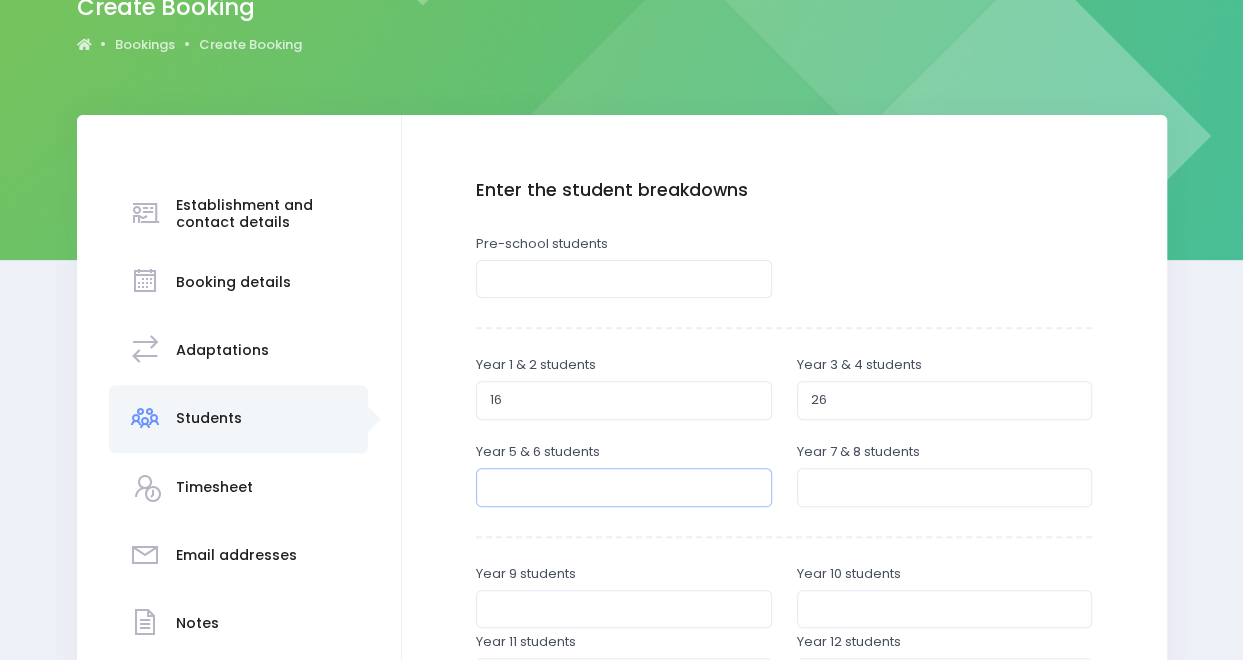 click at bounding box center (624, 487) 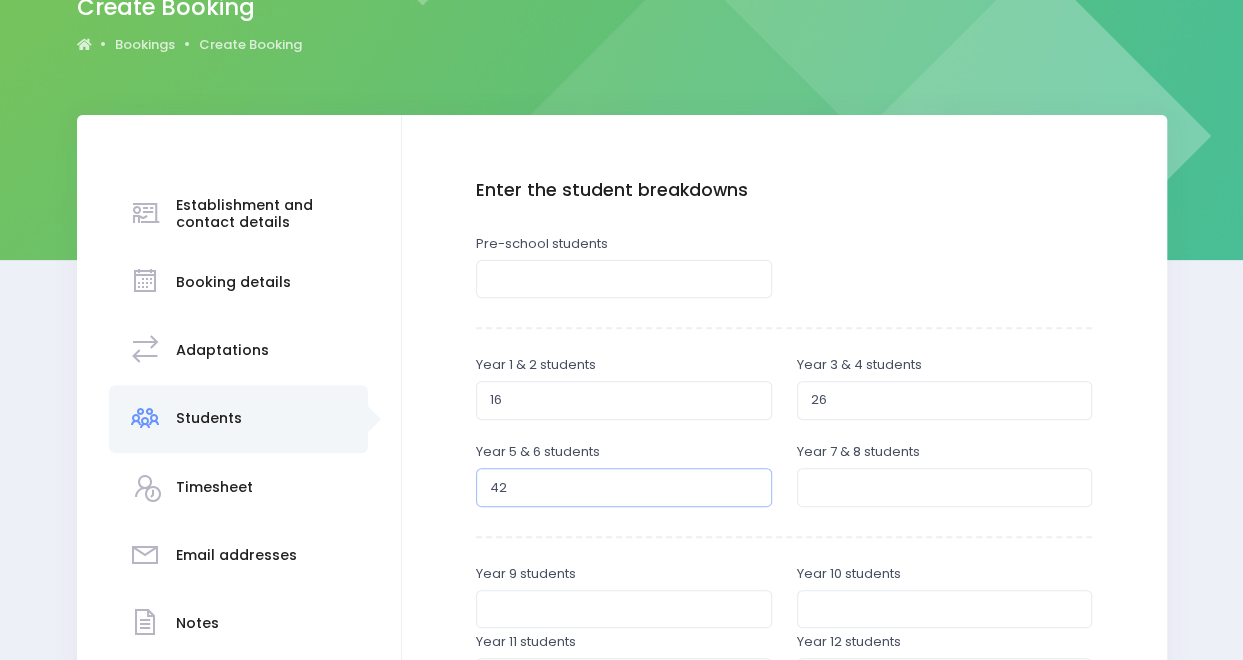 type on "42" 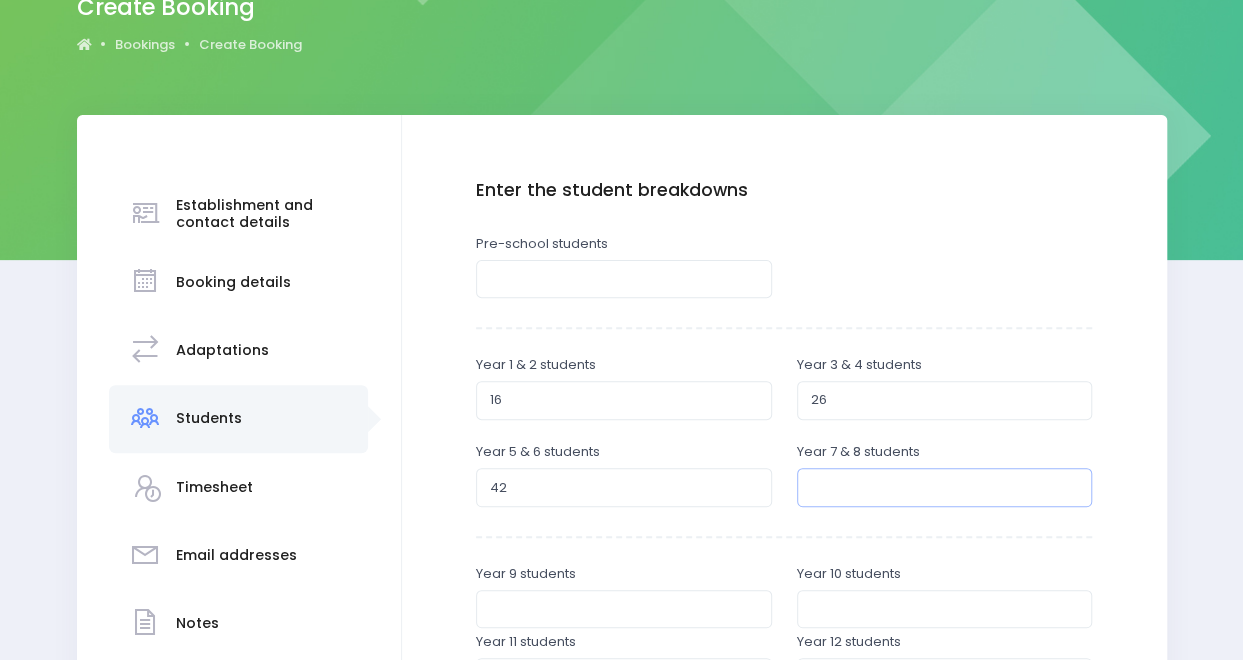 click at bounding box center (945, 487) 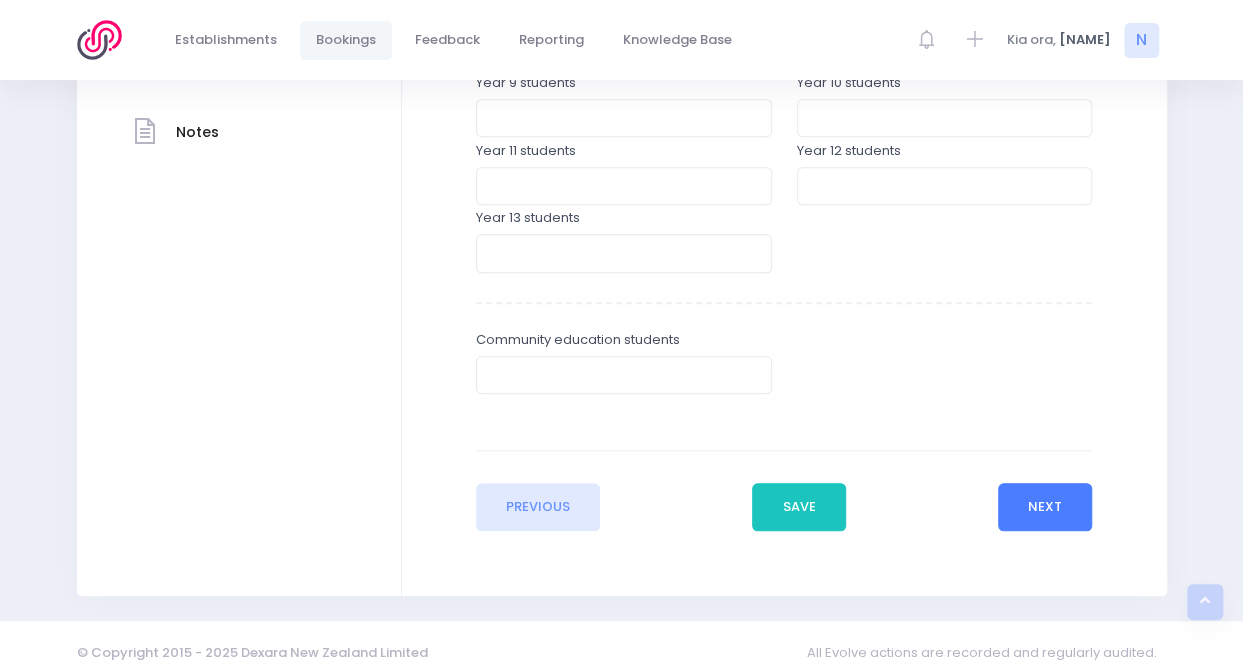 type on "25" 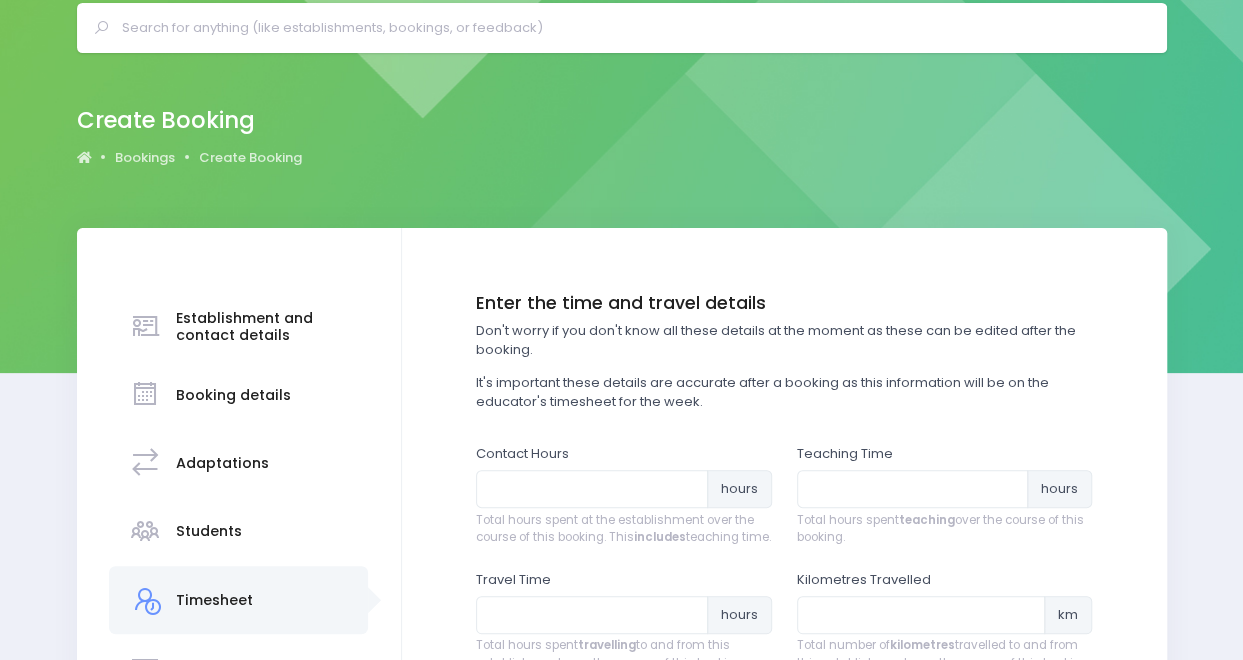 scroll, scrollTop: 0, scrollLeft: 0, axis: both 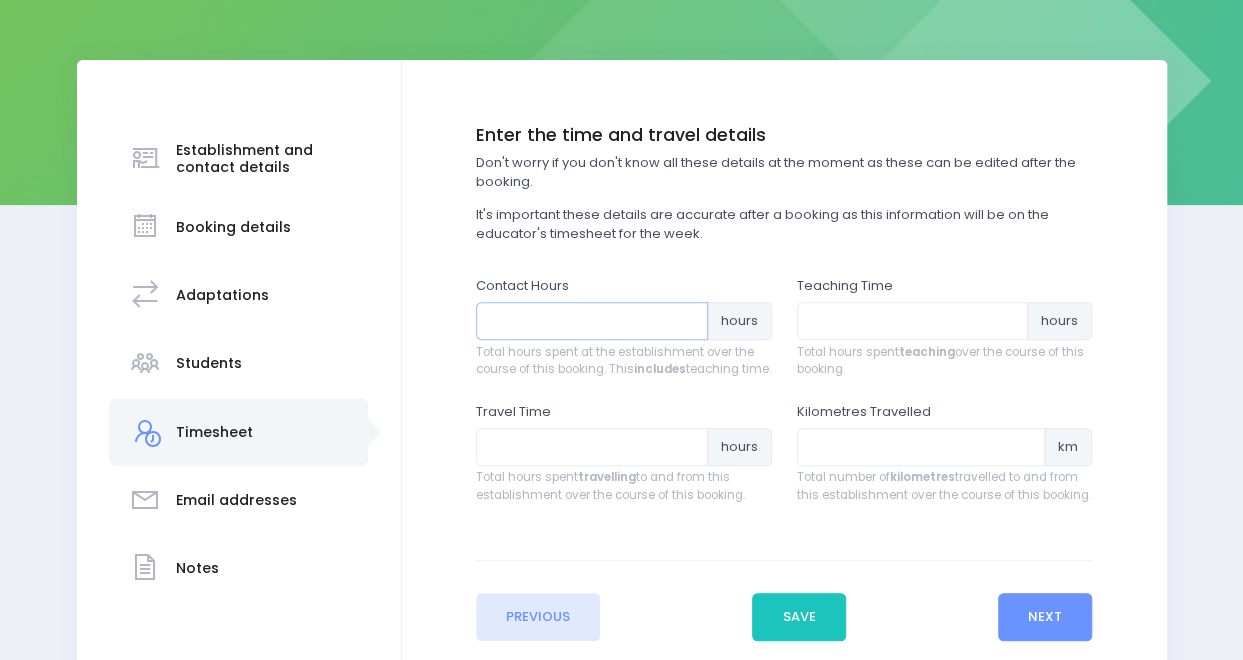 click at bounding box center (592, 321) 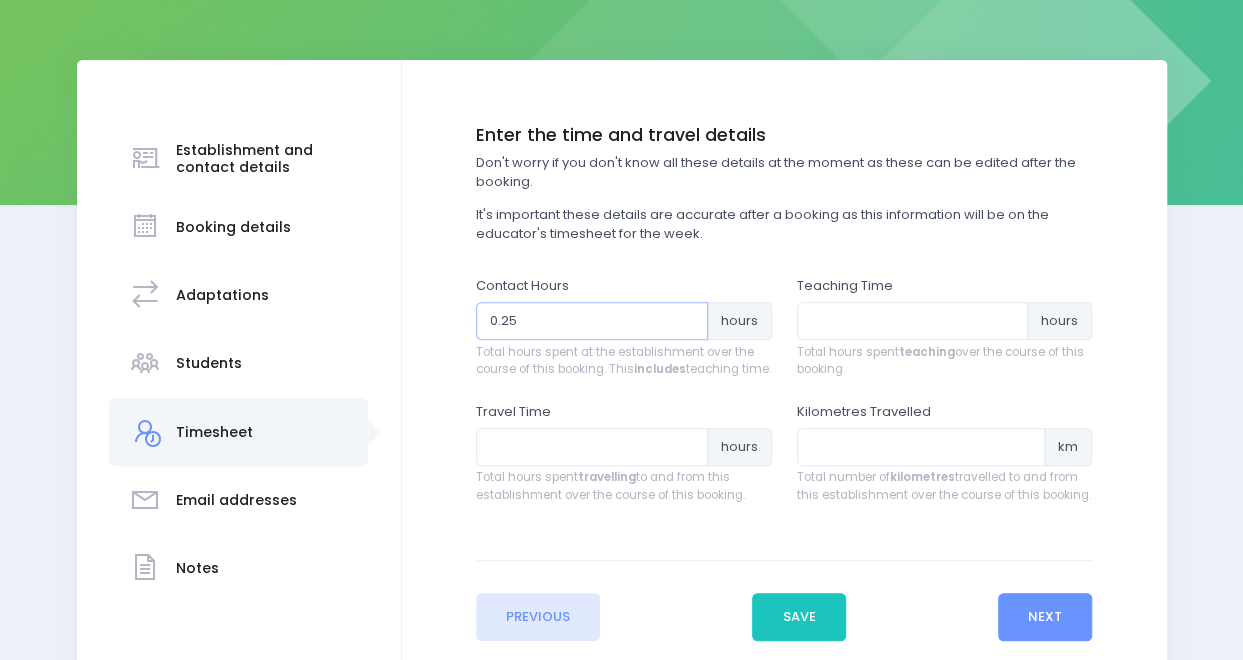 click on "0.25" at bounding box center (592, 321) 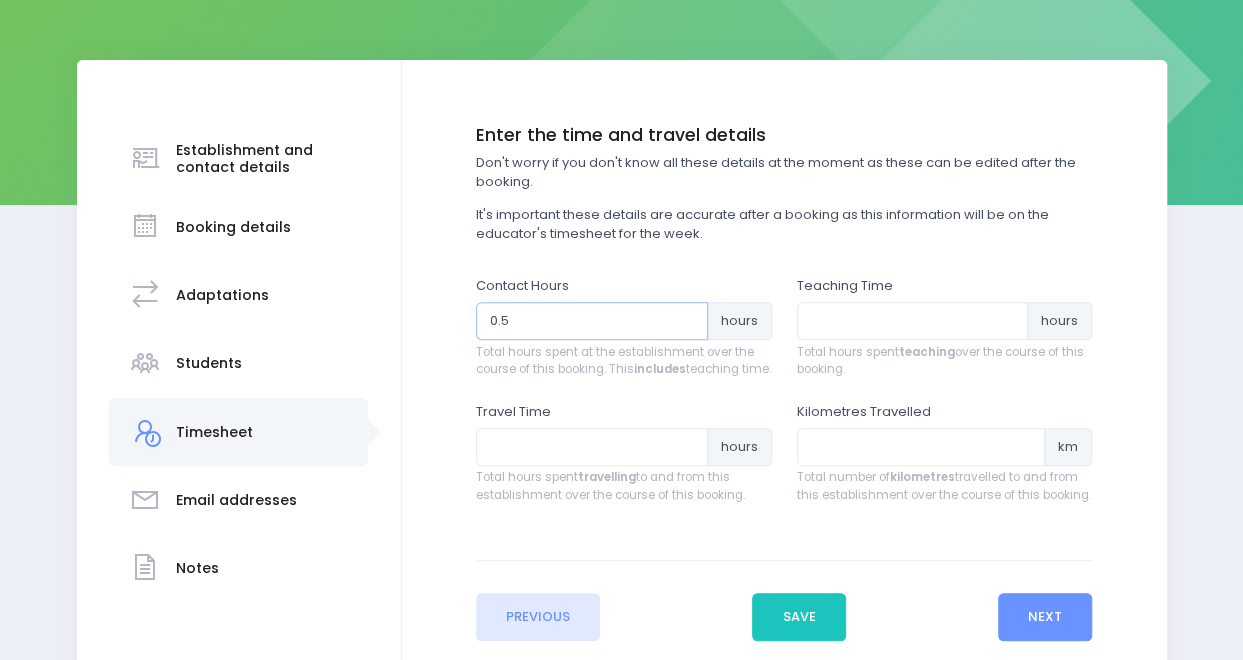 click on "0.5" at bounding box center (592, 321) 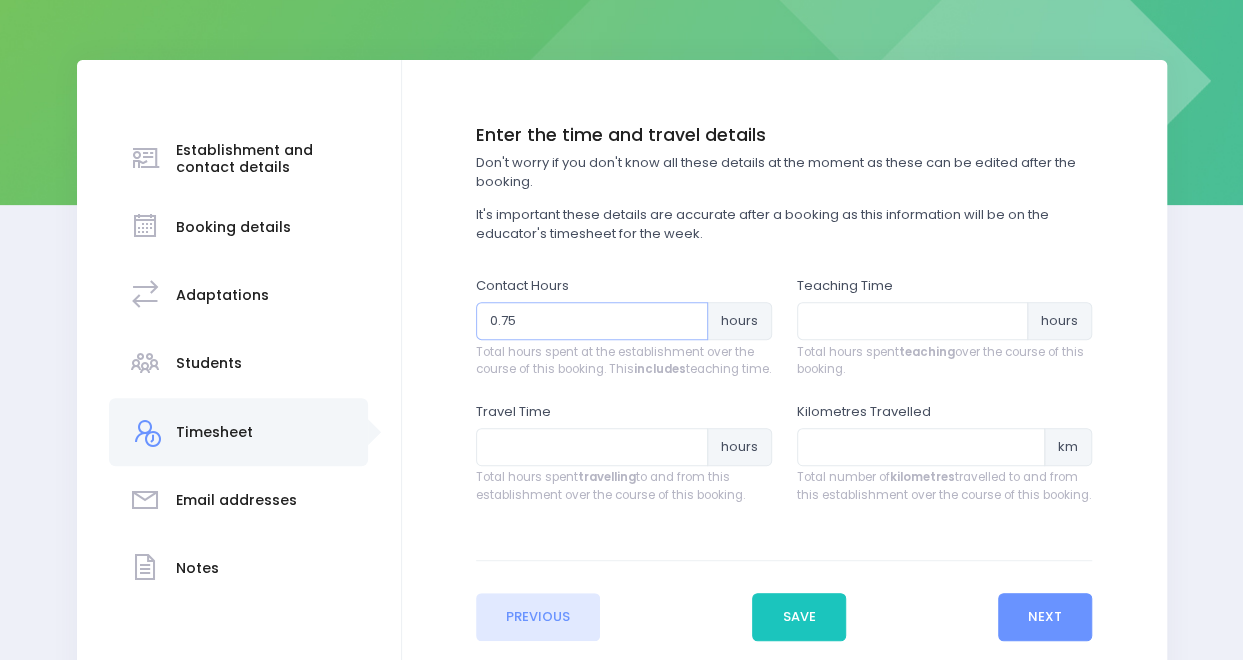 click on "0.75" at bounding box center [592, 321] 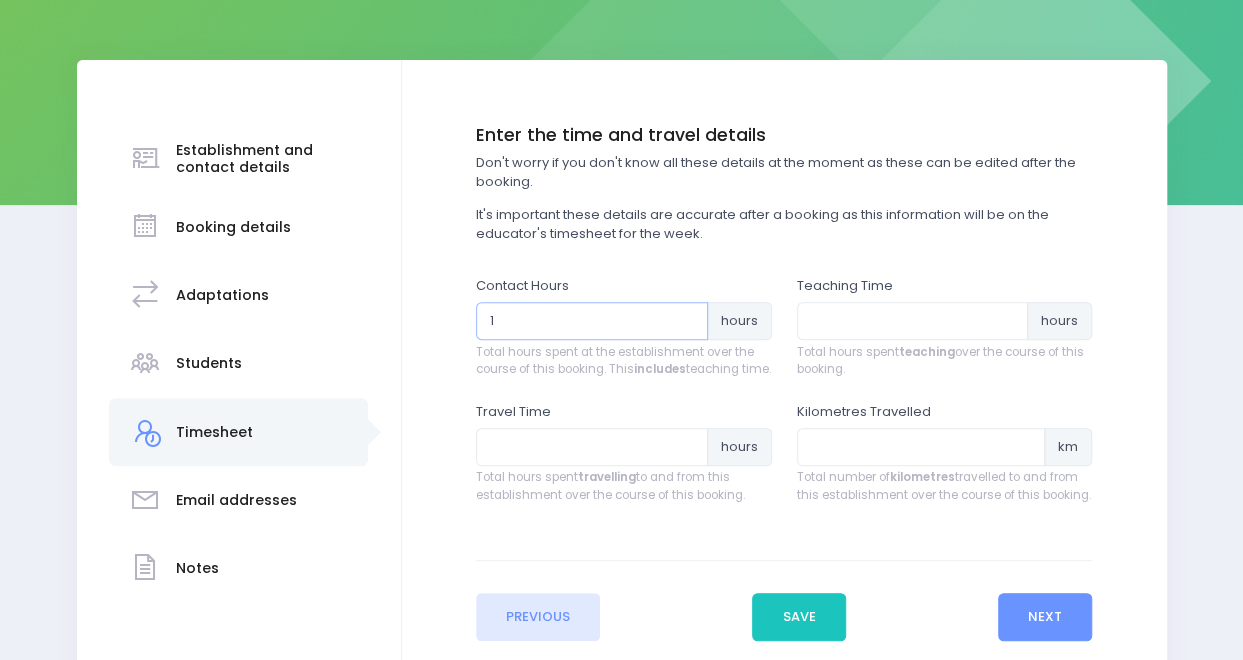 click on "1" at bounding box center [592, 321] 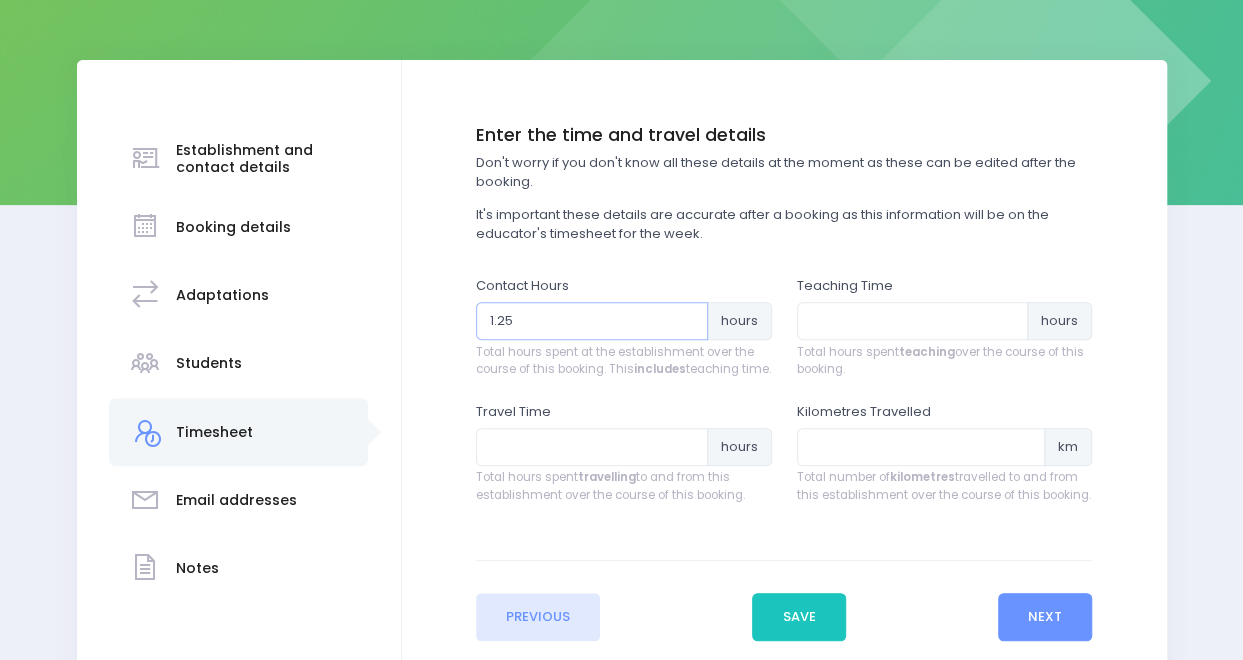 click on "1.25" at bounding box center [592, 321] 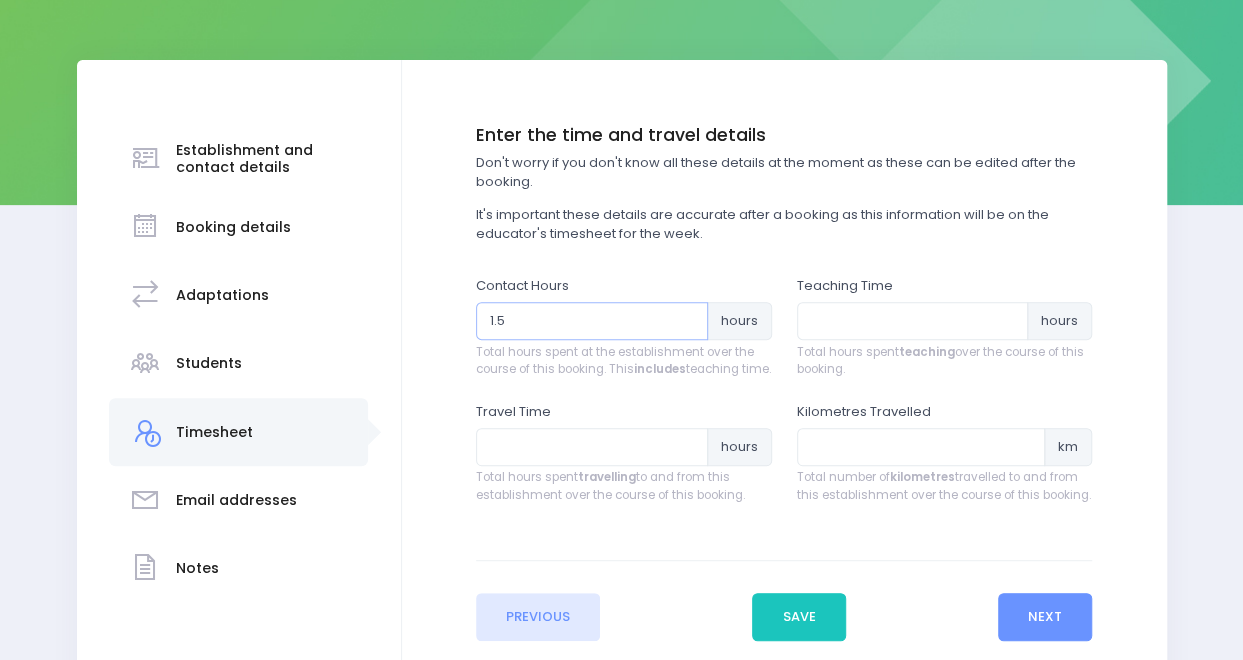 click on "1.5" at bounding box center [592, 321] 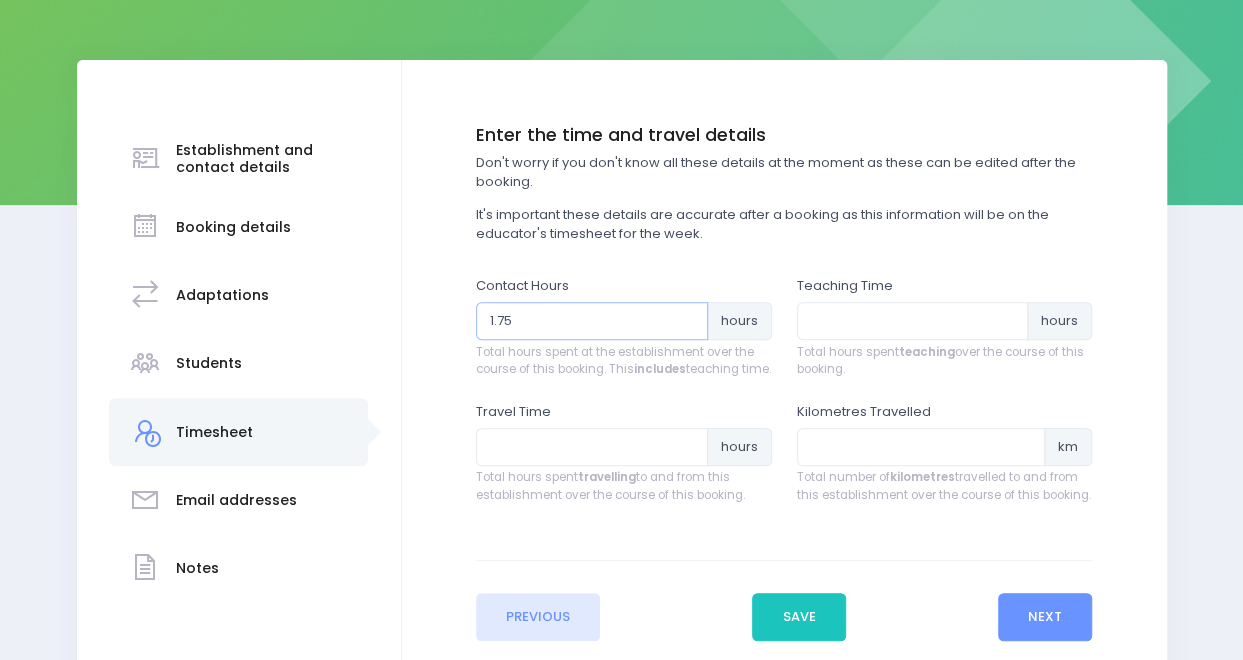 click on "1.75" at bounding box center (592, 321) 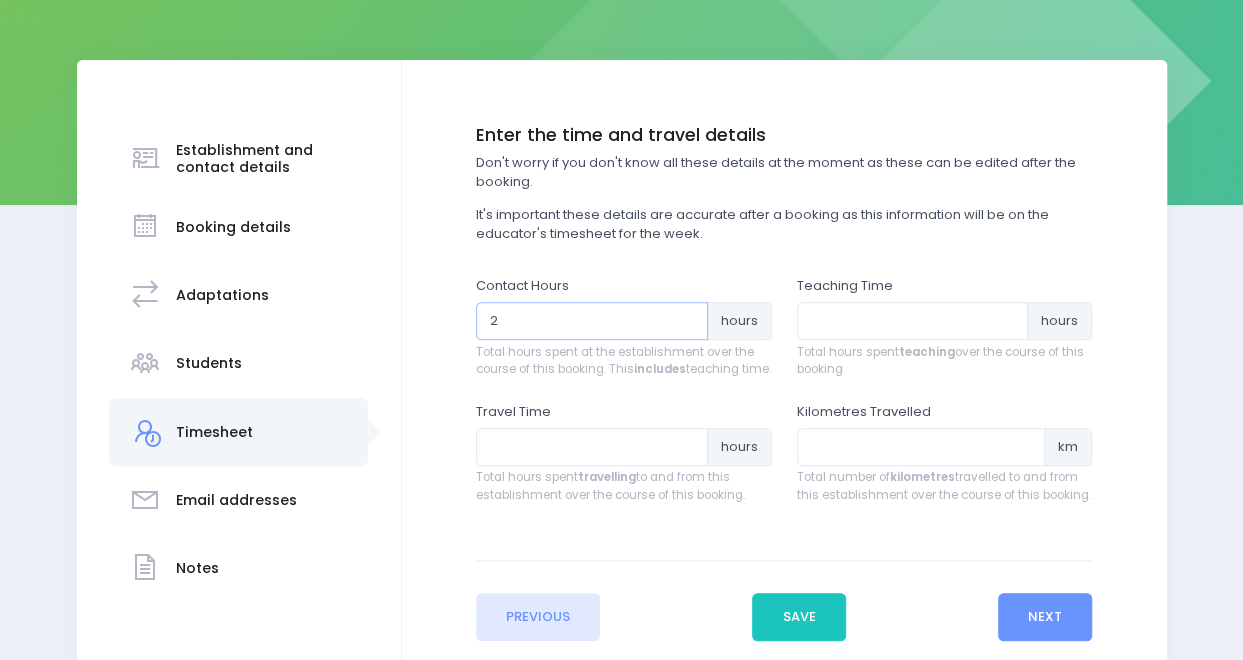 click on "2" at bounding box center (592, 321) 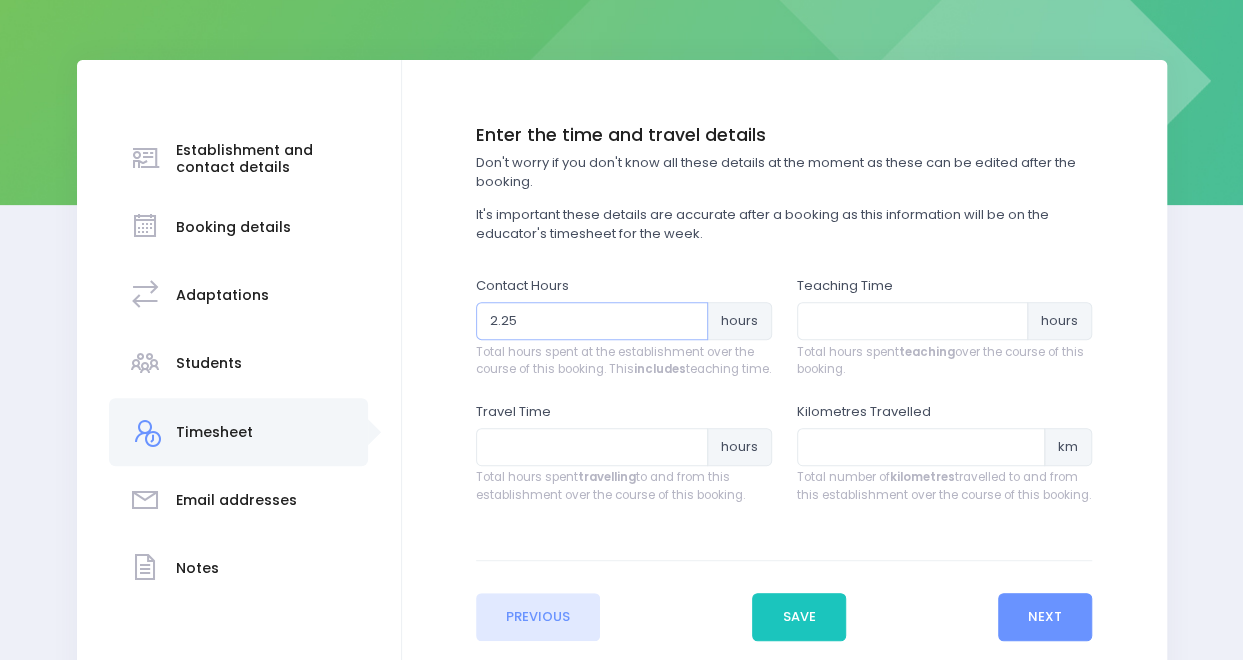 click on "2.25" at bounding box center [592, 321] 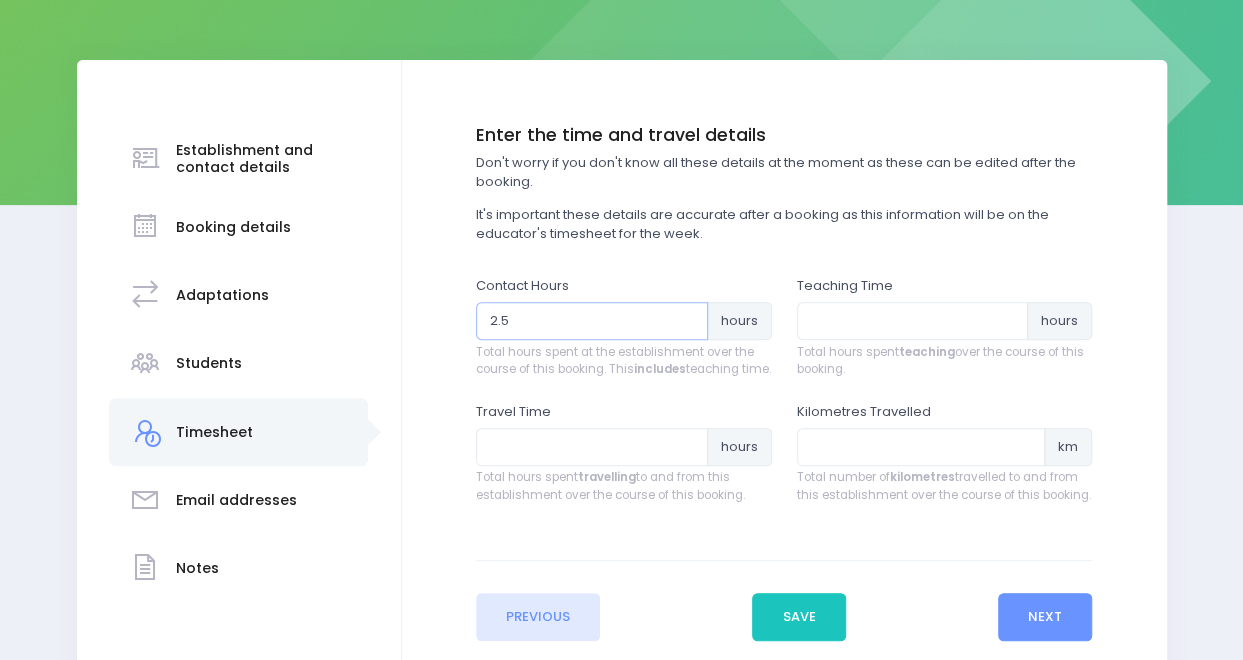 click on "2.5" at bounding box center (592, 321) 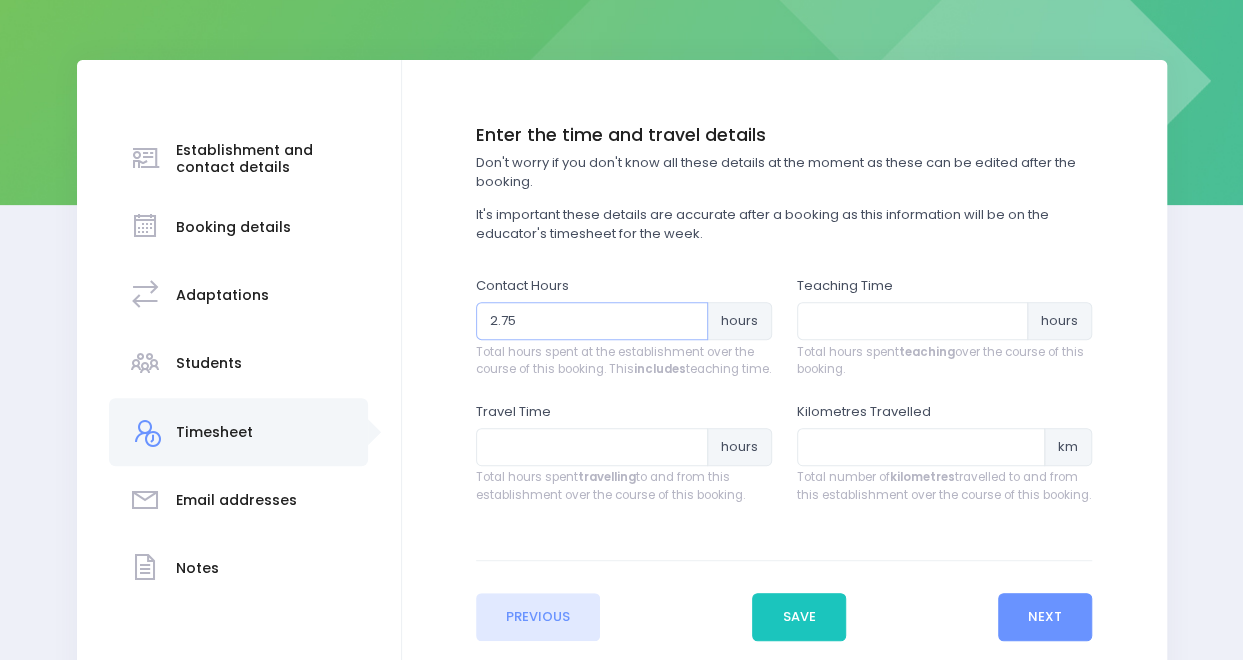click on "2.75" at bounding box center [592, 321] 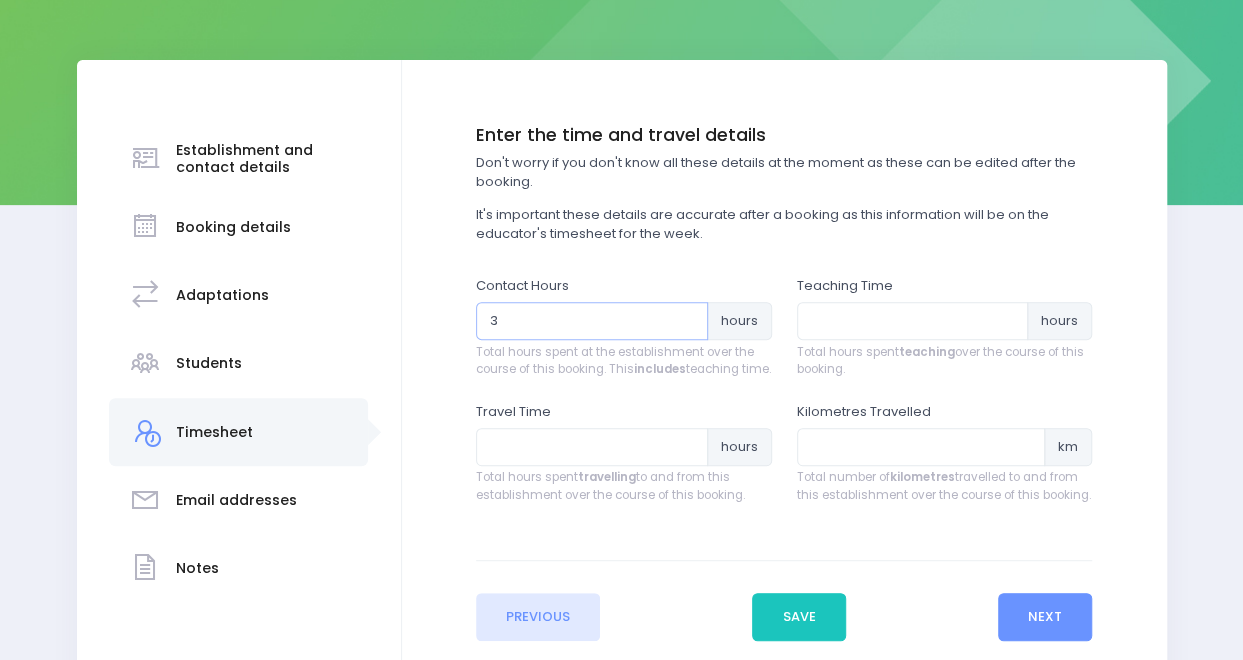 click on "3" at bounding box center (592, 321) 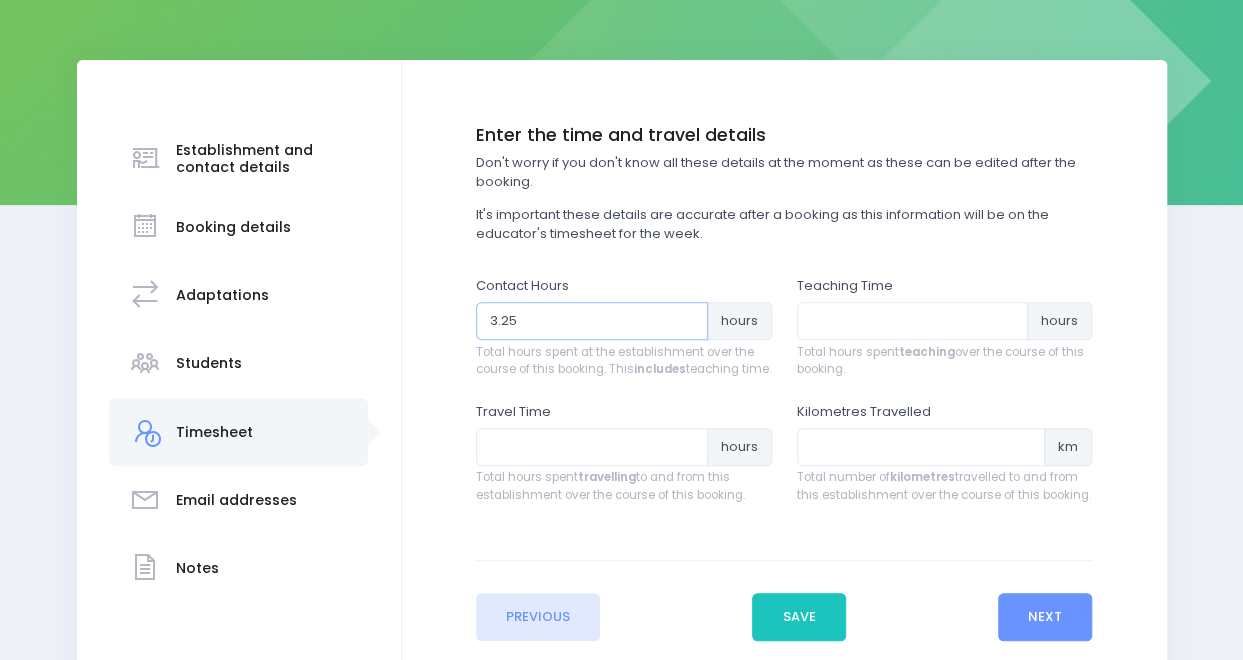 click on "3.25" at bounding box center (592, 321) 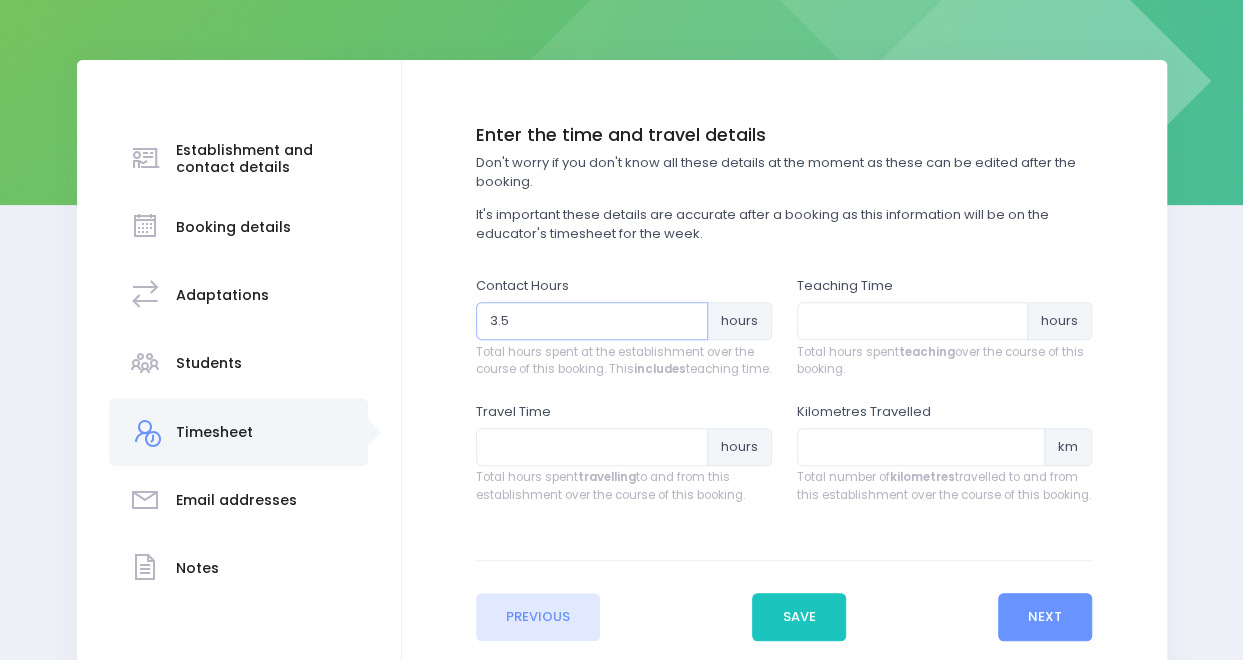click on "3.5" at bounding box center (592, 321) 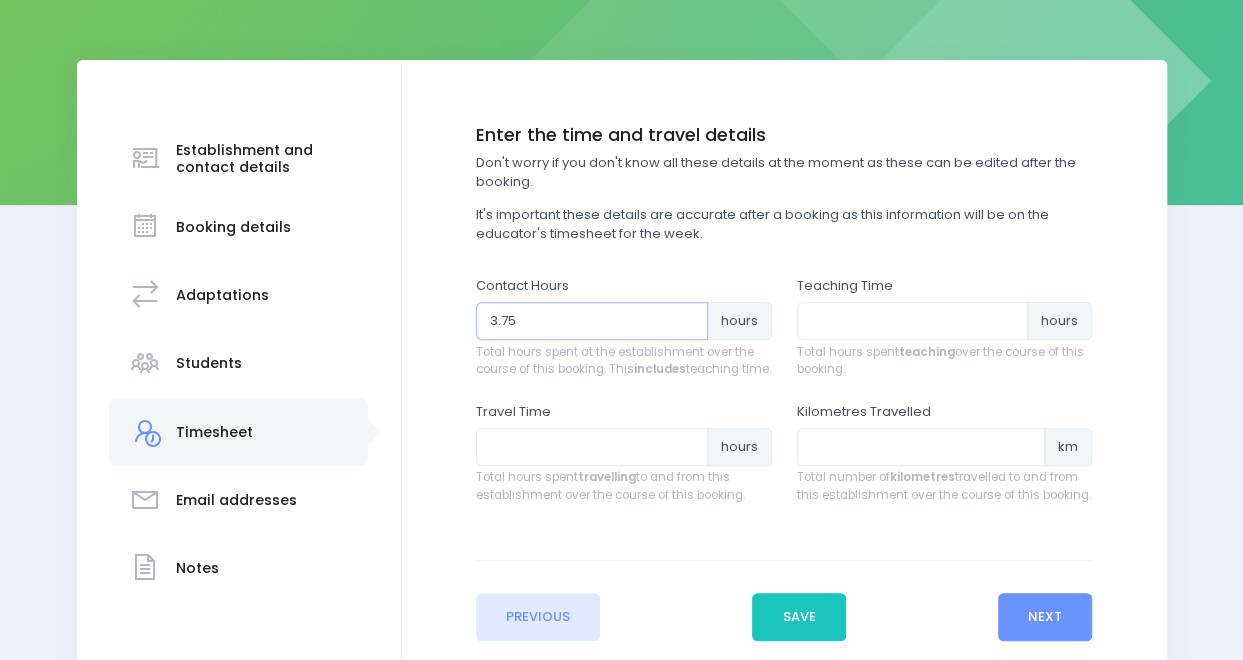 click on "3.75" at bounding box center [592, 321] 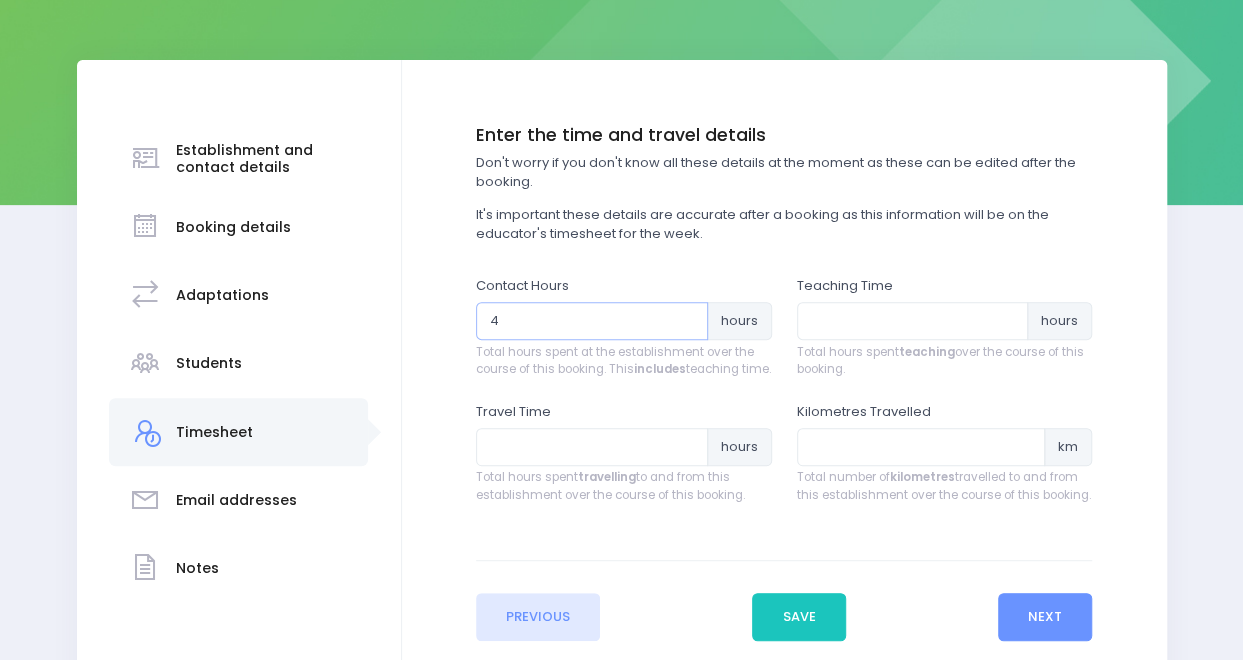 click on "4" at bounding box center (592, 321) 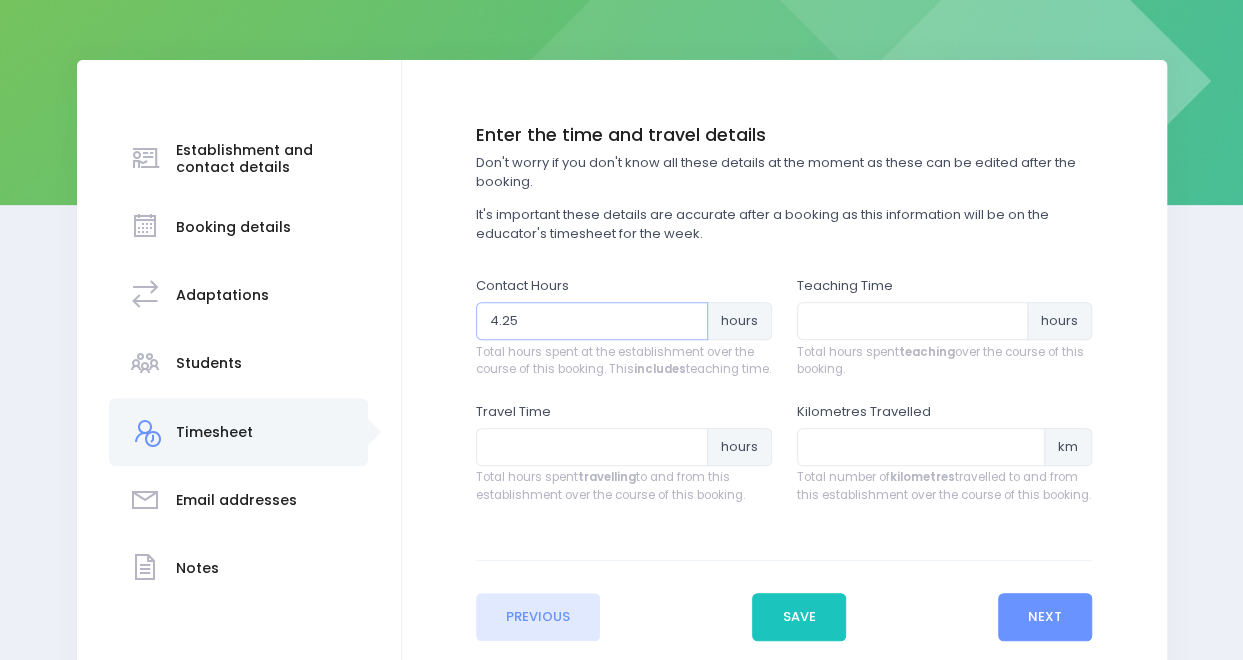 click on "4.25" at bounding box center (592, 321) 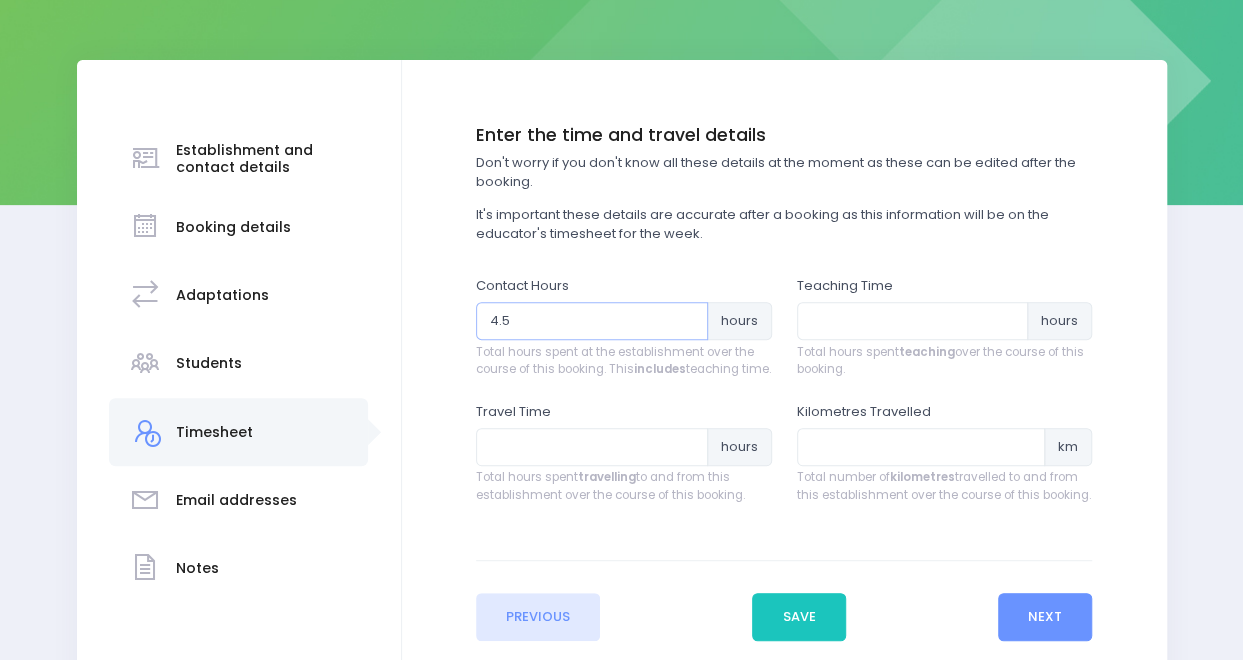 click on "4.5" at bounding box center (592, 321) 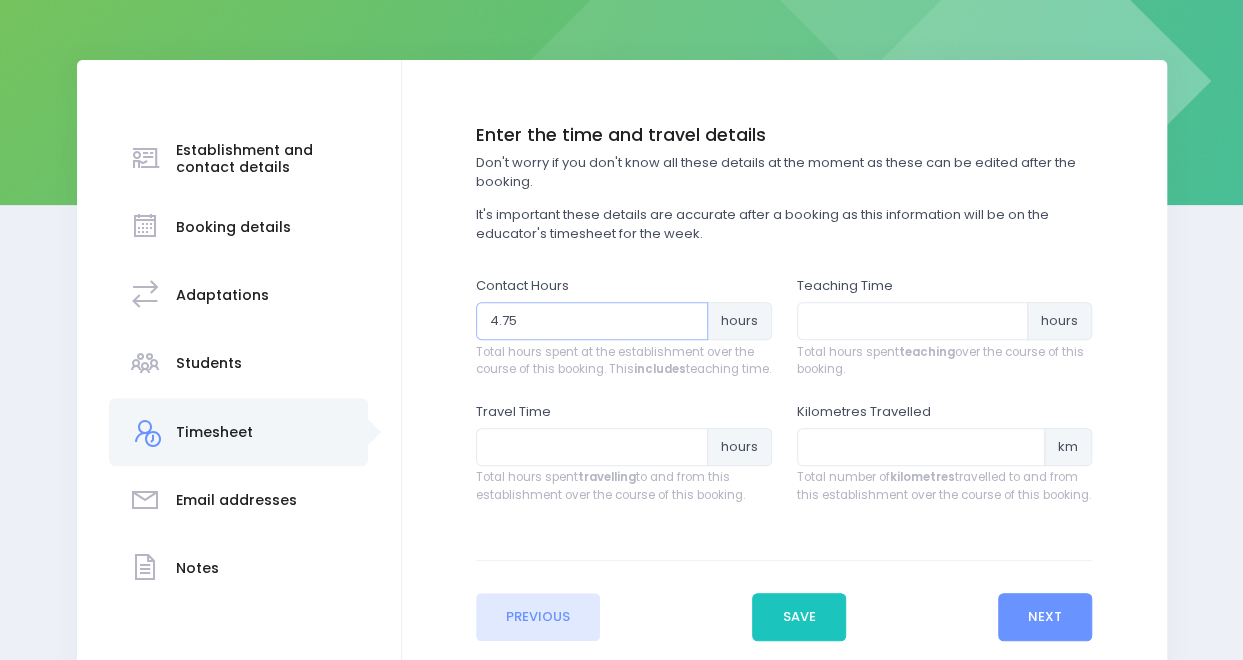 click on "4.75" at bounding box center [592, 321] 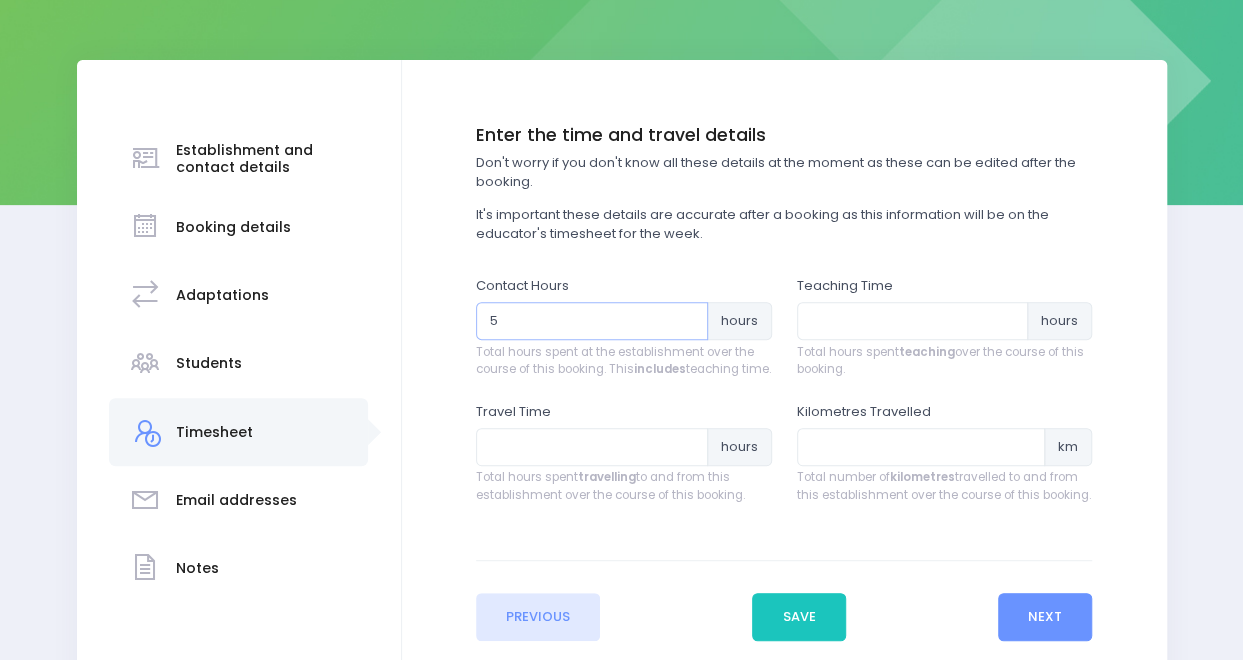 click on "5" at bounding box center [592, 321] 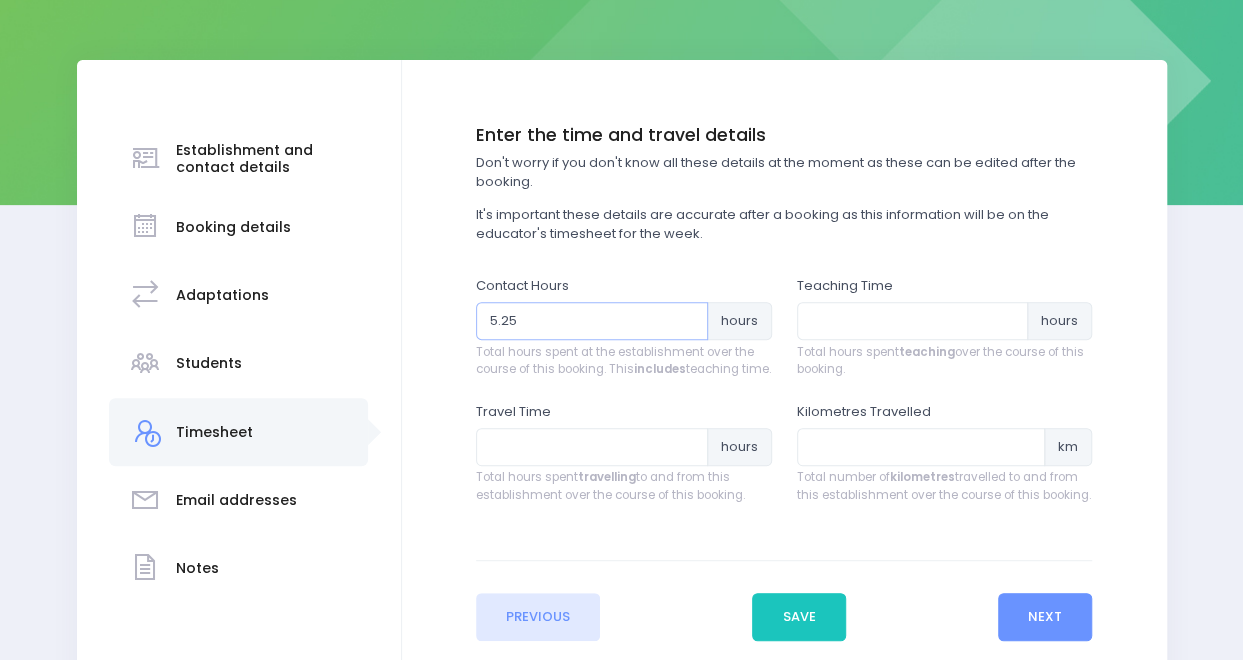 click on "5.25" at bounding box center [592, 321] 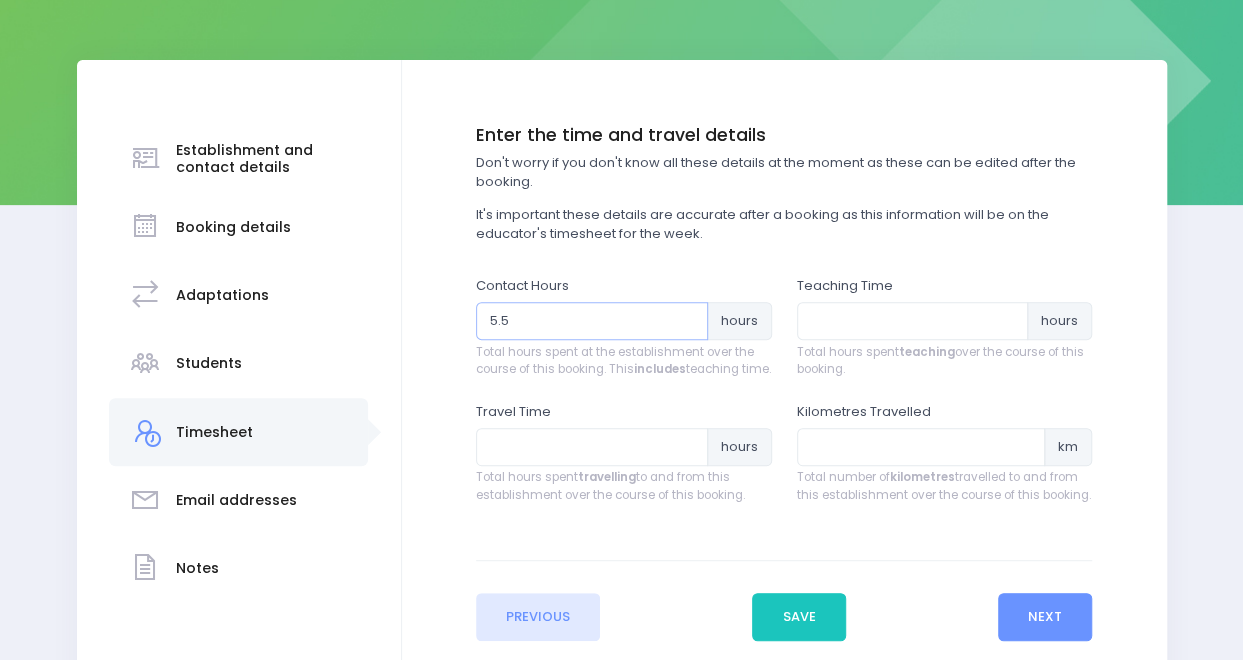 click on "5.5" at bounding box center [592, 321] 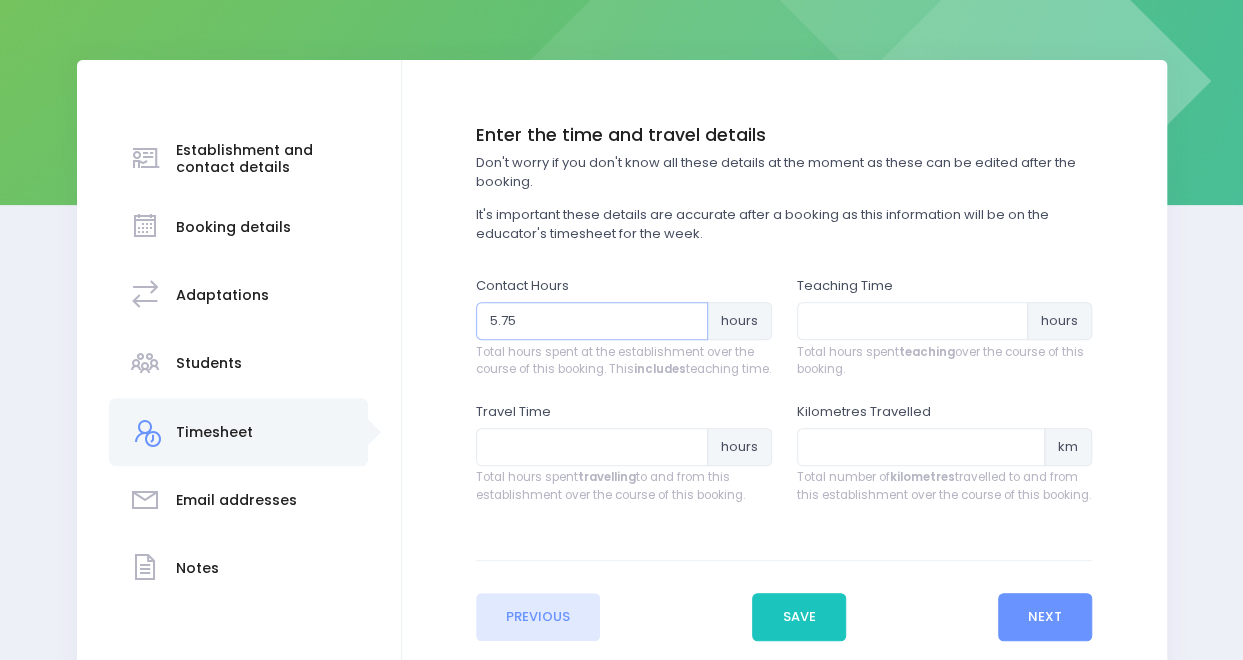 click on "5.75" at bounding box center (592, 321) 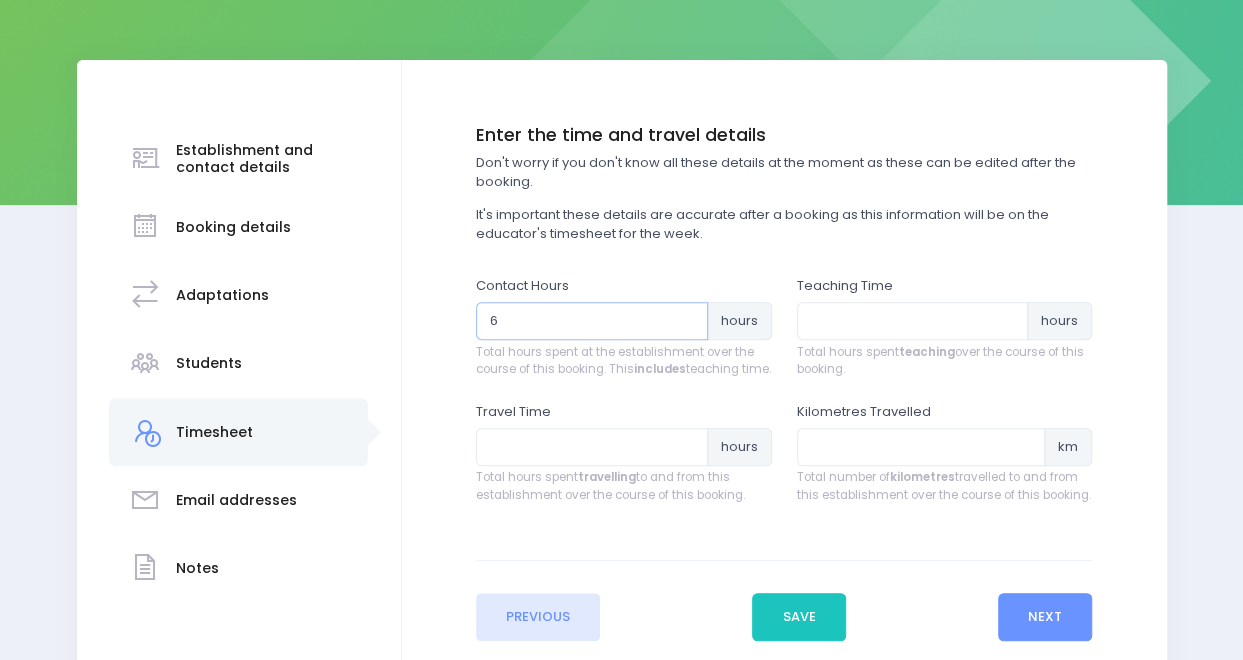 click on "6" at bounding box center [592, 321] 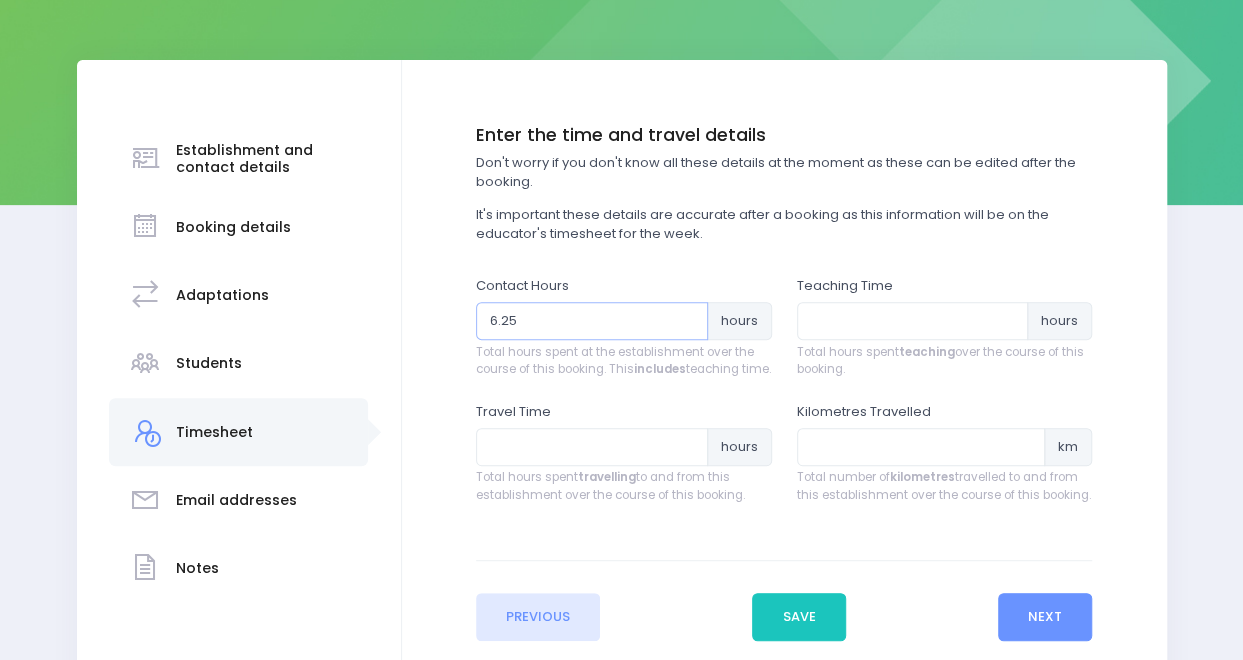click on "6.25" at bounding box center [592, 321] 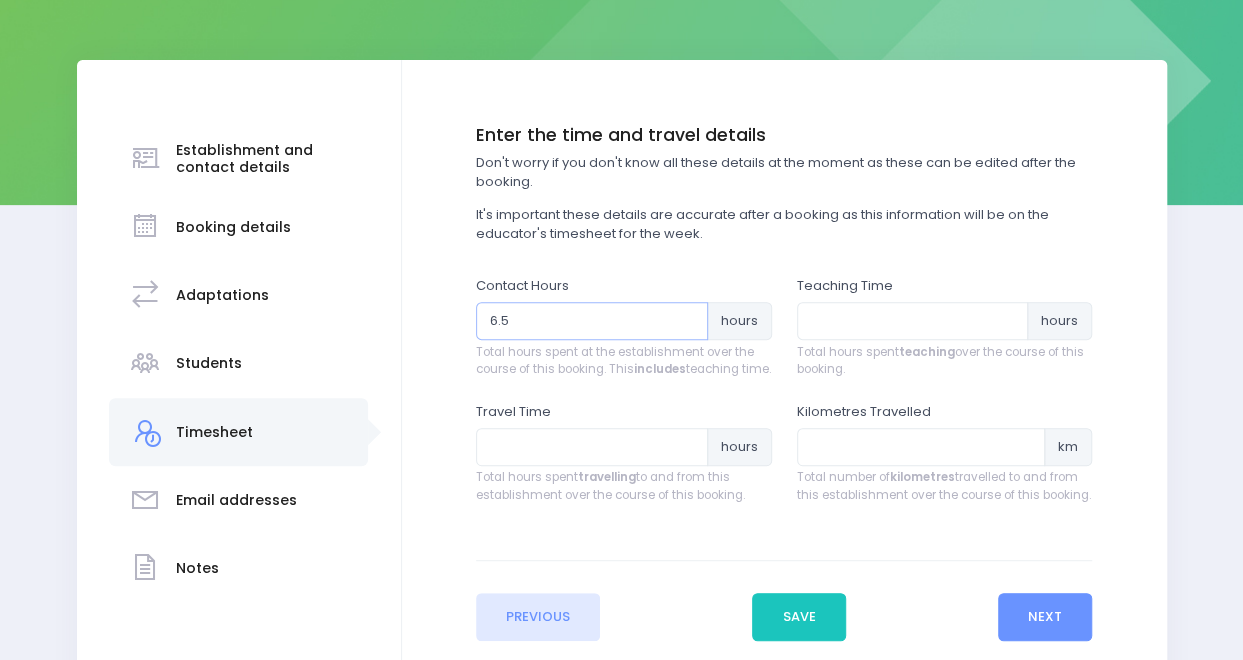 click on "6.5" at bounding box center (592, 321) 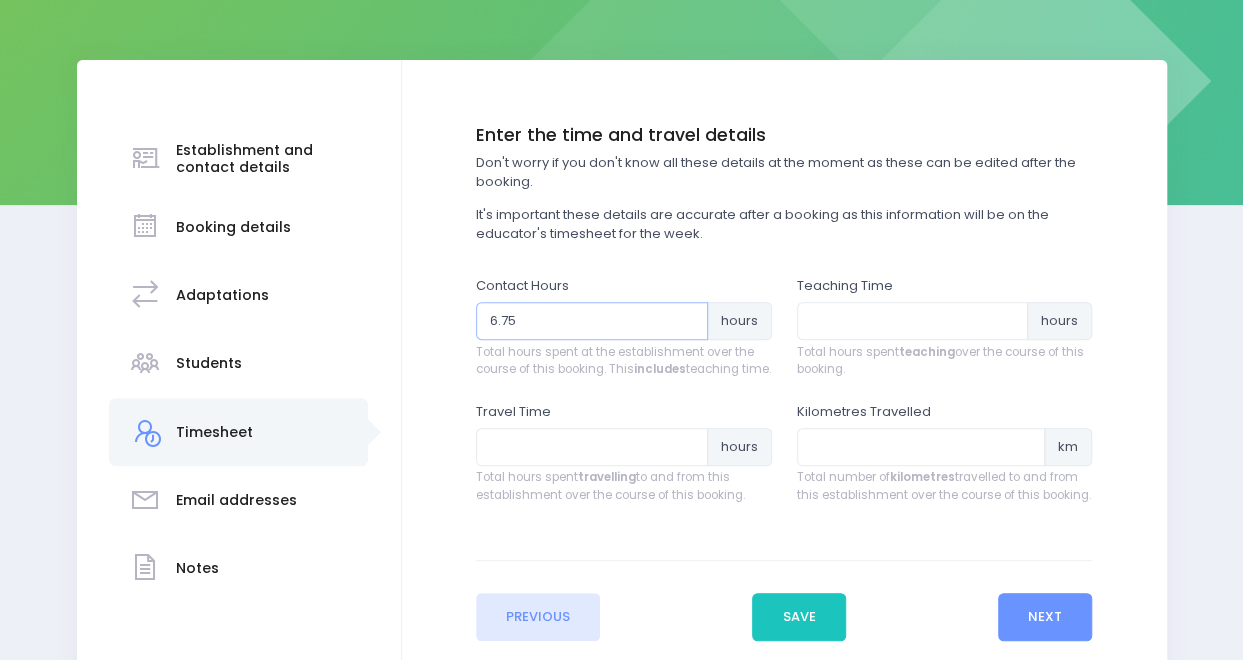 click on "6.75" at bounding box center [592, 321] 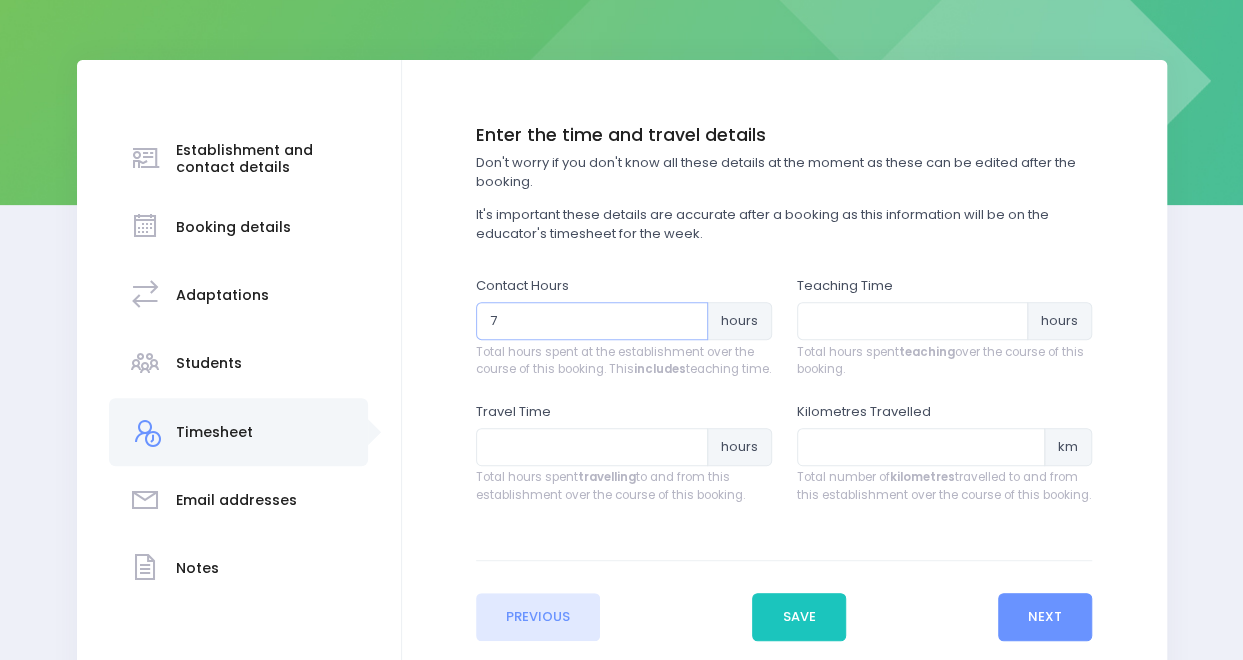 click on "7" at bounding box center [592, 321] 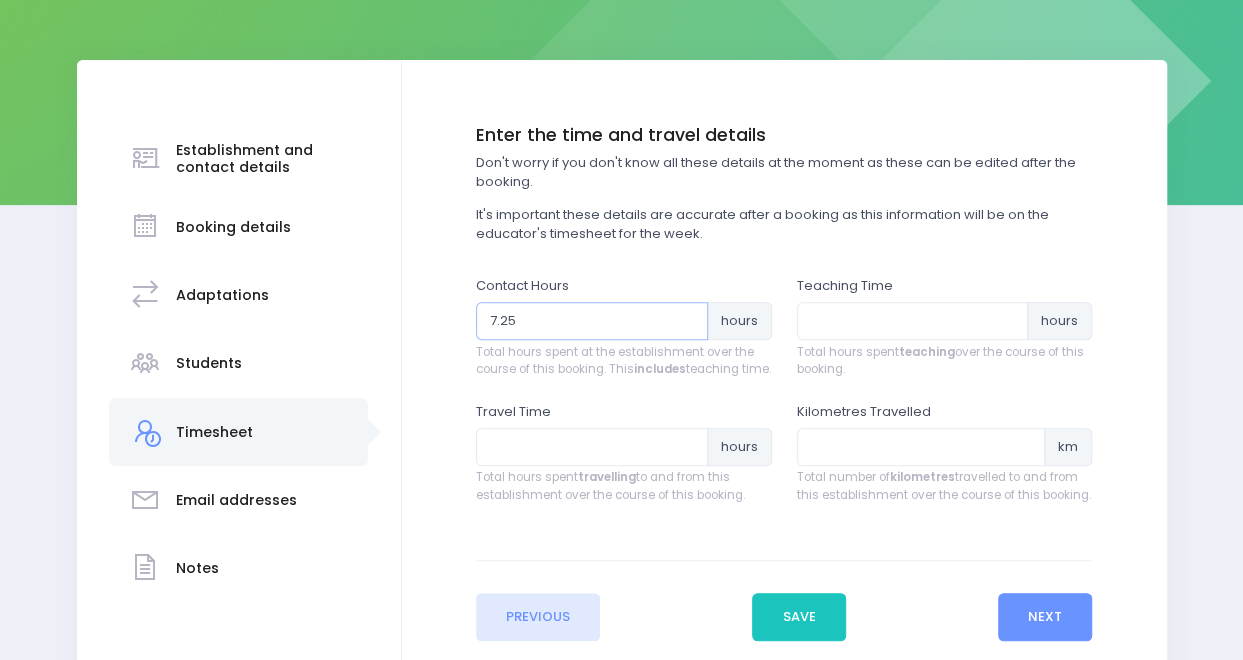 click on "7.25" at bounding box center (592, 321) 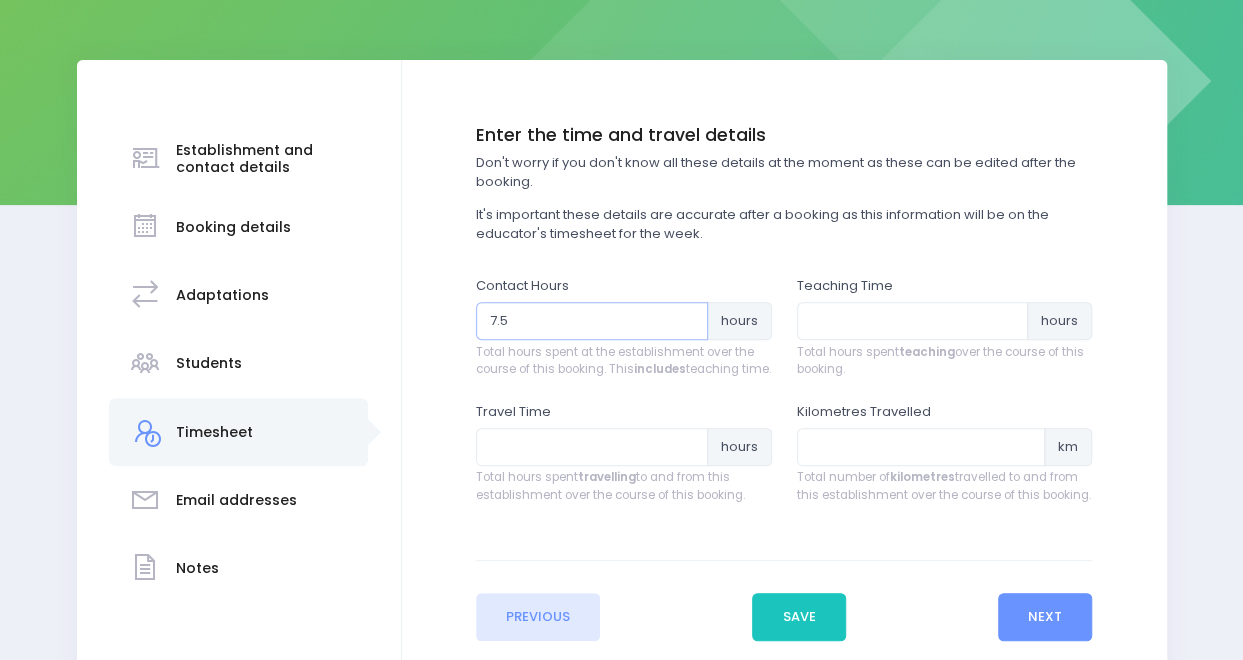 click on "7.5" at bounding box center [592, 321] 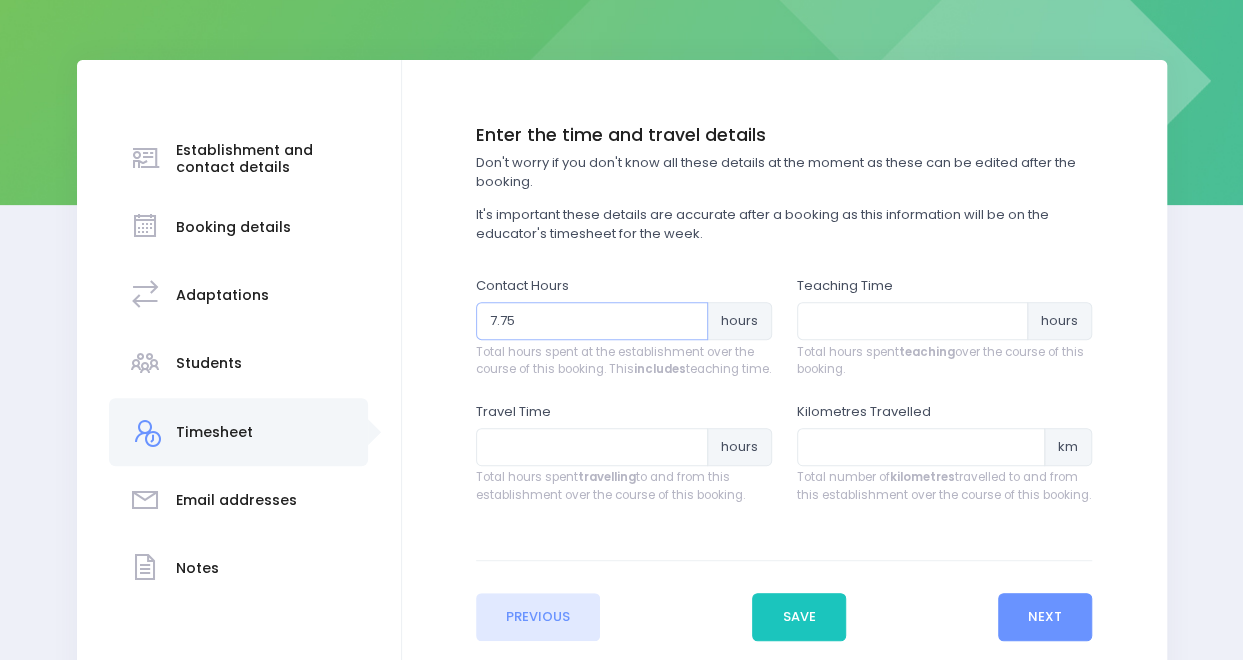 click on "7.75" at bounding box center [592, 321] 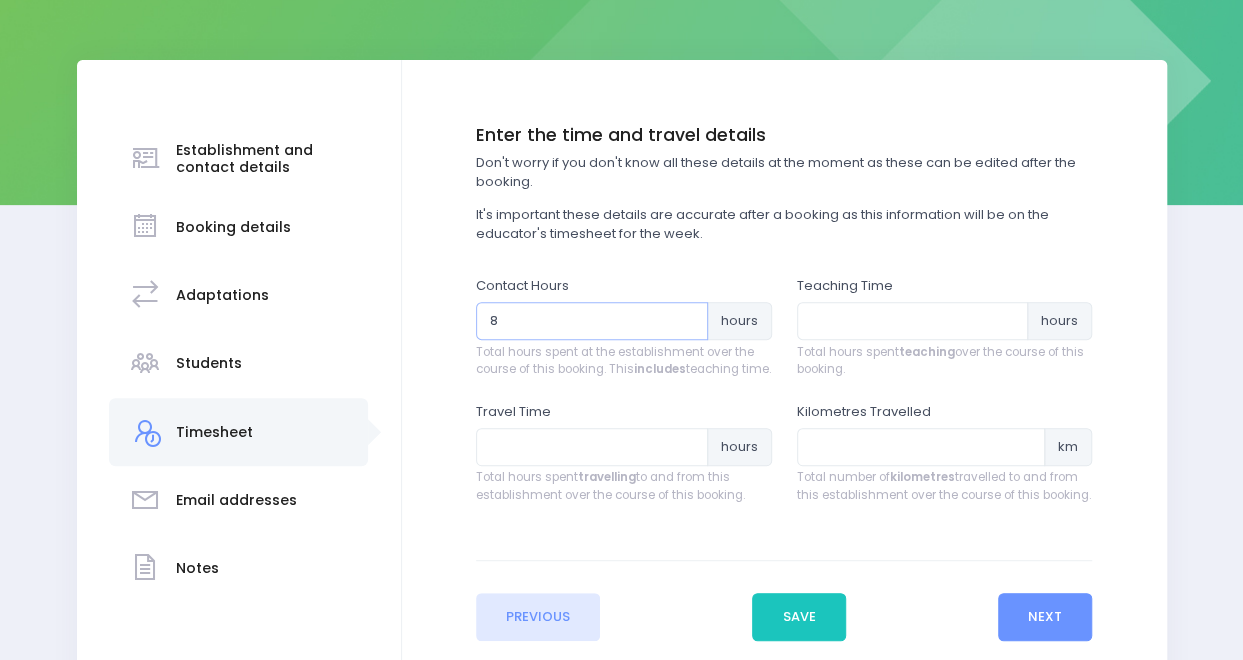 type on "8" 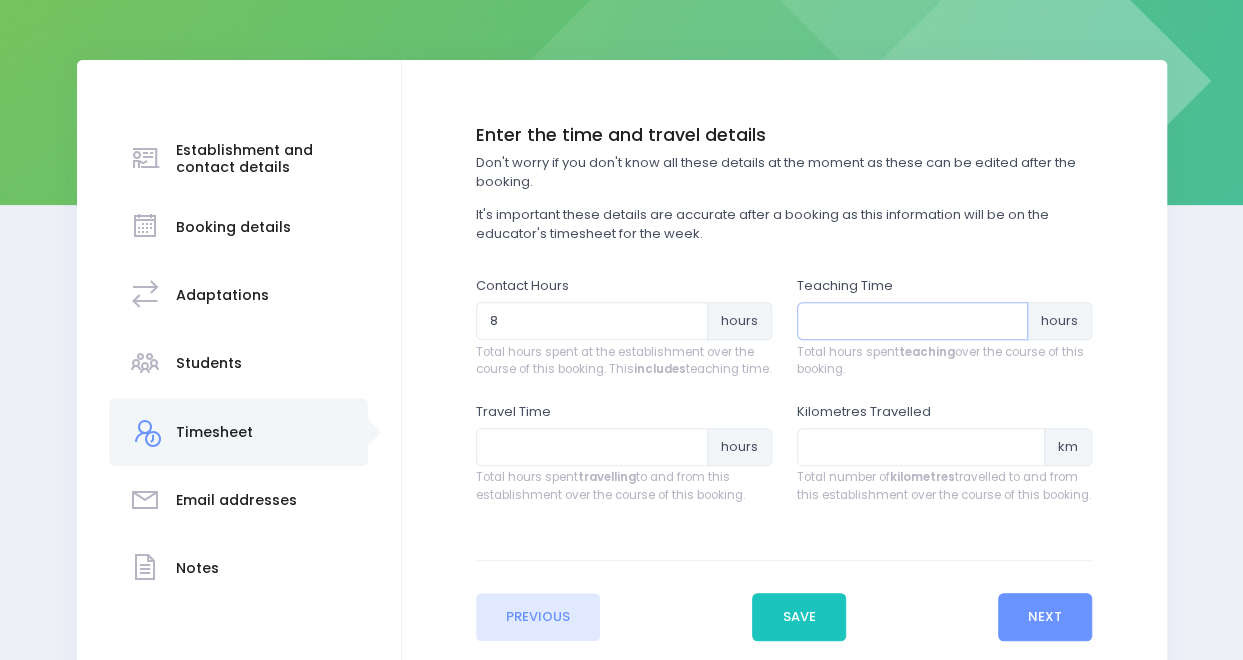 click at bounding box center [913, 321] 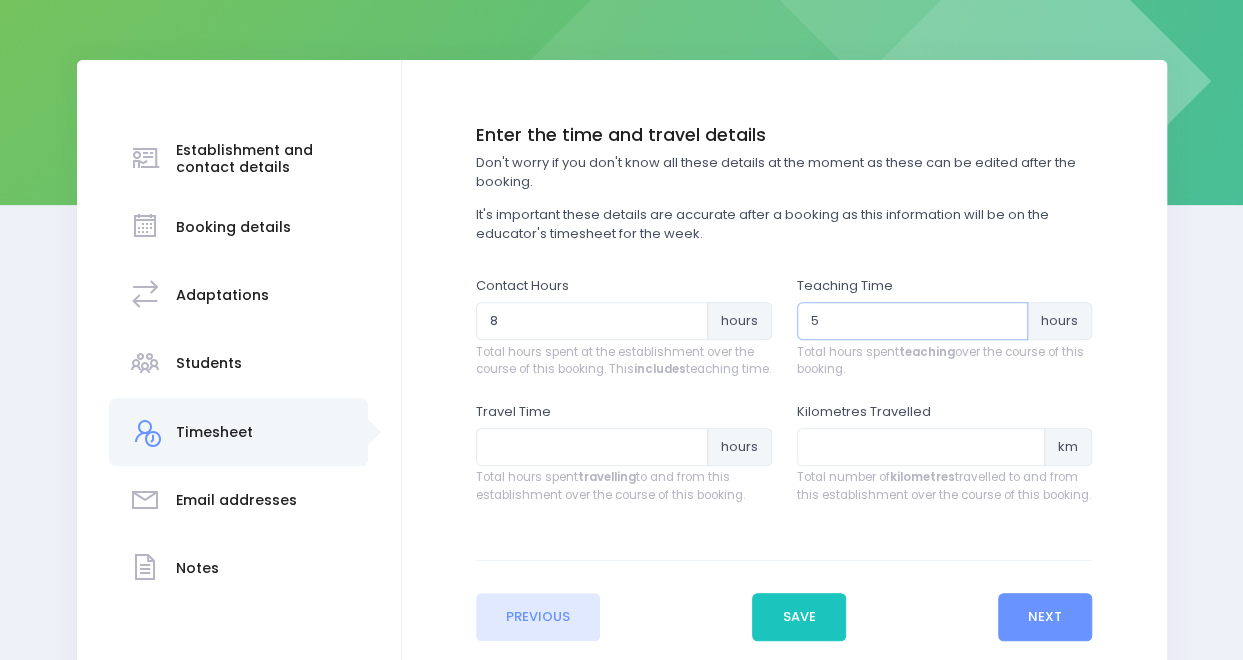 type on "5" 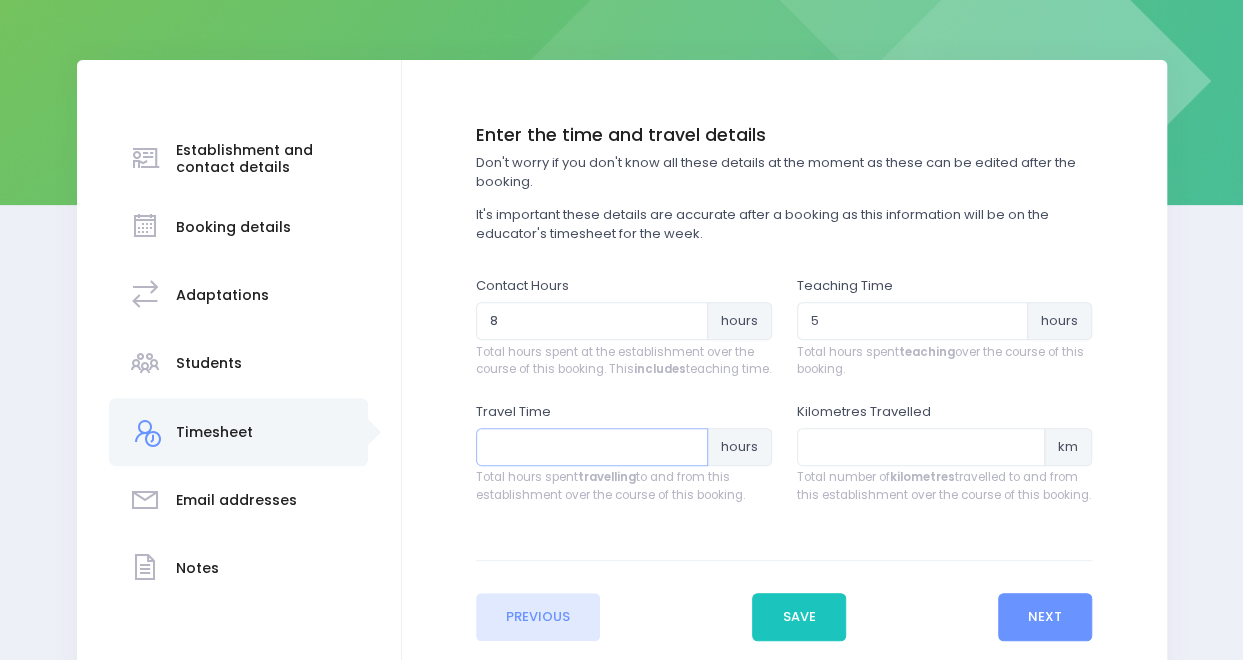 click at bounding box center [592, 447] 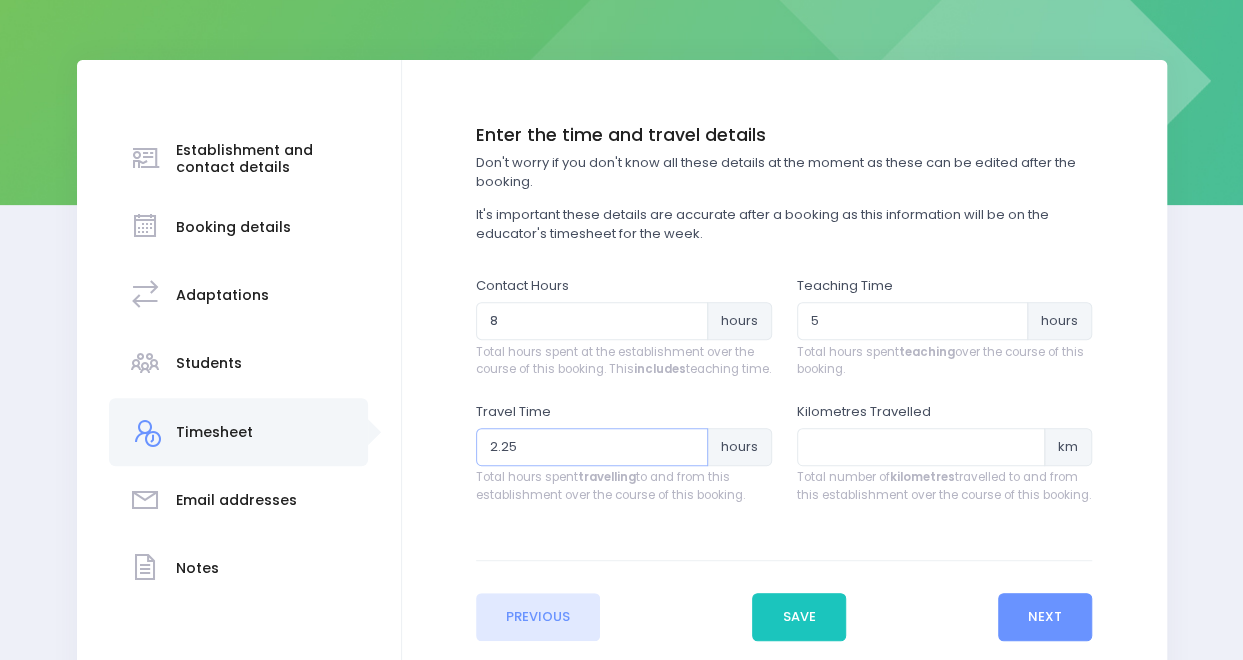 click on "2.25" at bounding box center (592, 447) 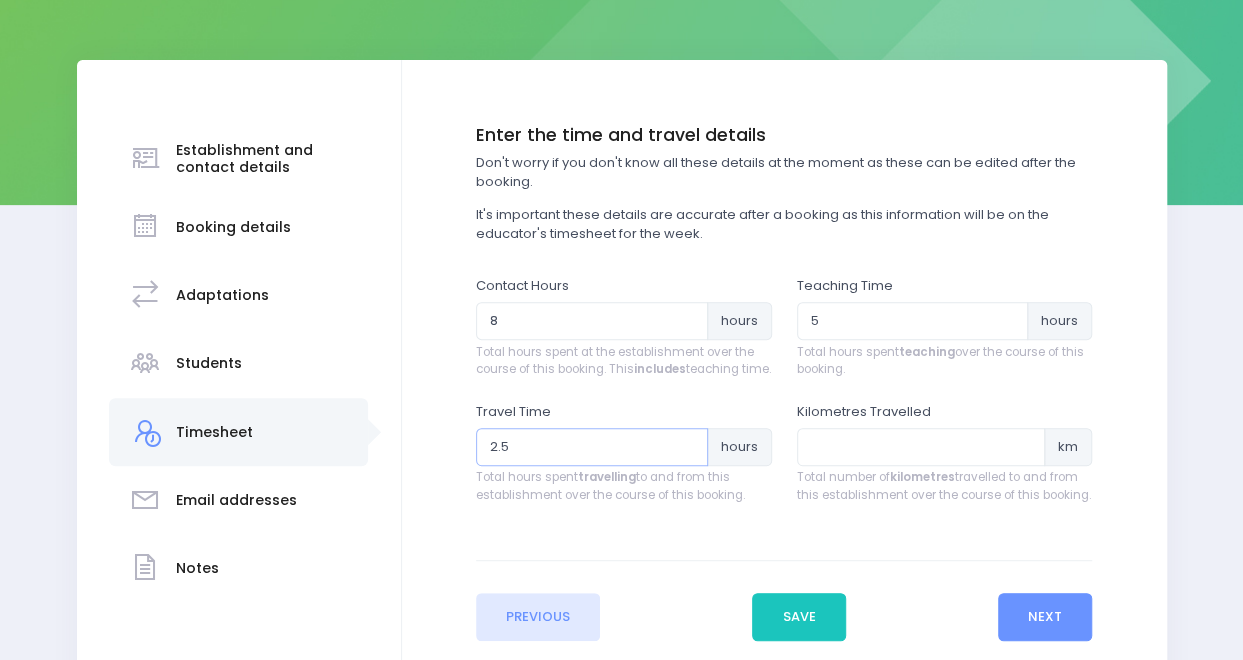 type on "2.5" 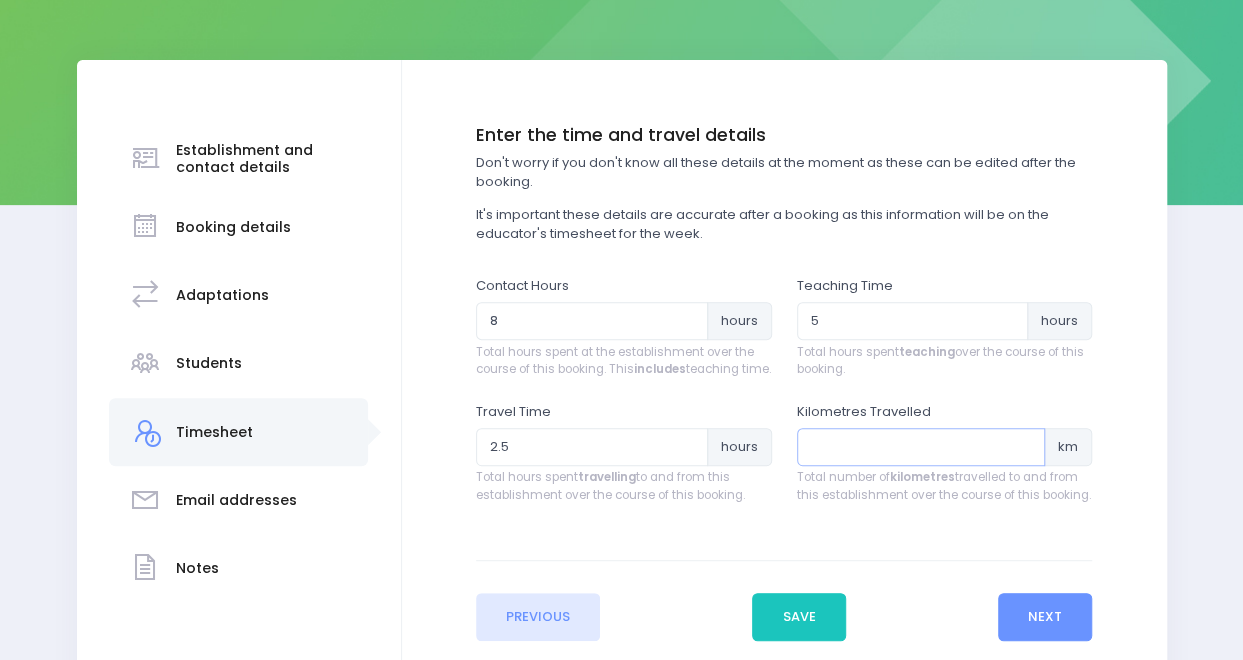 click at bounding box center [921, 447] 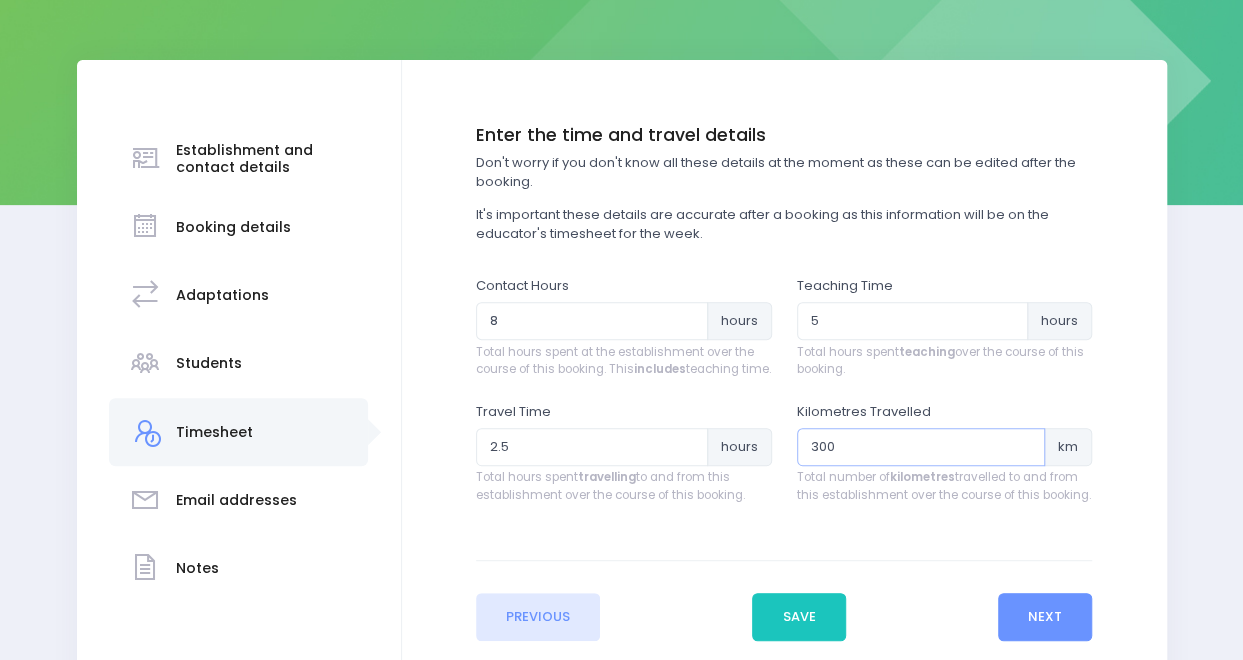 type on "300" 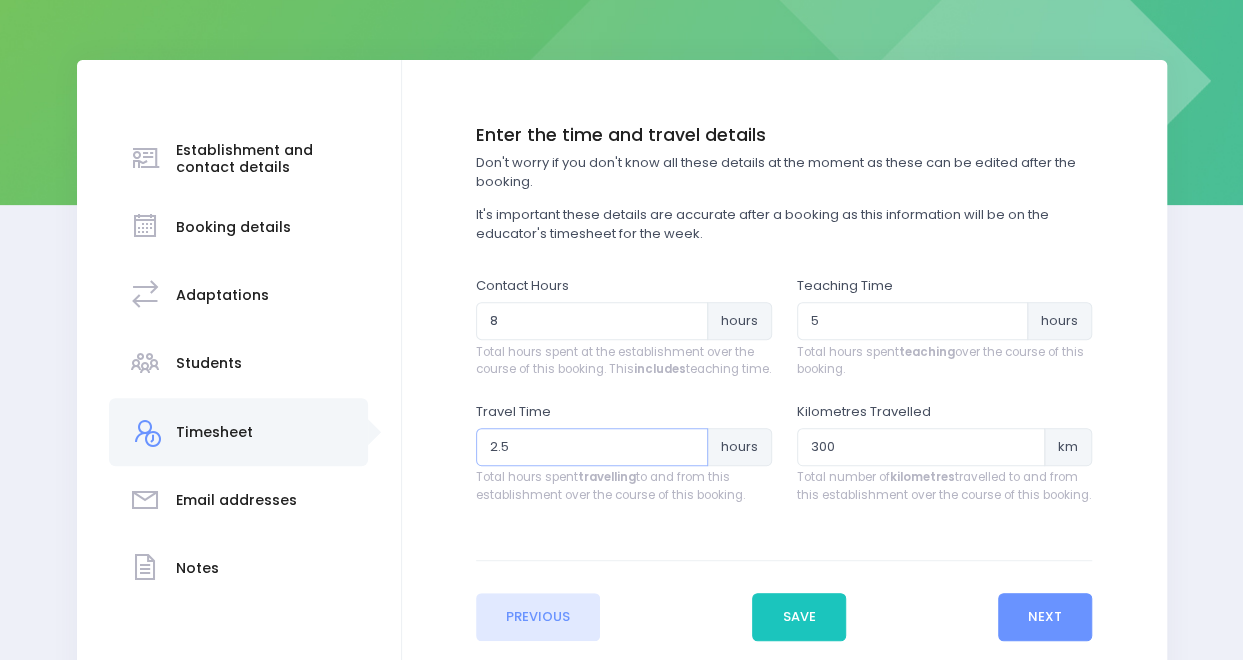 click on "2.5" at bounding box center [592, 447] 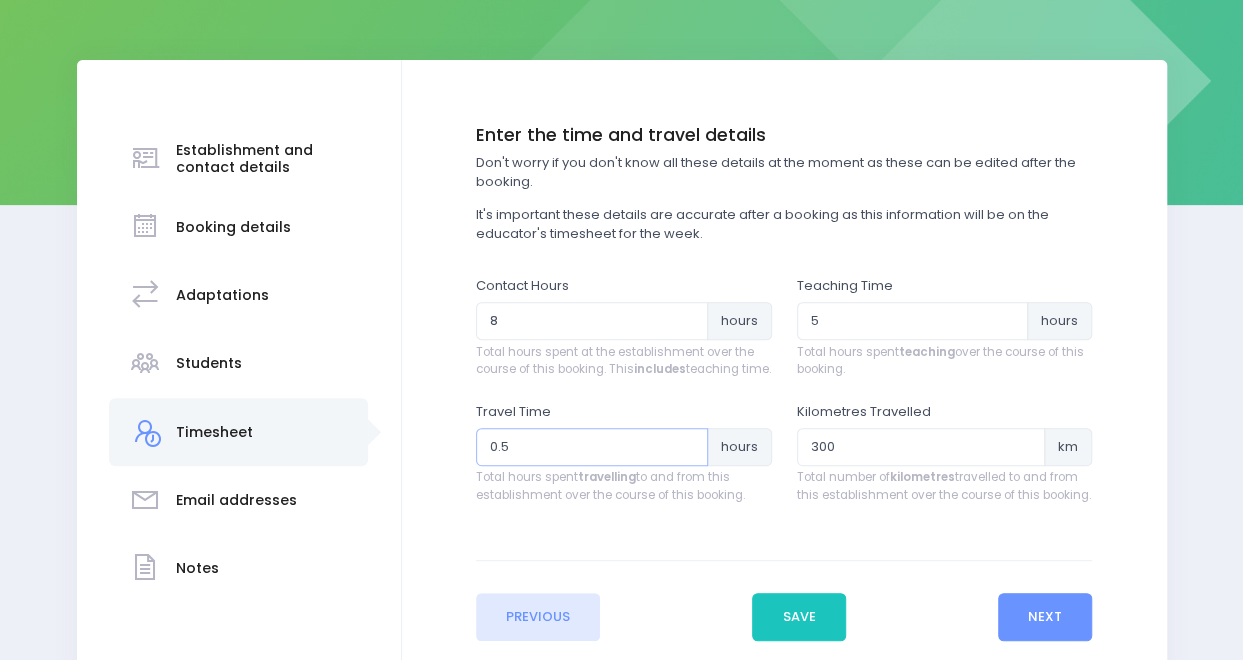 click on "0.5" at bounding box center (592, 447) 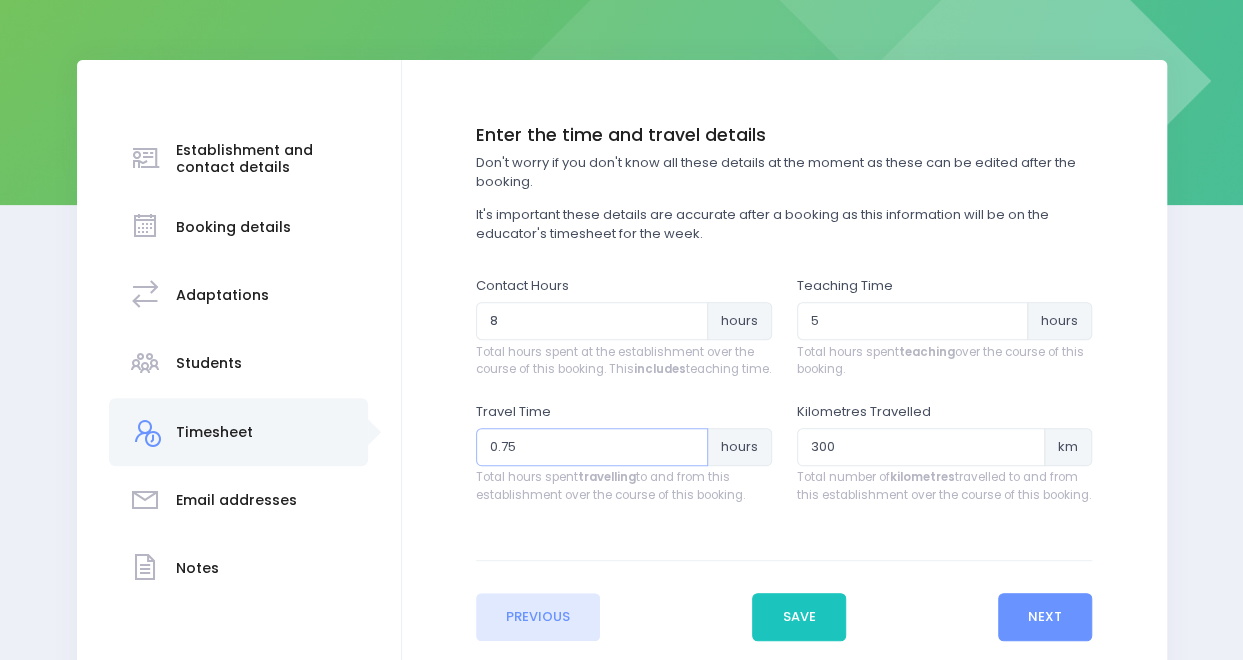 click on "0.75" at bounding box center [592, 447] 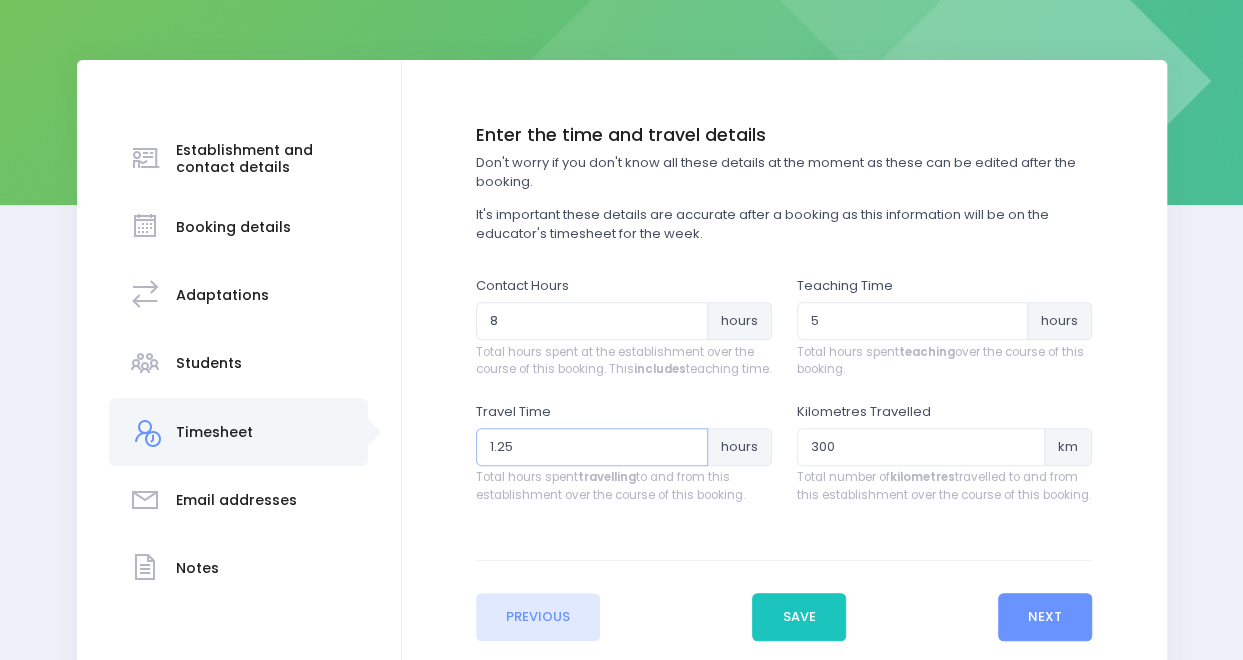 click on "1.25" at bounding box center [592, 447] 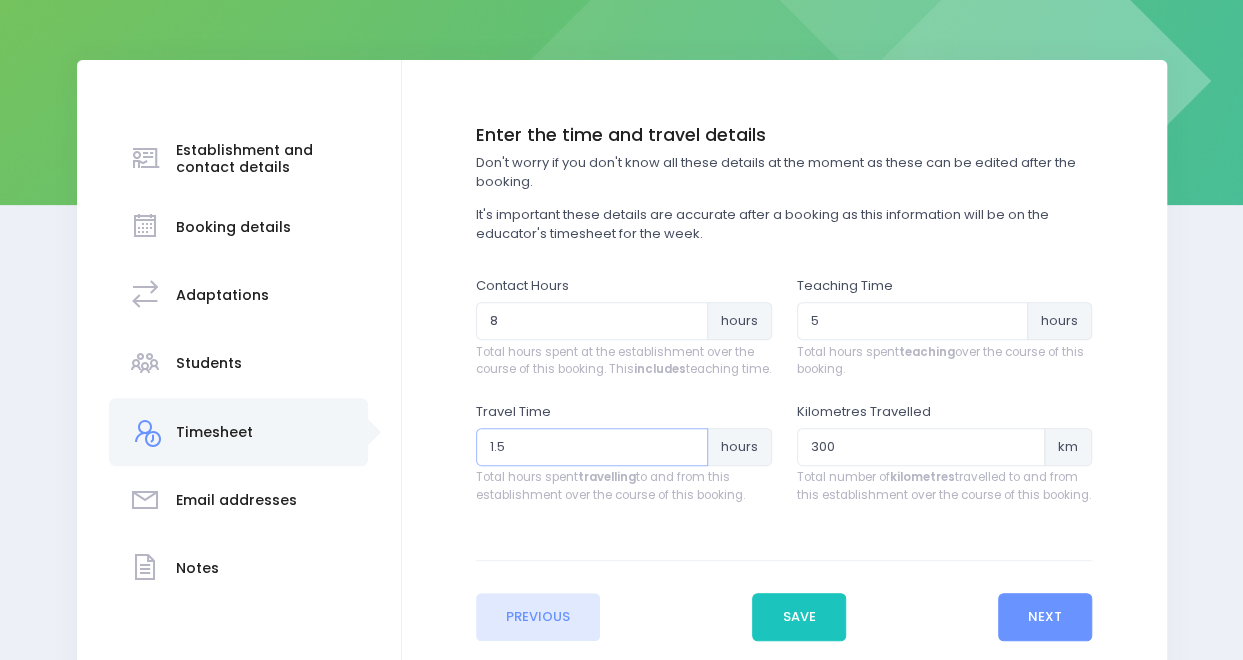 click on "1.5" at bounding box center [592, 447] 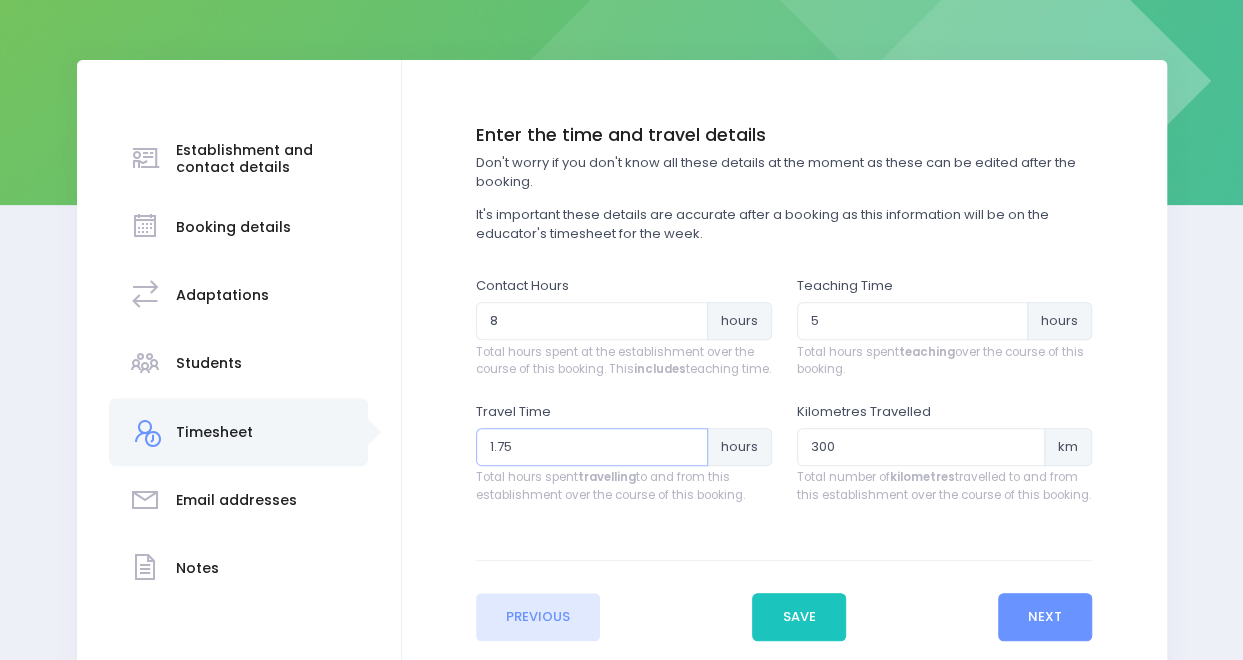 click on "1.75" at bounding box center (592, 447) 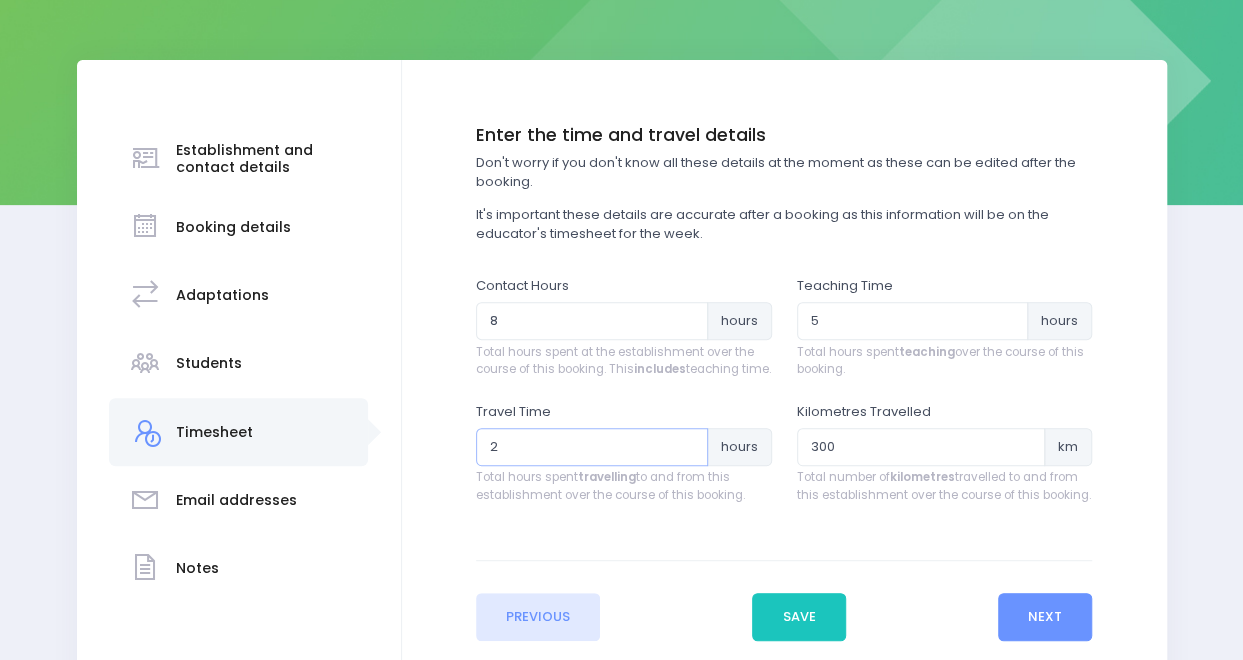 click on "2" at bounding box center (592, 447) 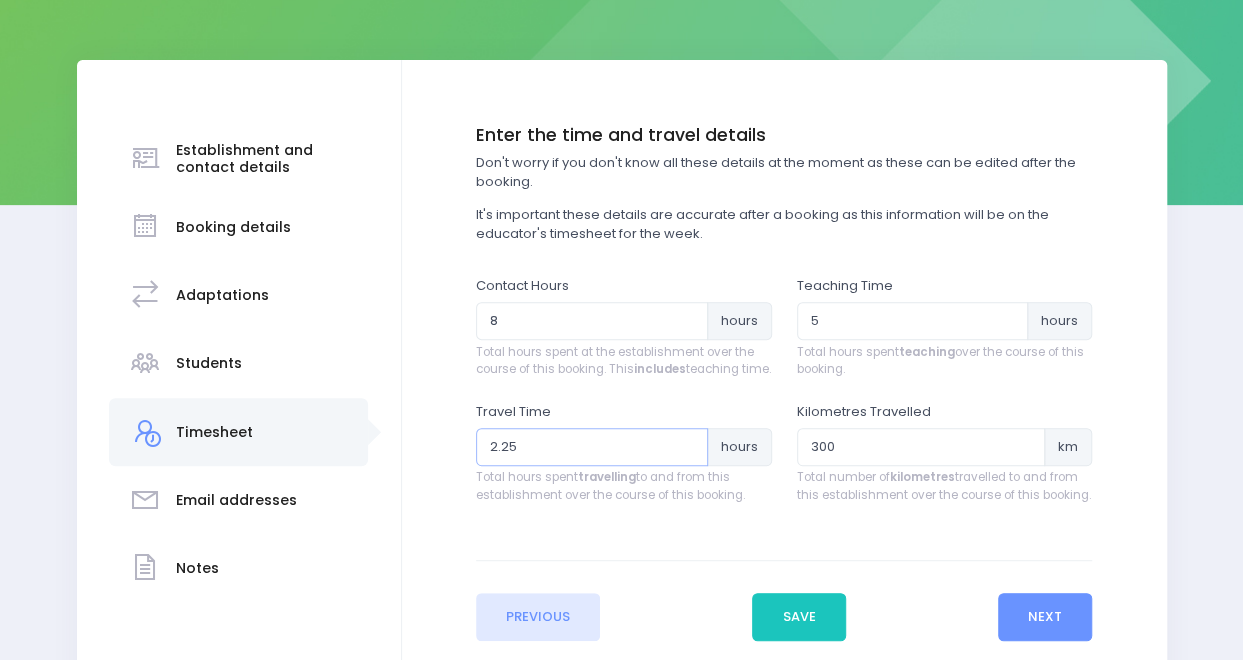 click on "2.25" at bounding box center (592, 447) 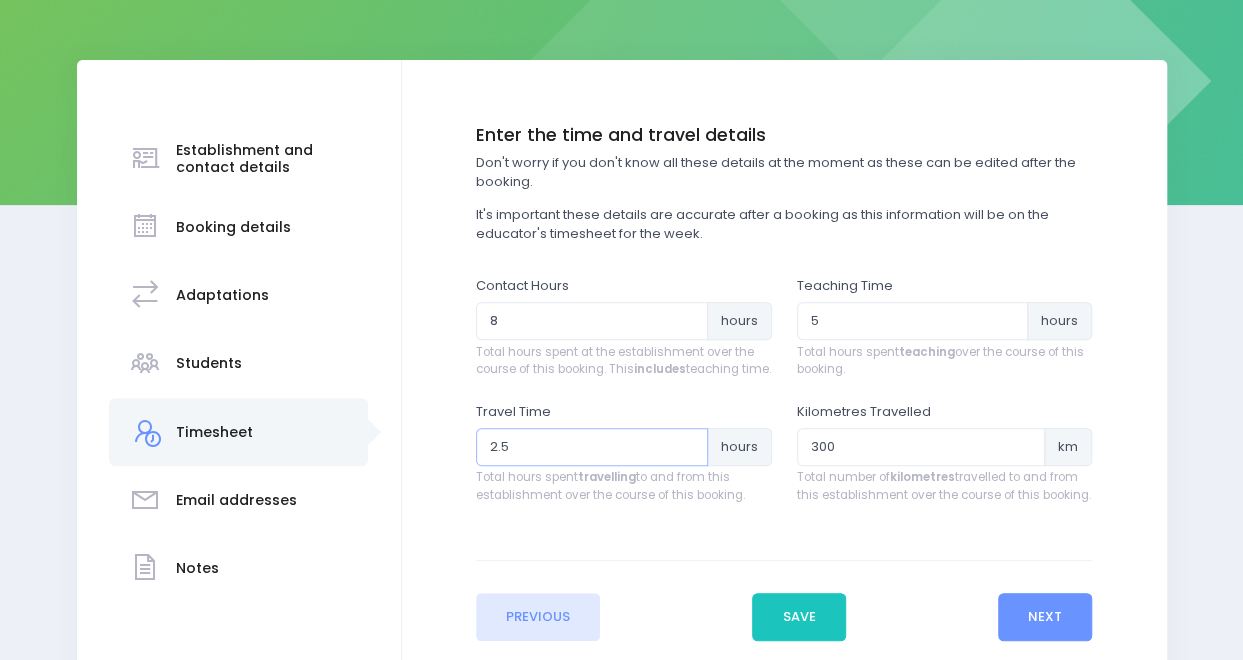 click on "2.5" at bounding box center [592, 447] 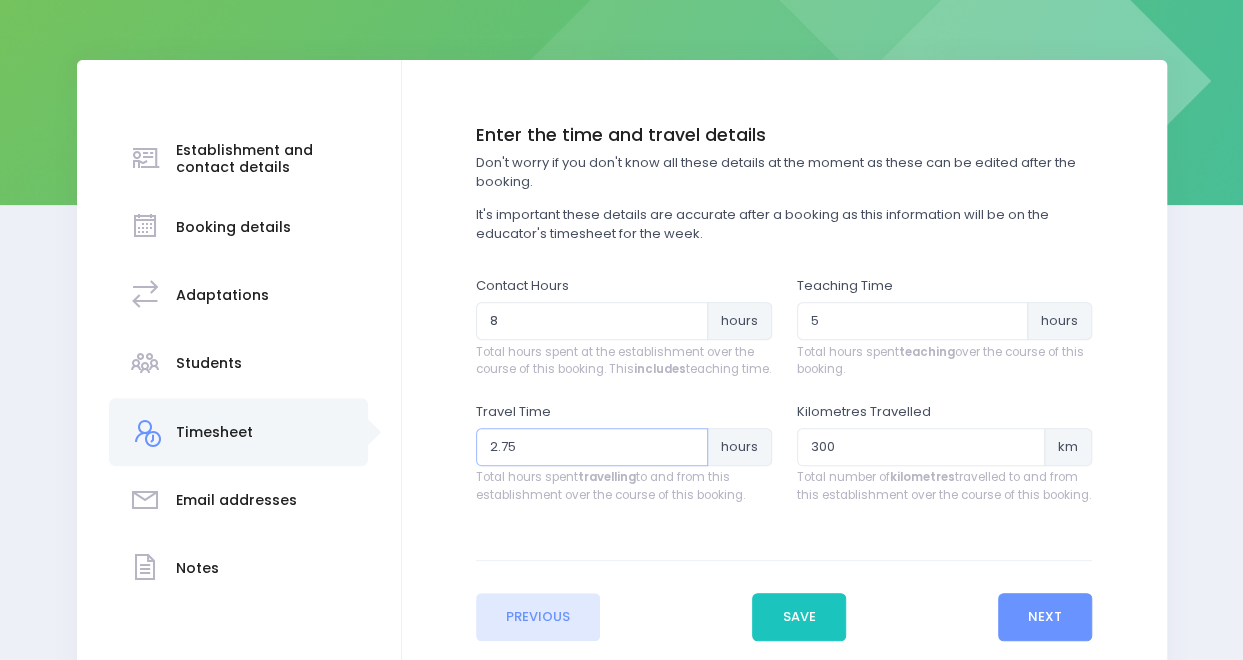 click on "2.75" at bounding box center (592, 447) 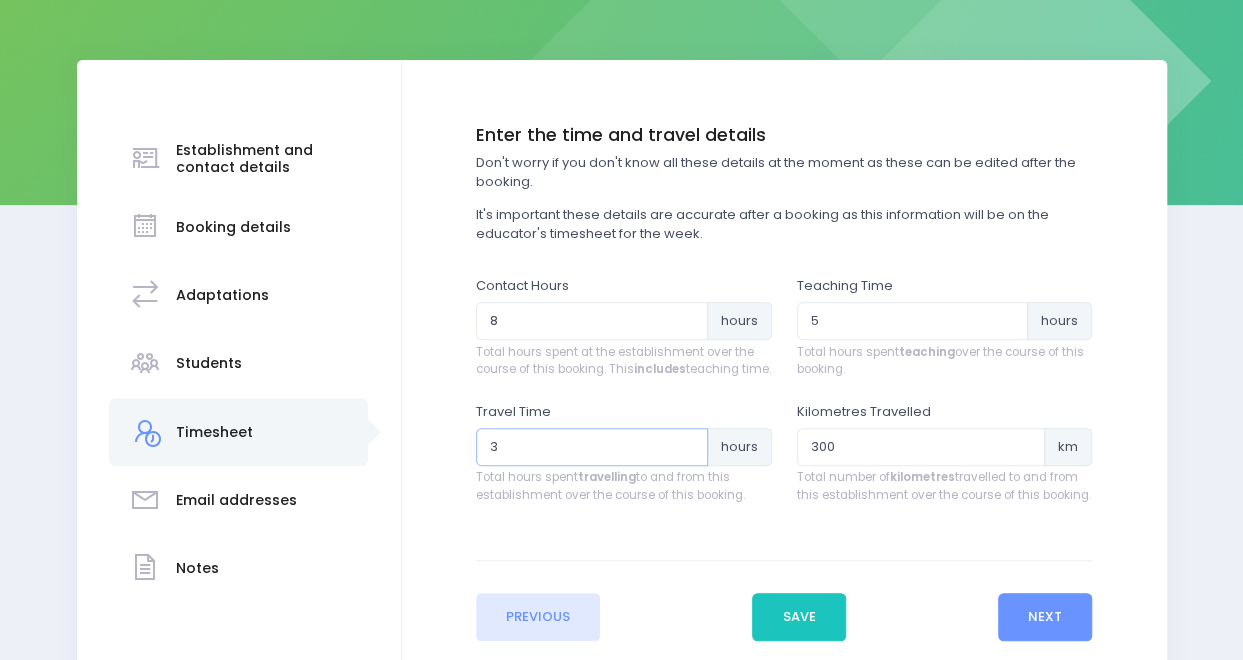 click on "3" at bounding box center [592, 447] 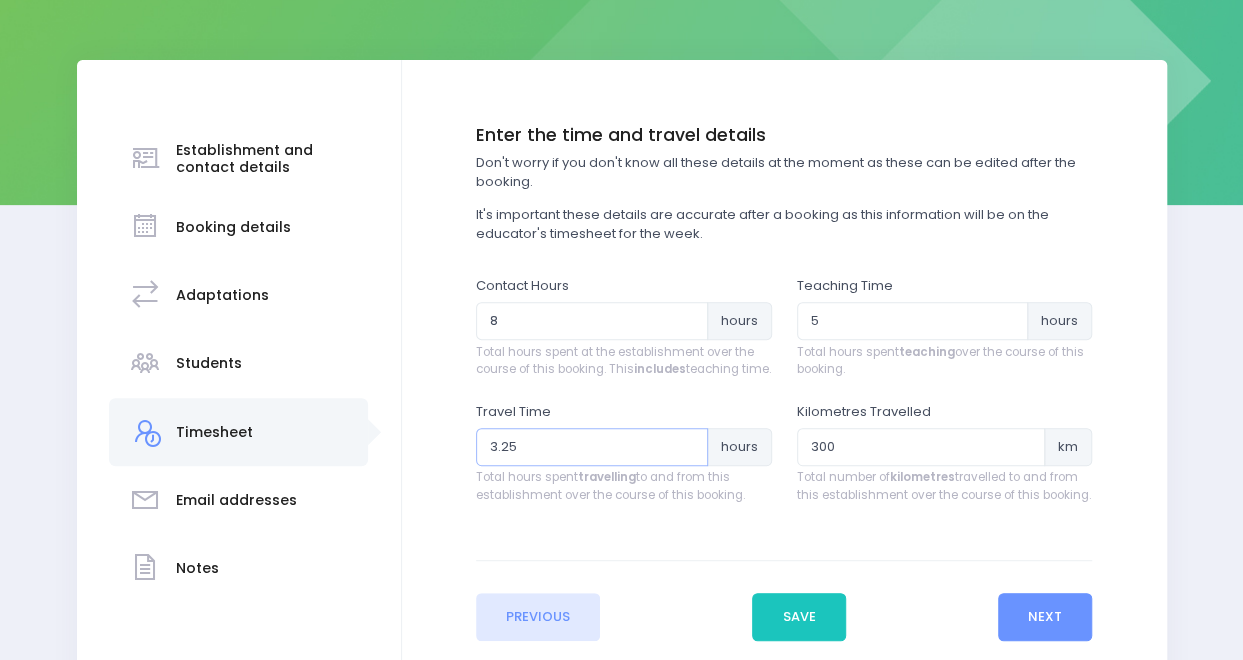 click on "3.25" at bounding box center (592, 447) 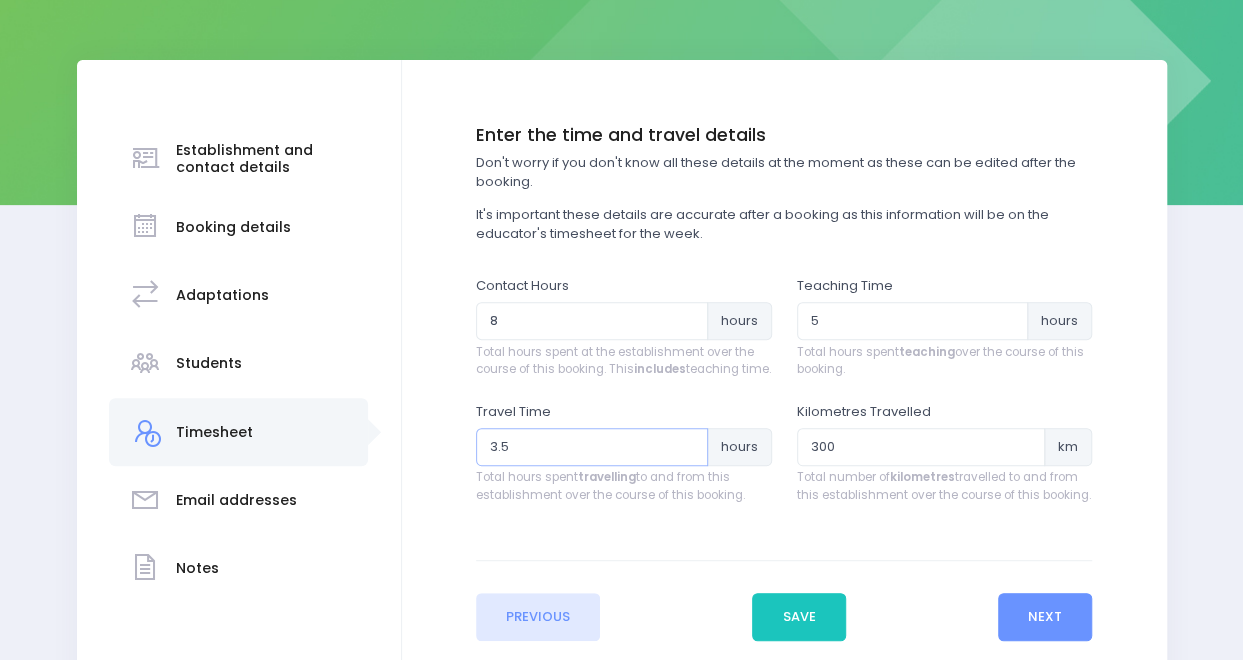 click on "3.5" at bounding box center (592, 447) 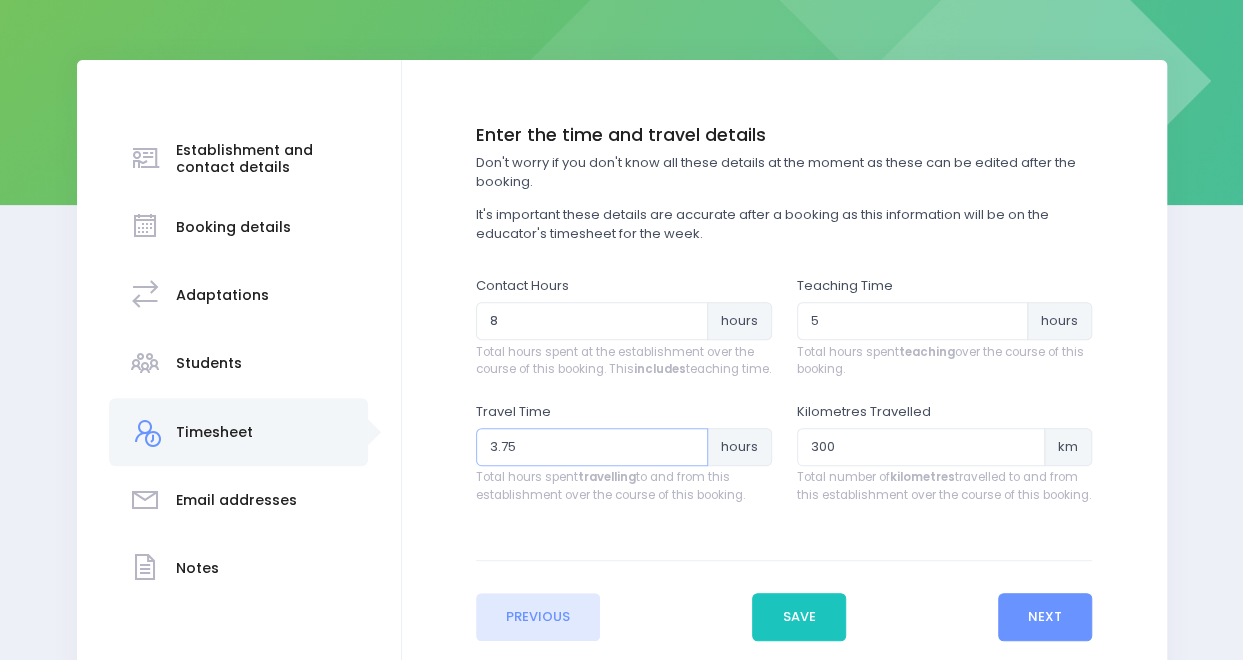click on "3.75" at bounding box center [592, 447] 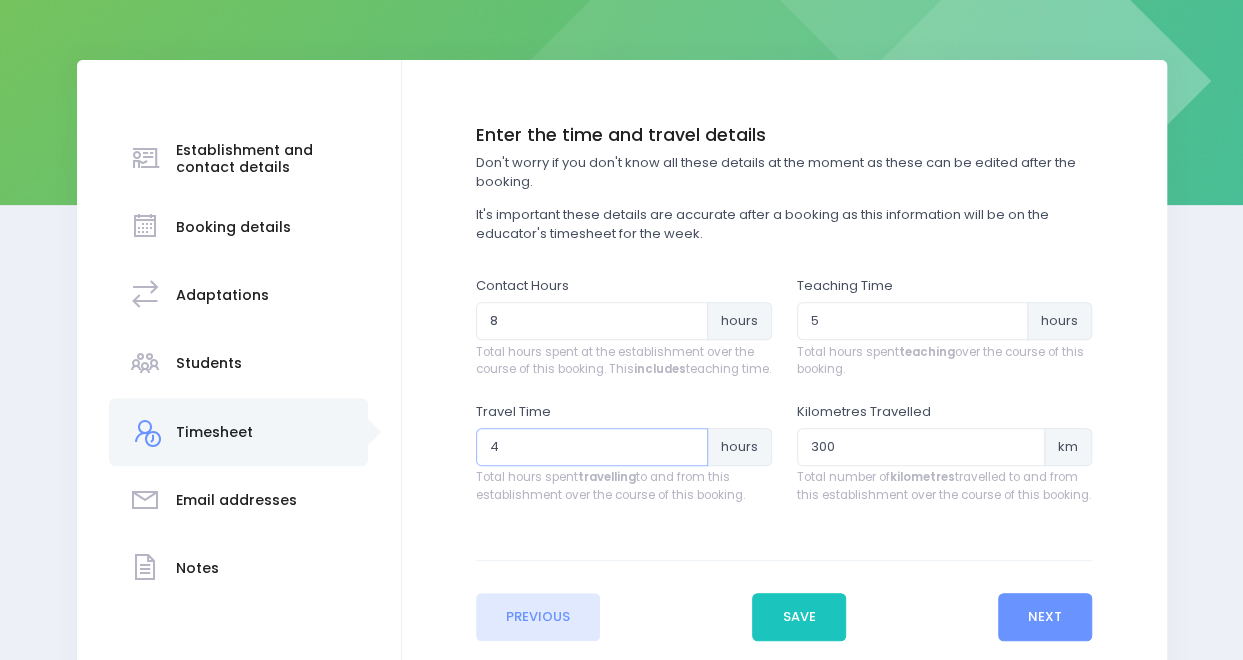 type on "4" 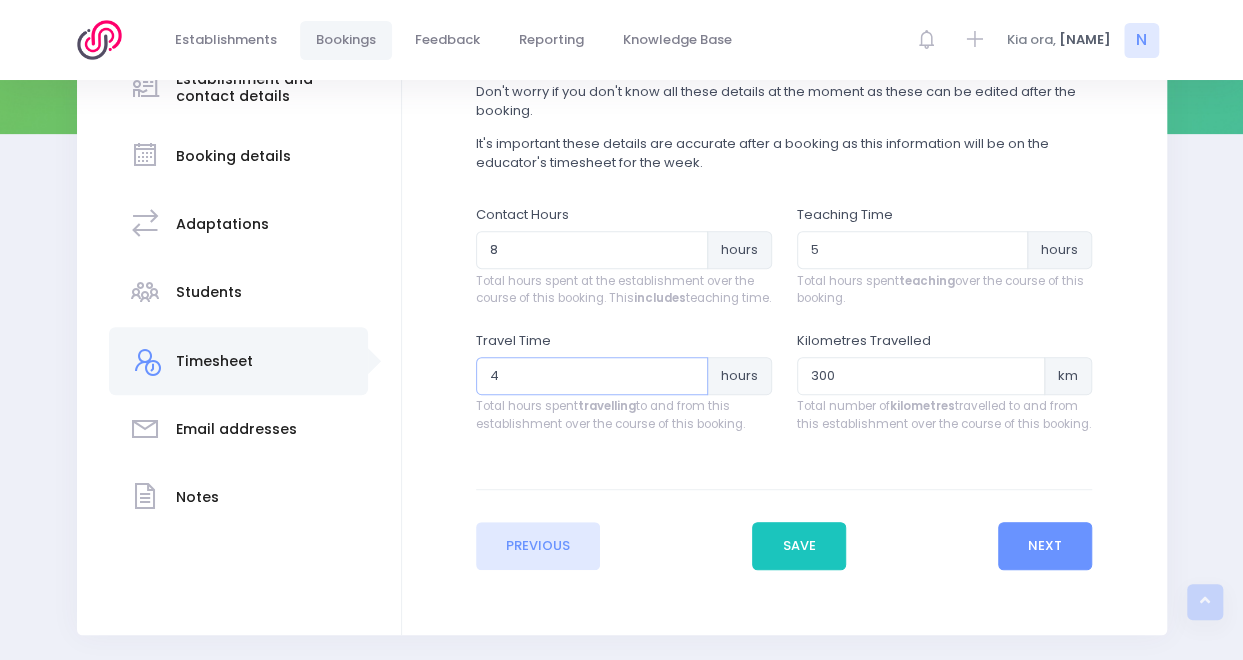 scroll, scrollTop: 359, scrollLeft: 0, axis: vertical 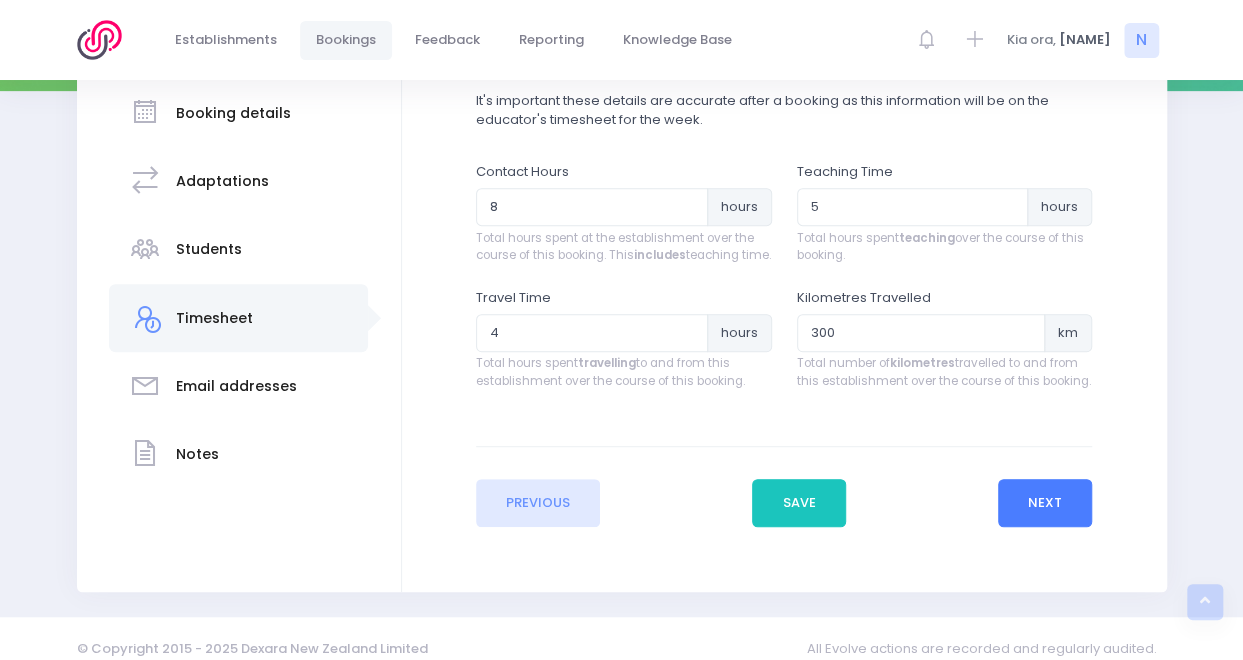 click on "Next" at bounding box center (1045, 503) 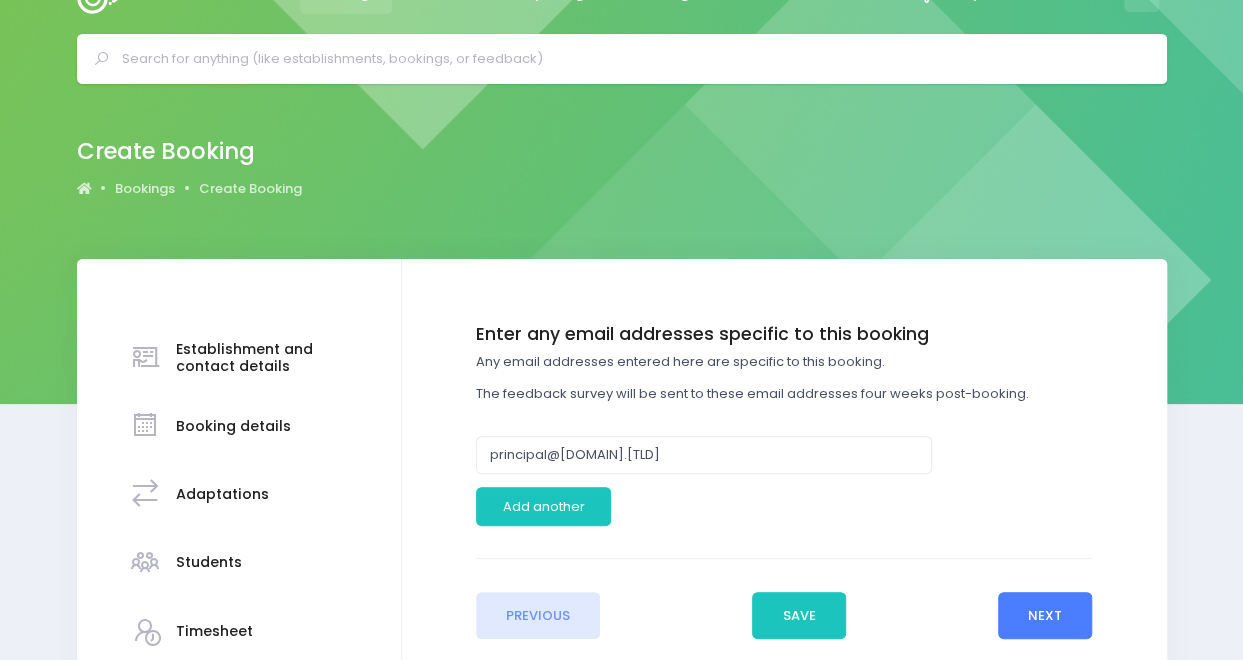 scroll, scrollTop: 0, scrollLeft: 0, axis: both 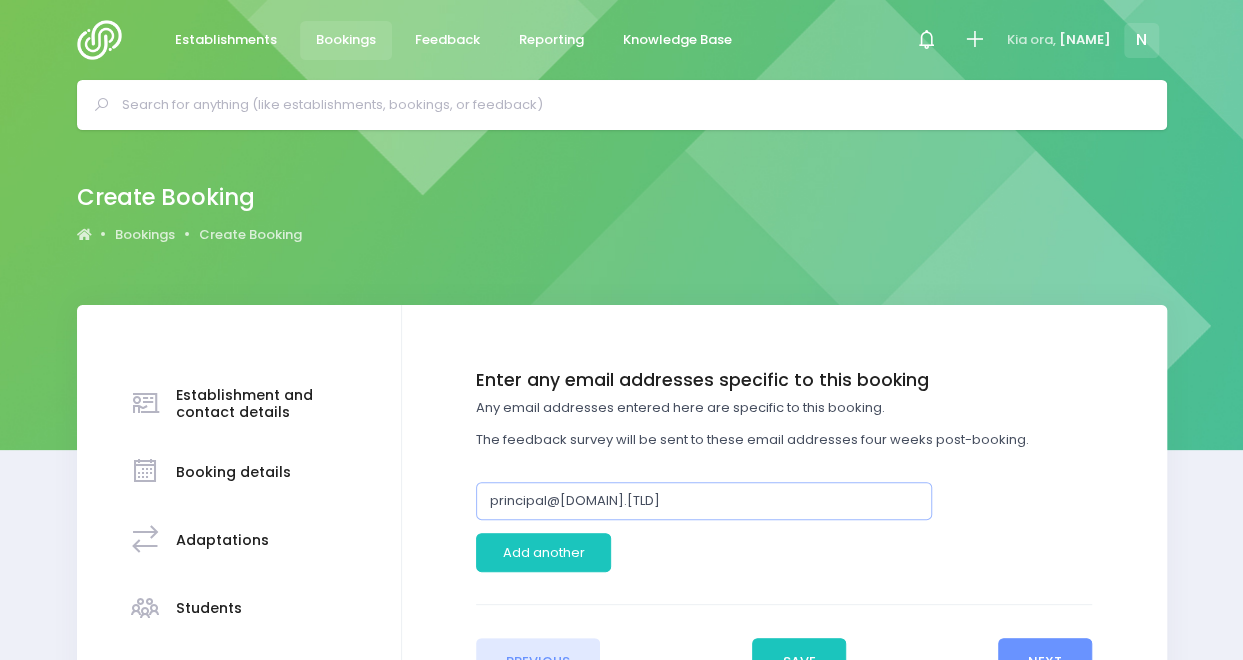 drag, startPoint x: 549, startPoint y: 499, endPoint x: 388, endPoint y: 462, distance: 165.19685 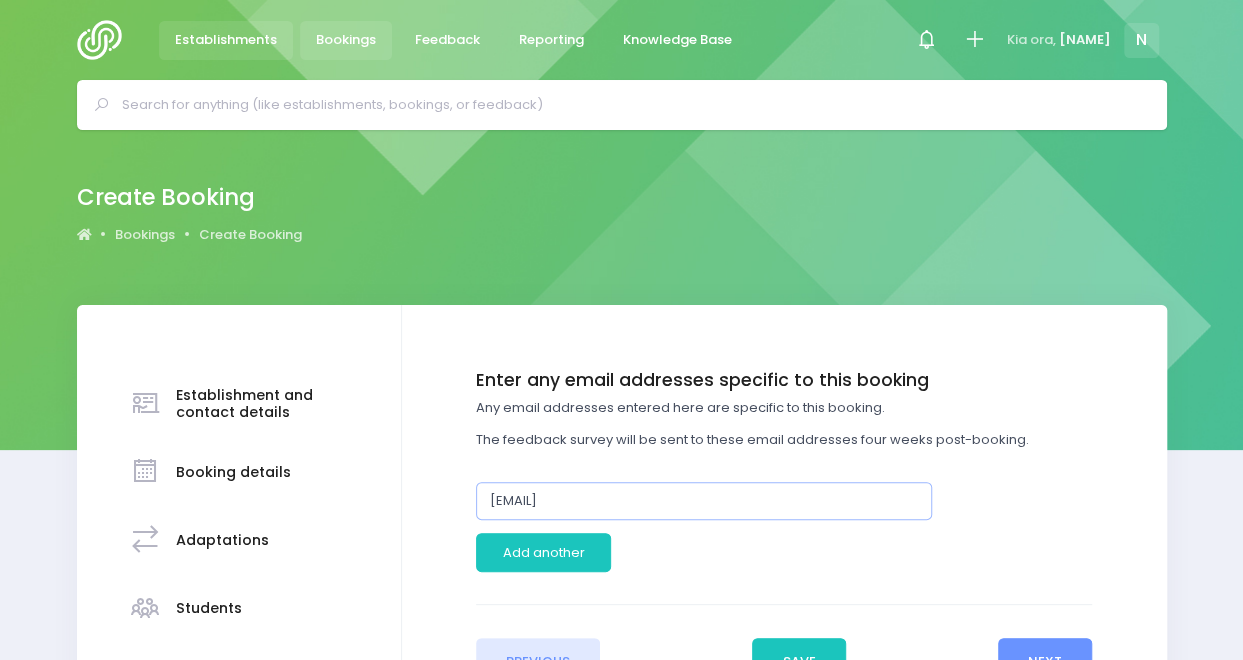 type on "cehrman@takitimu.school.nz" 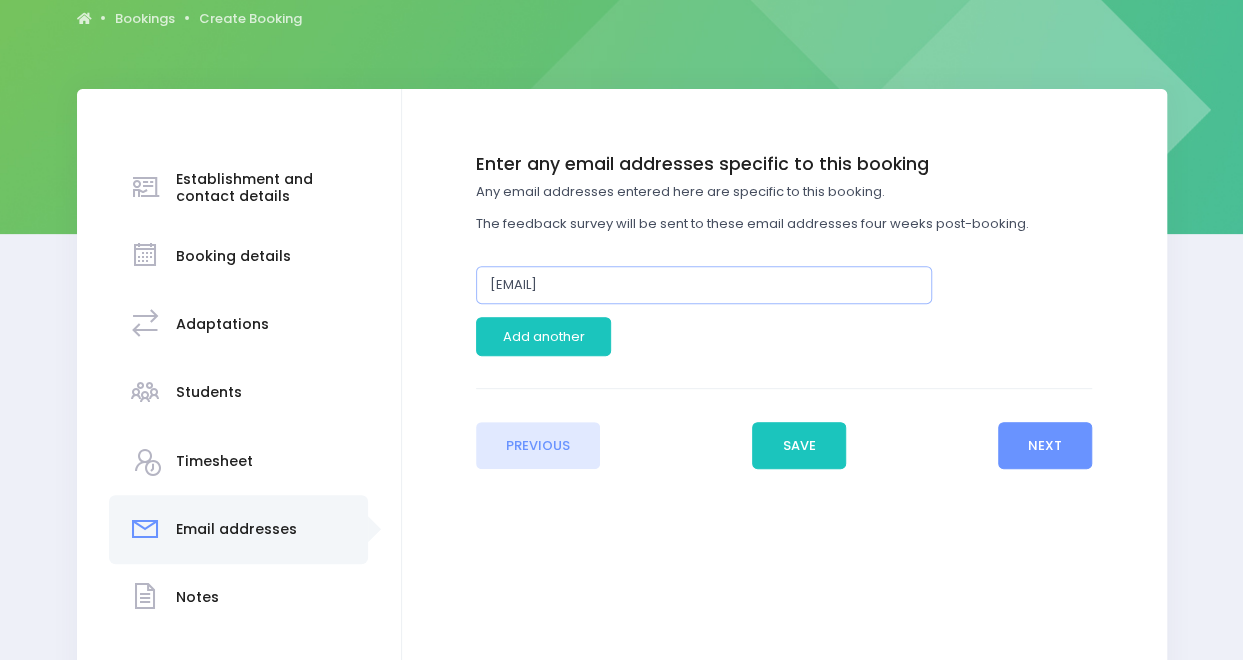scroll, scrollTop: 227, scrollLeft: 0, axis: vertical 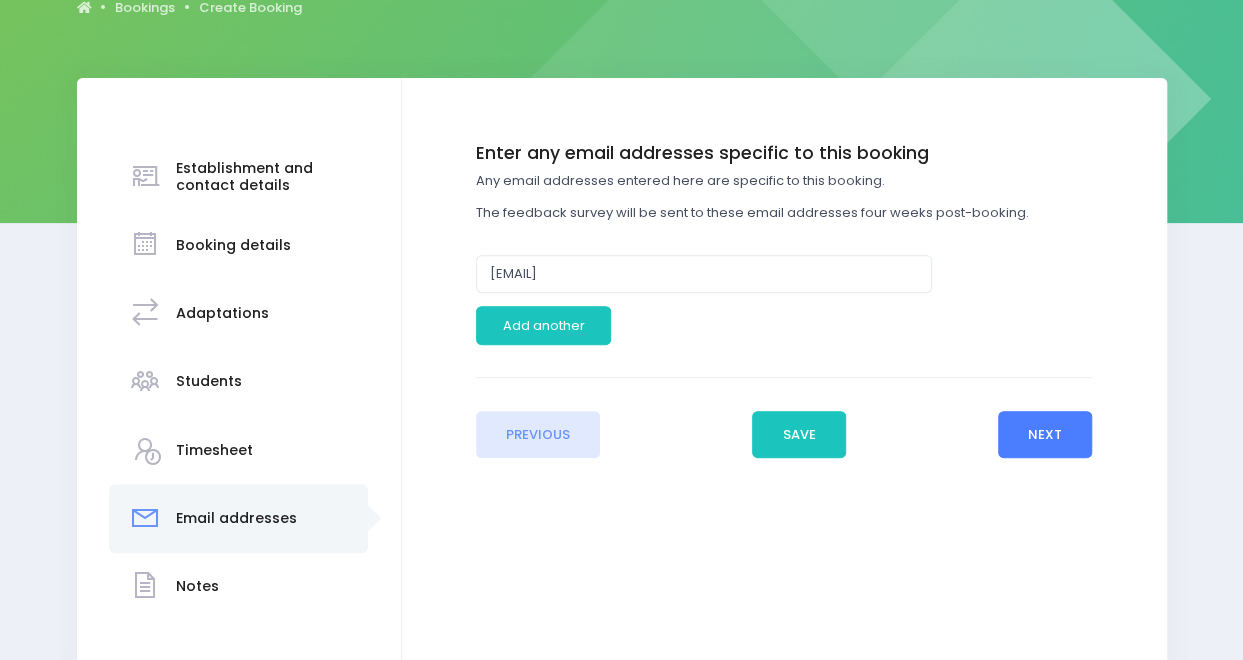 click on "Next" at bounding box center [1045, 435] 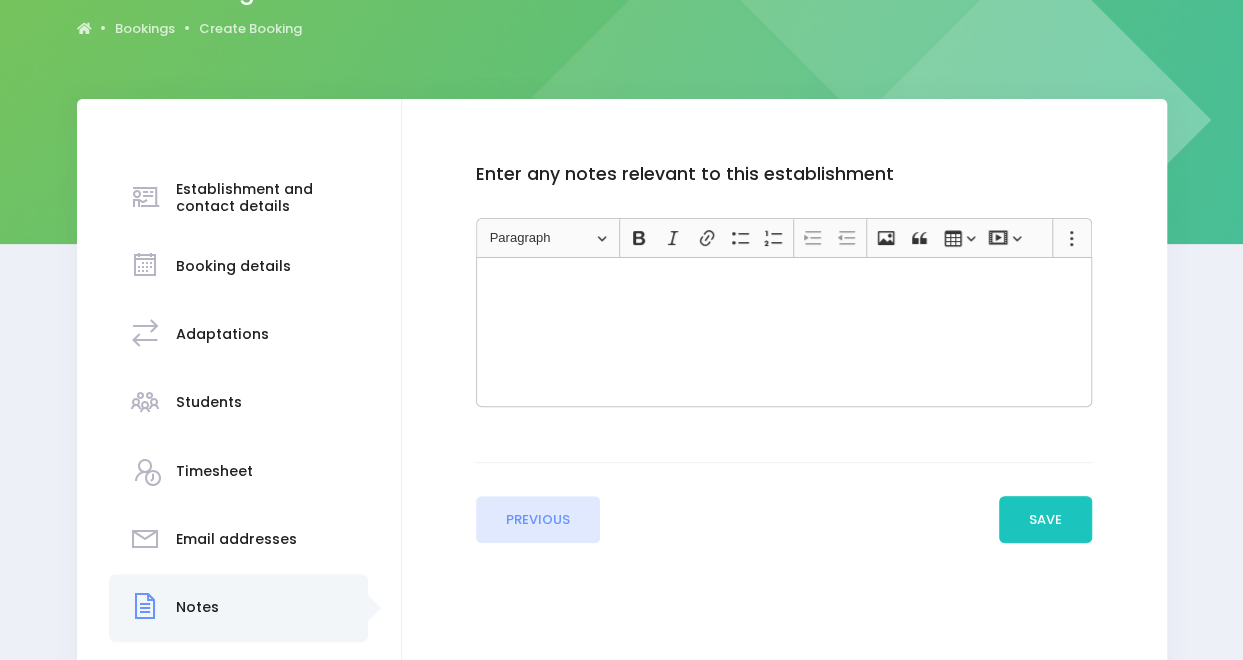 scroll, scrollTop: 225, scrollLeft: 0, axis: vertical 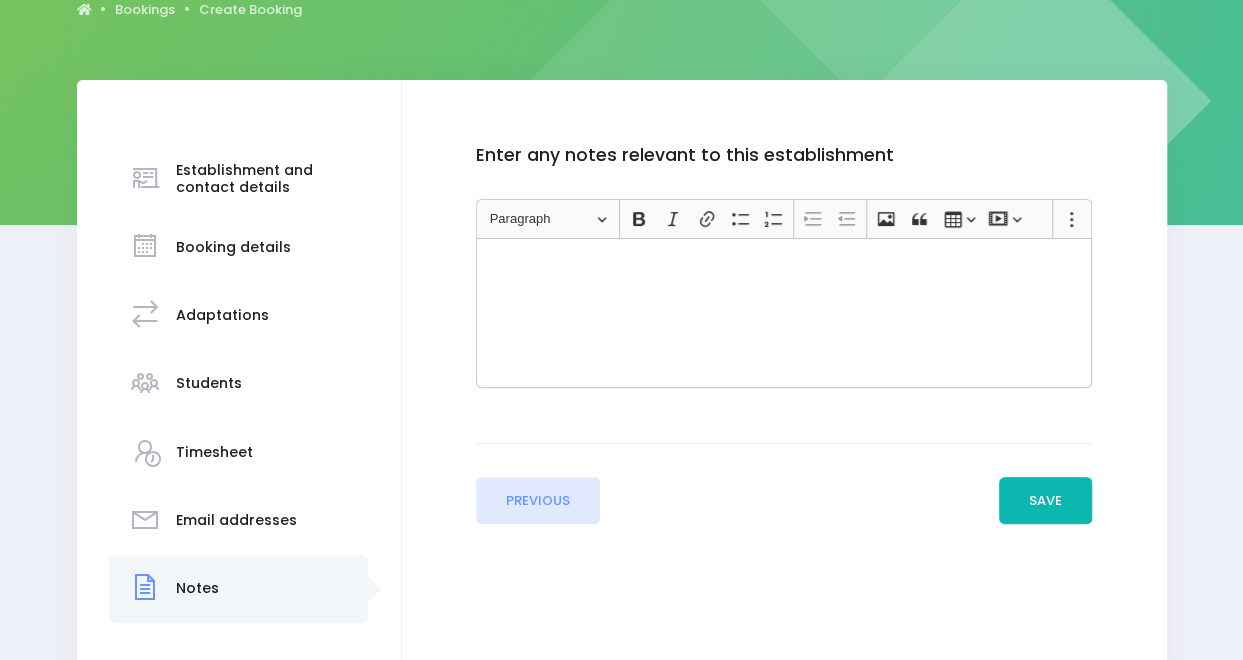 click on "Save" at bounding box center (1046, 501) 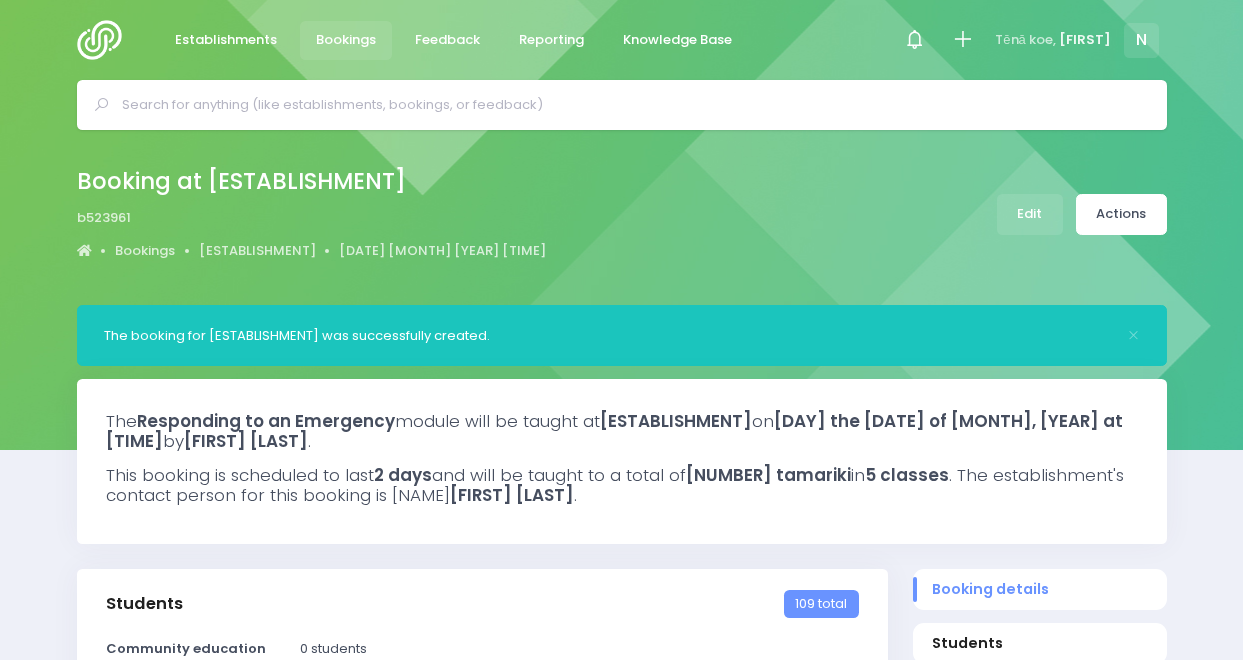 select on "5" 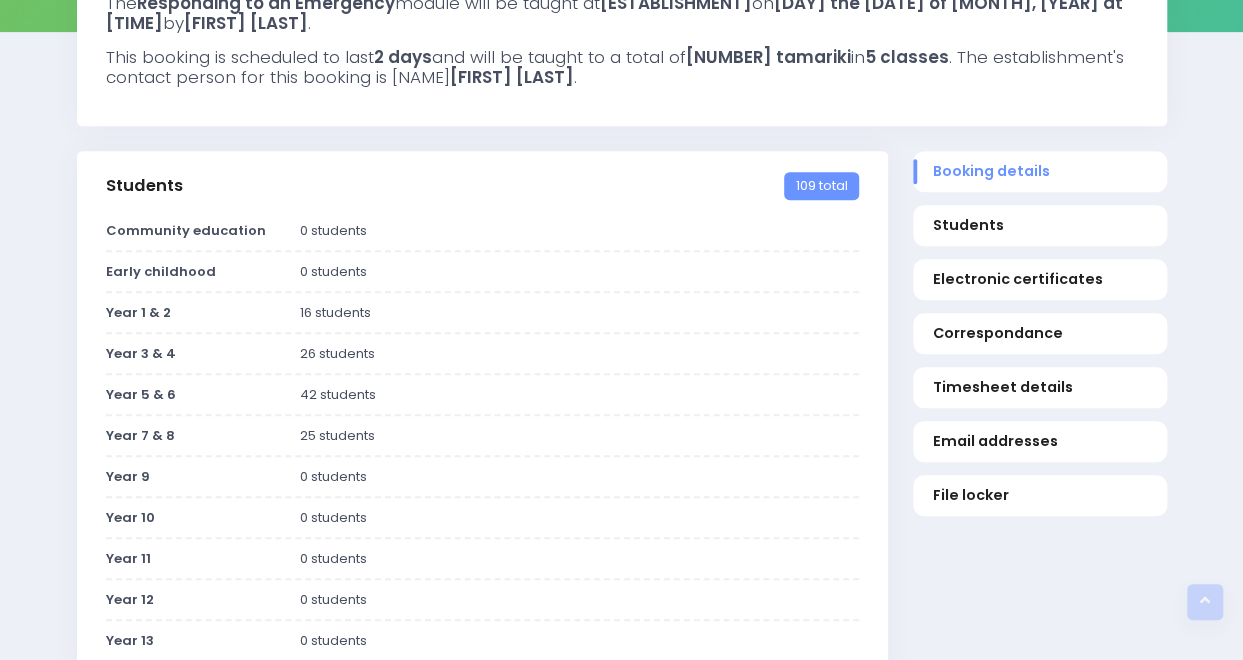 scroll, scrollTop: 0, scrollLeft: 0, axis: both 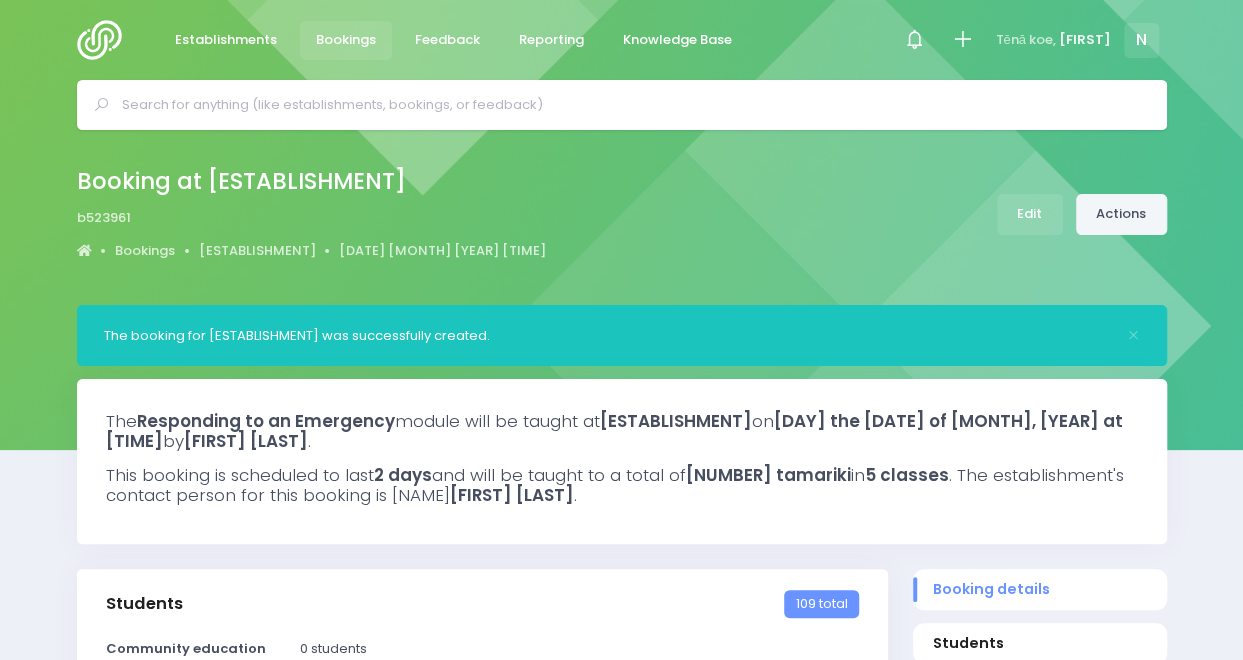 click on "Actions" at bounding box center (1121, 214) 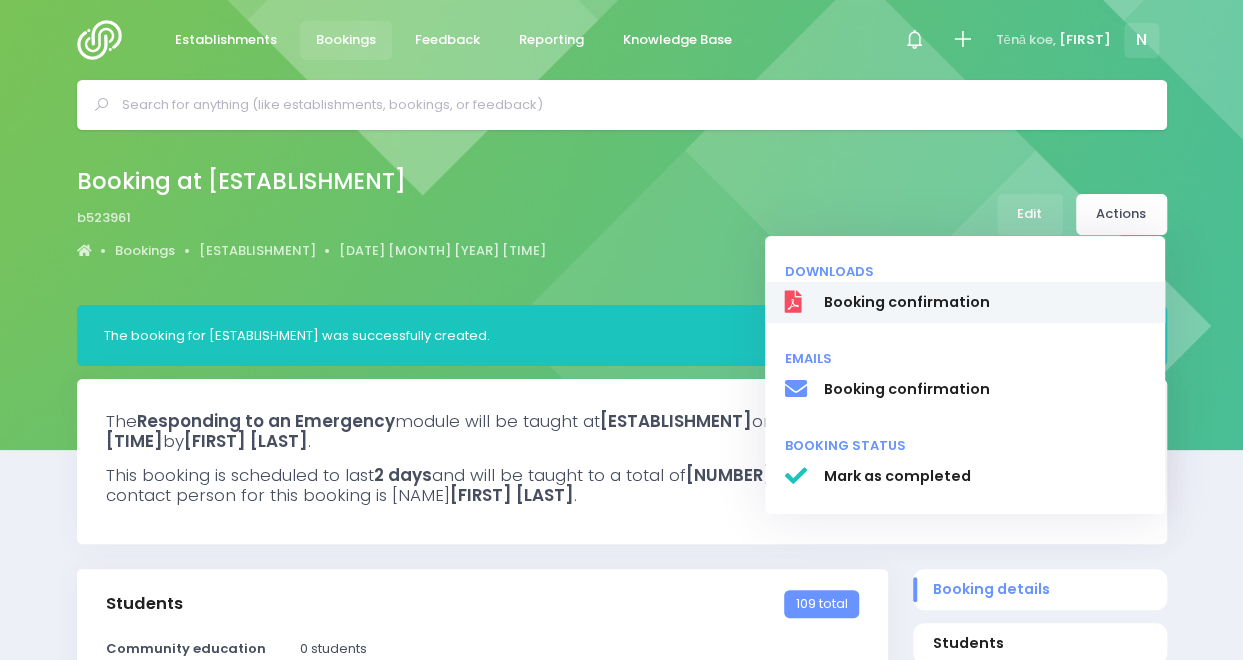 click on "Booking confirmation" at bounding box center (965, 303) 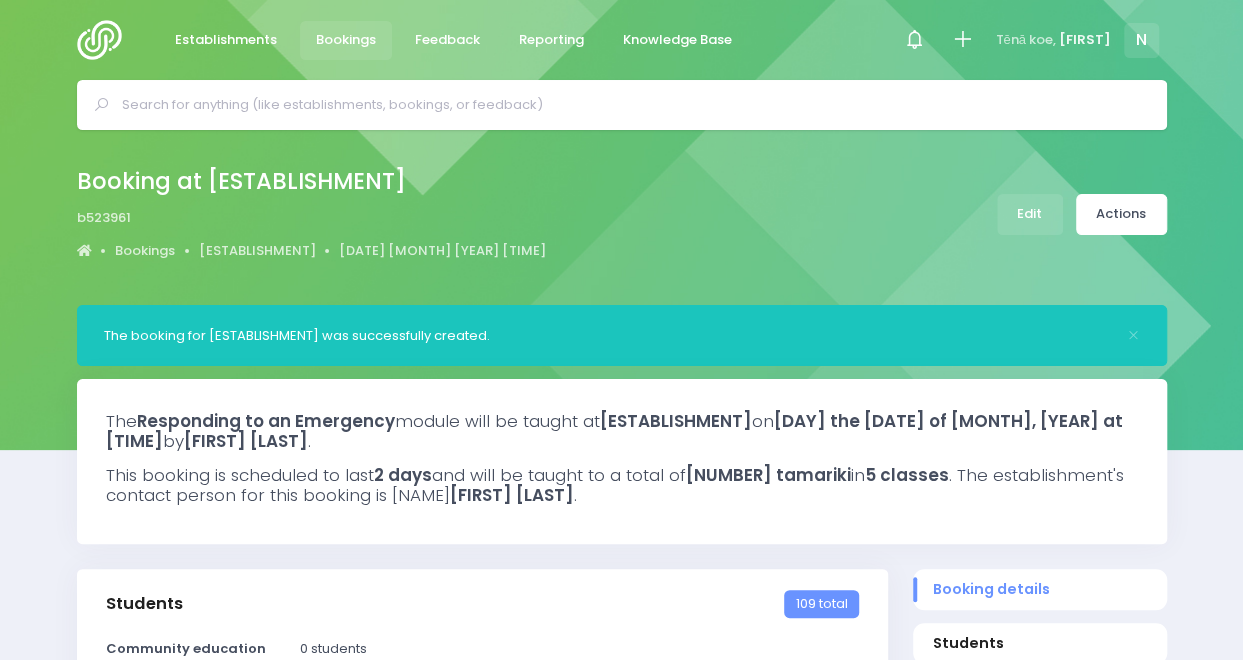 click on "Booking at Takitimu Primary School
b523961
Bookings
Takitimu Primary School
16 February 2026 9.30 am" at bounding box center (622, 214) 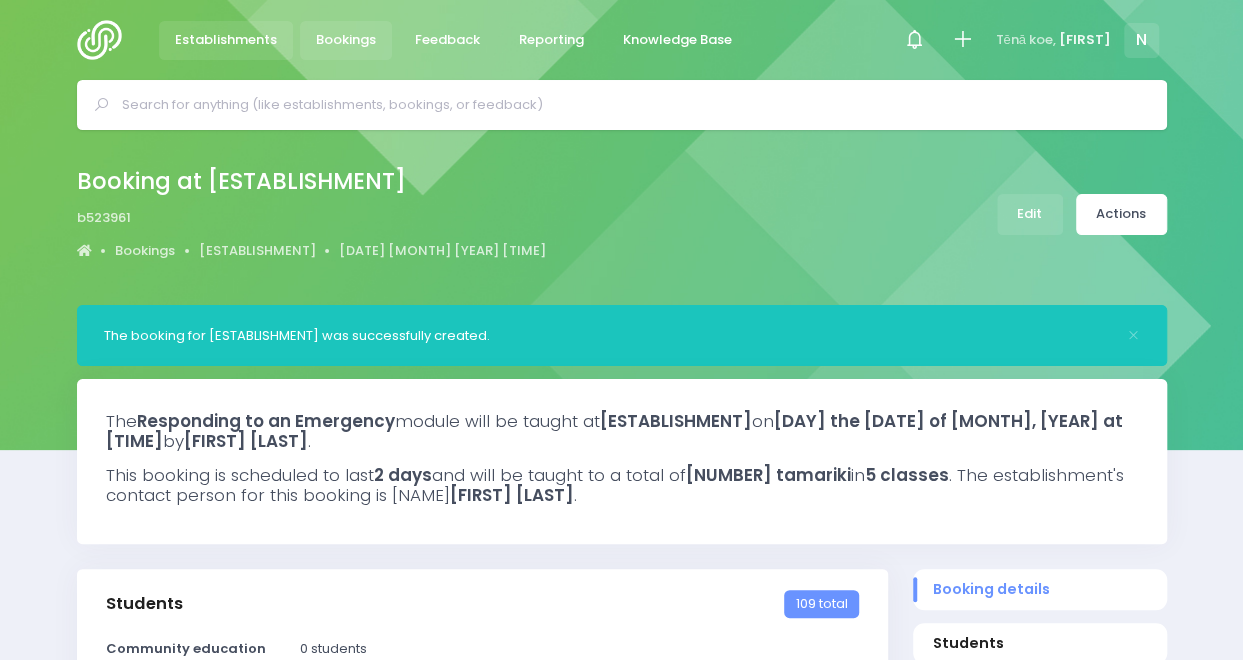 click on "Establishments" at bounding box center [226, 40] 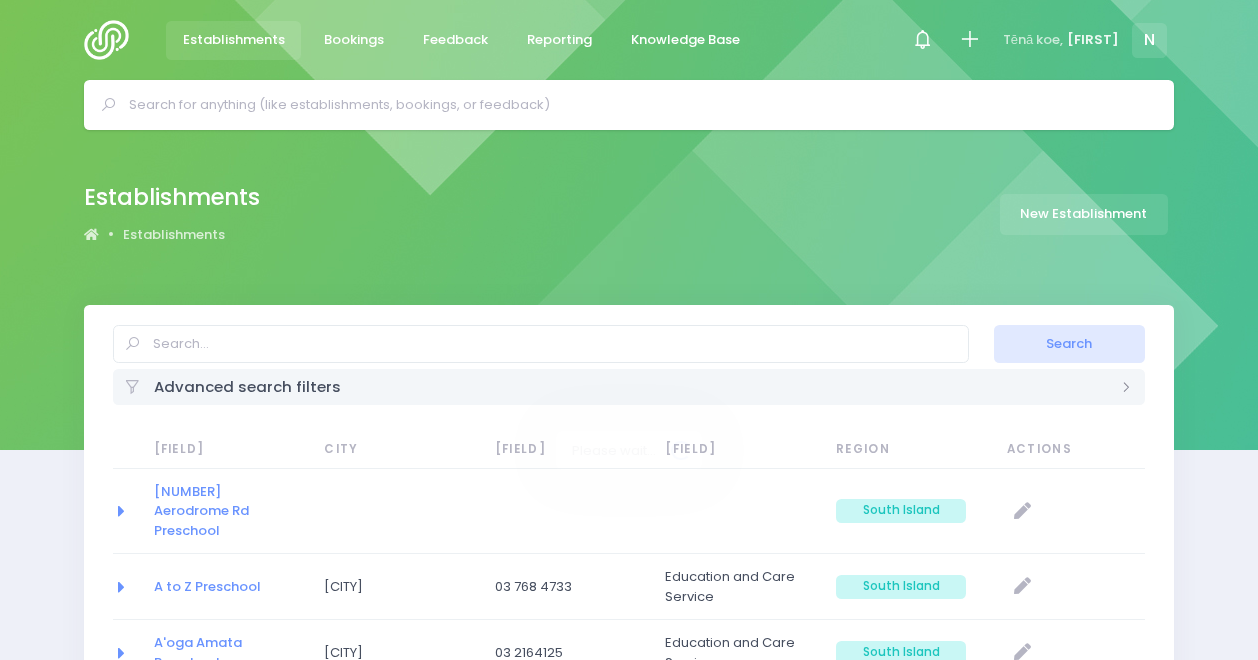 select on "20" 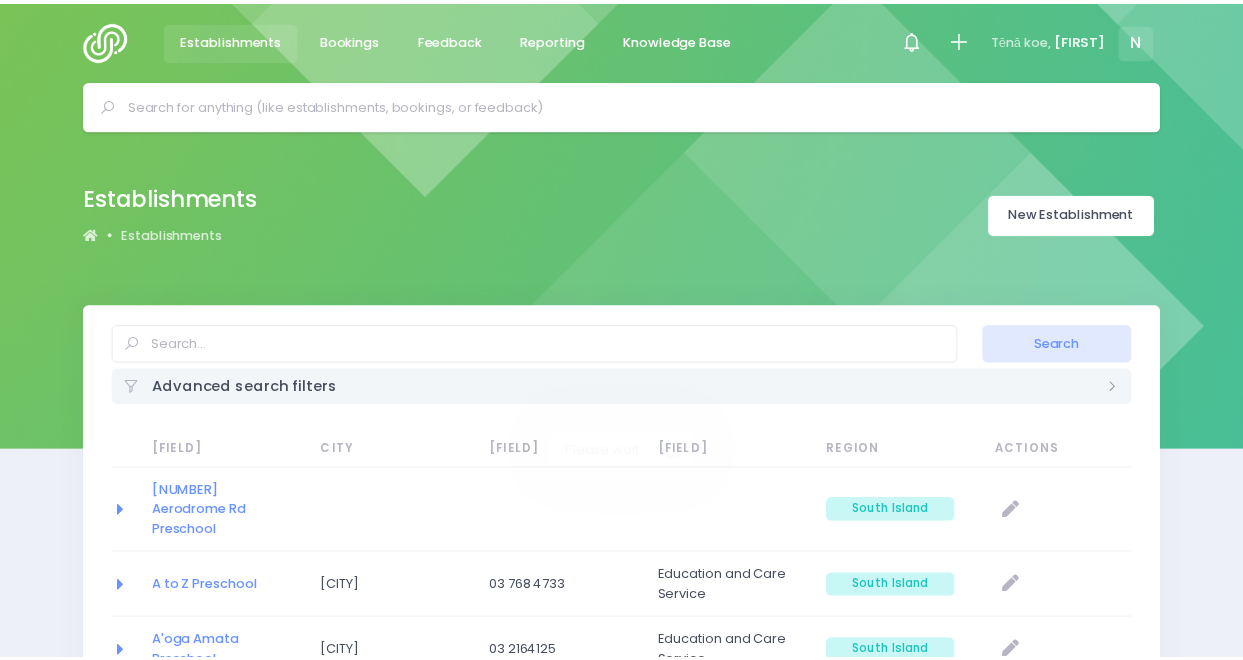 scroll, scrollTop: 0, scrollLeft: 0, axis: both 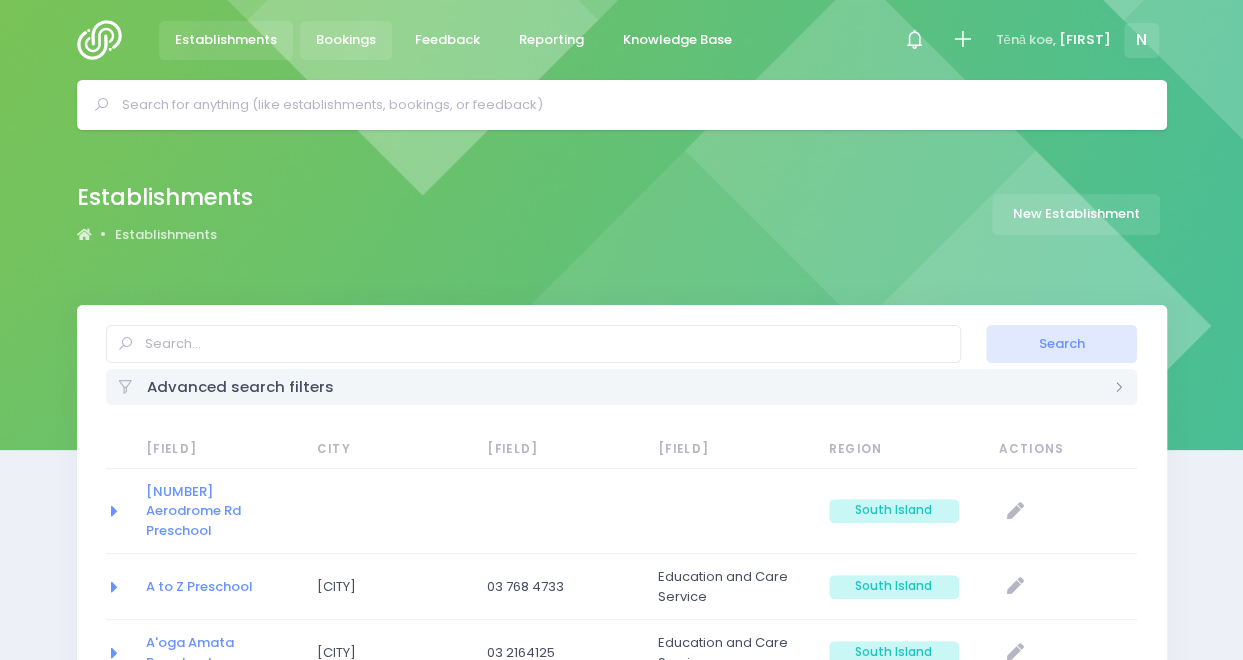click on "Bookings" at bounding box center [346, 40] 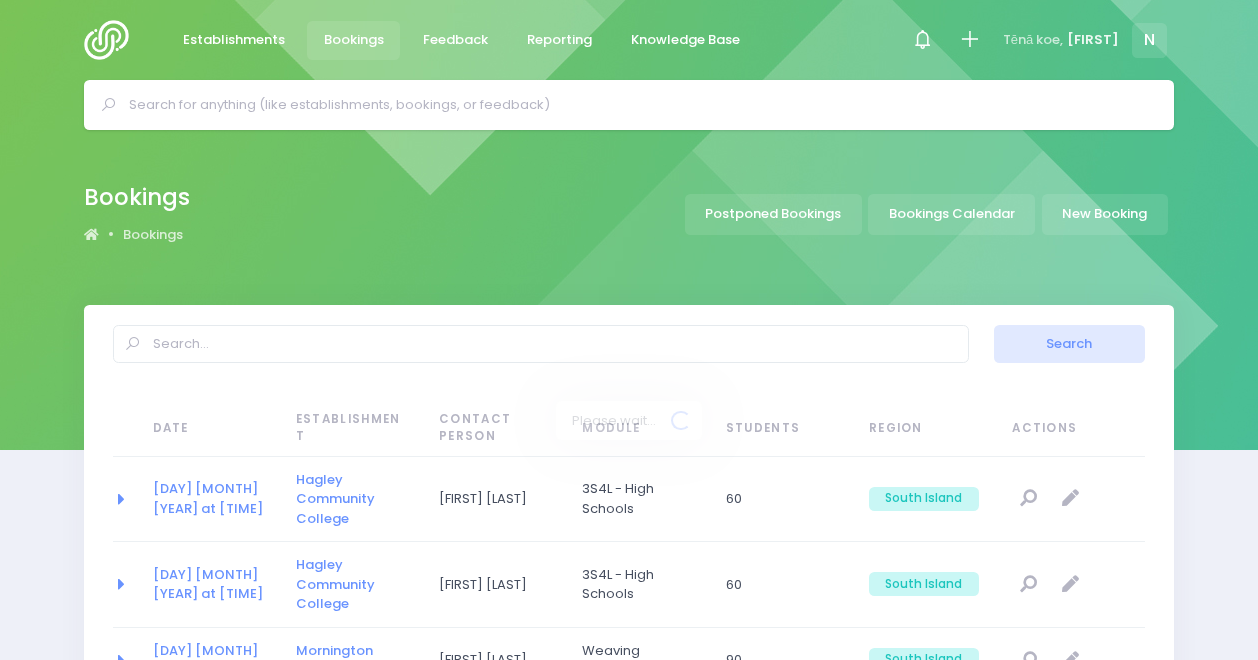 select on "20" 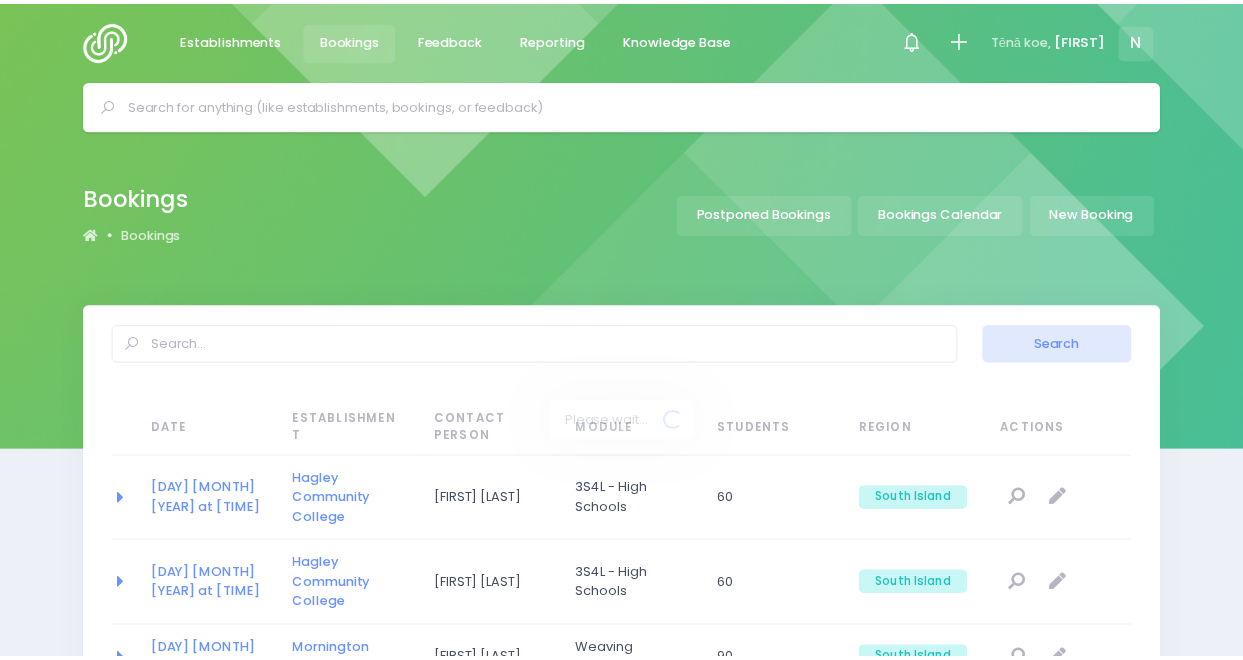 scroll, scrollTop: 0, scrollLeft: 0, axis: both 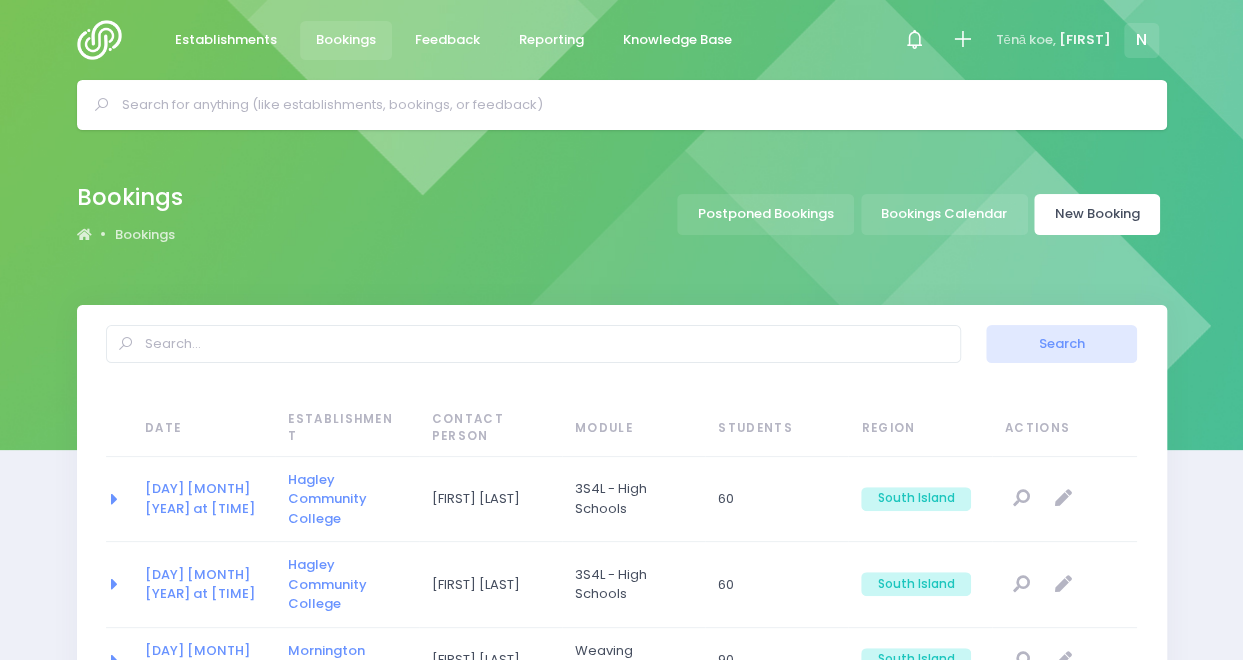 click on "New Booking" at bounding box center [1097, 214] 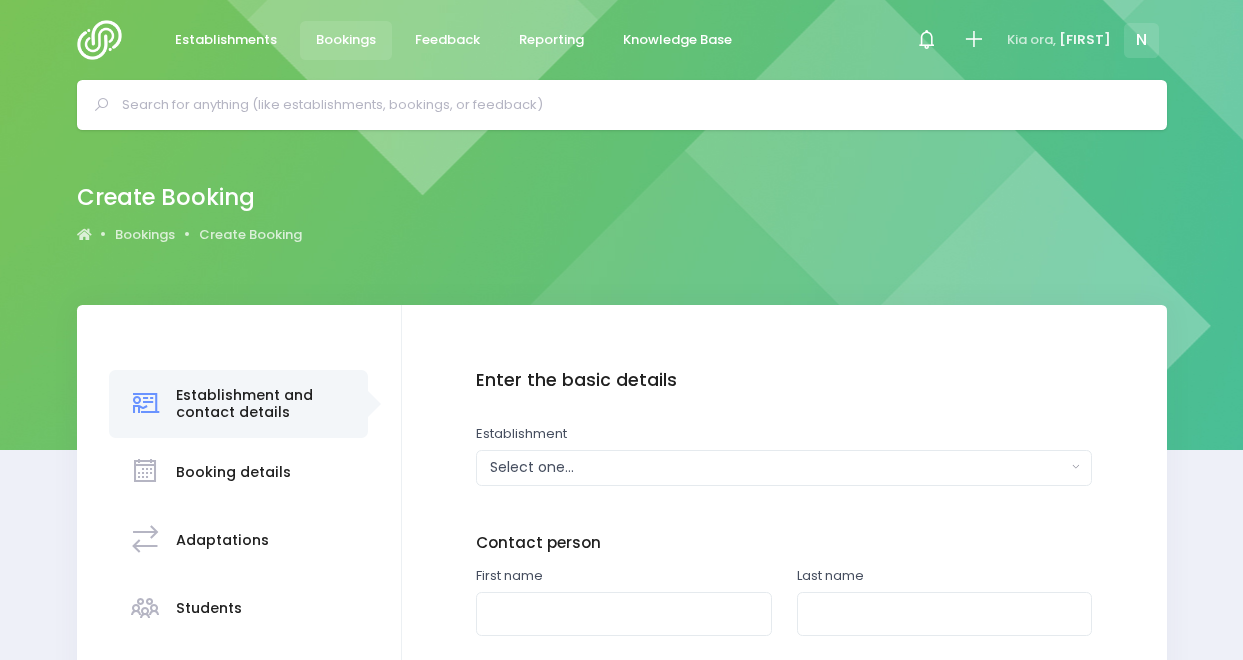 scroll, scrollTop: 0, scrollLeft: 0, axis: both 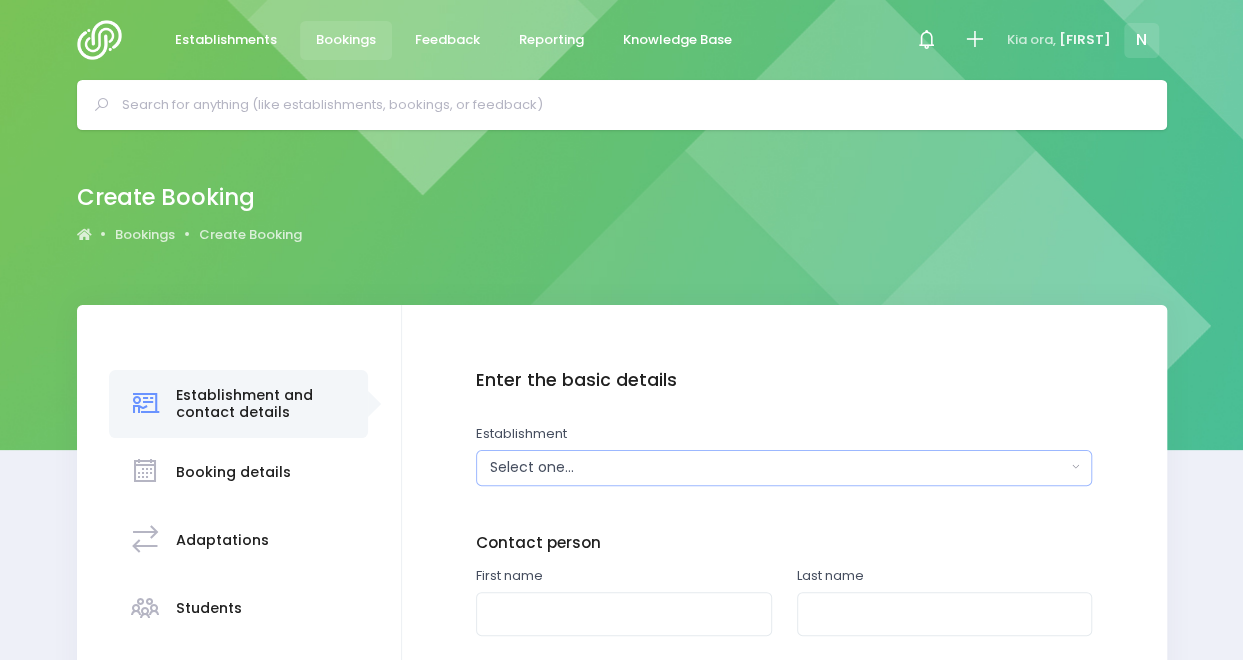click on "Select one..." at bounding box center [778, 467] 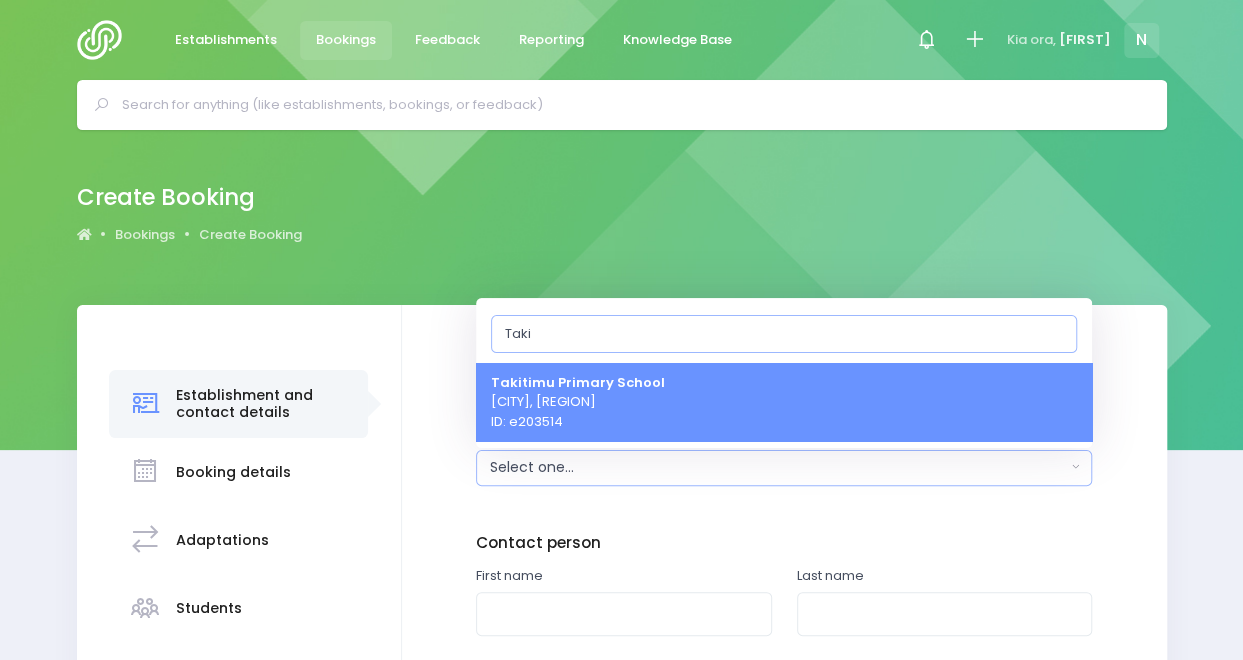 type on "Takit" 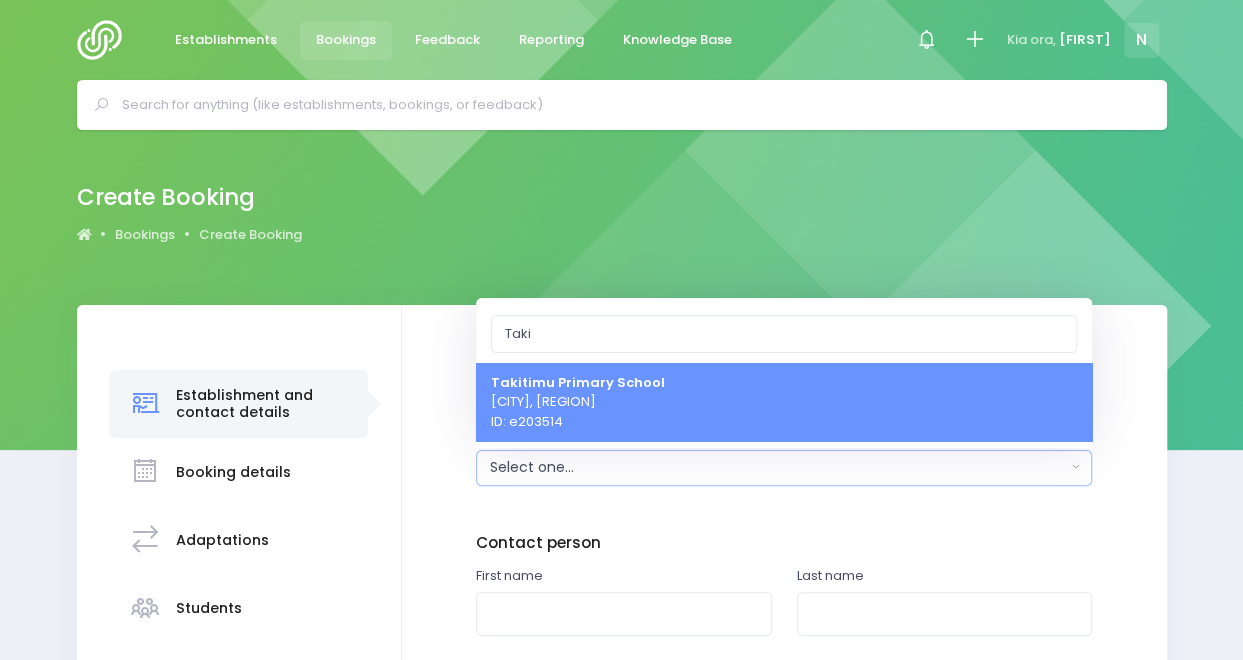 click on "Takitimu Primary School Nightcaps, South Island Region ID: e203514" at bounding box center [578, 401] 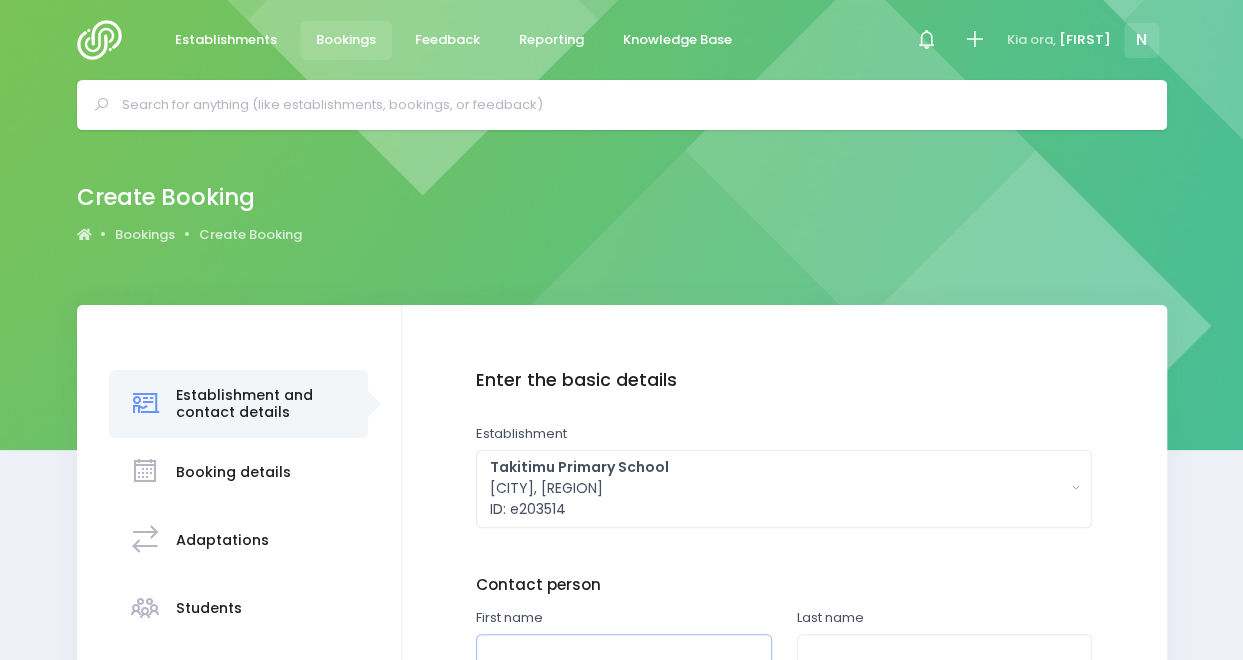 click at bounding box center (624, 656) 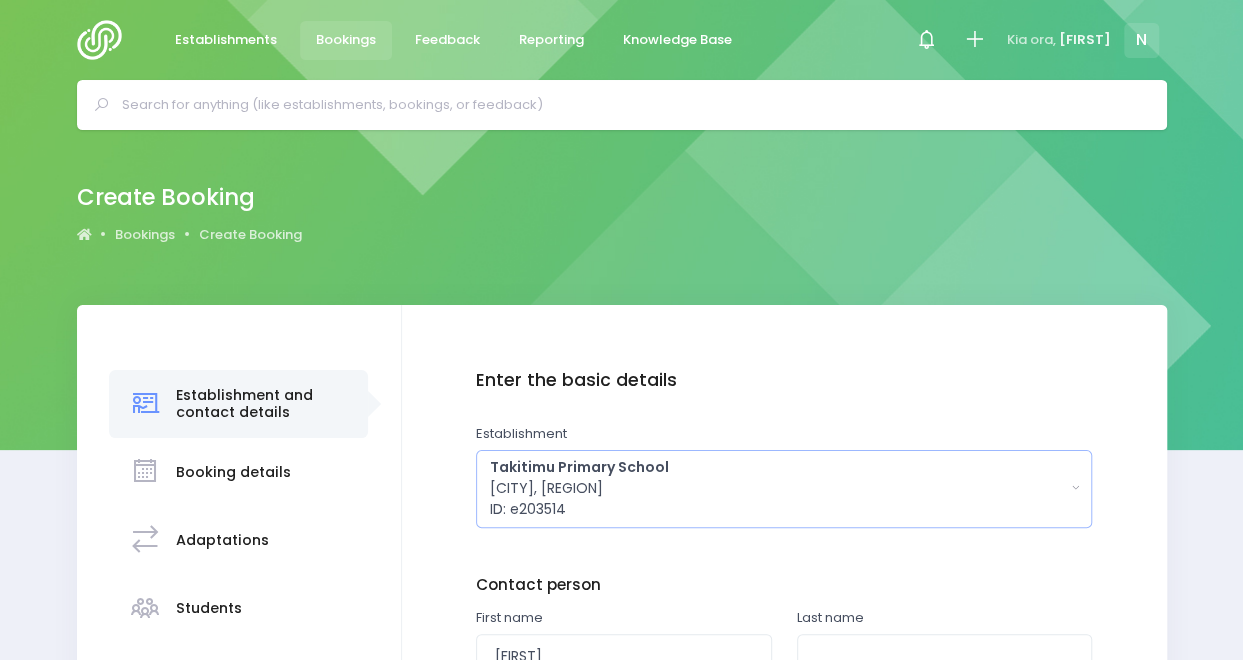 type 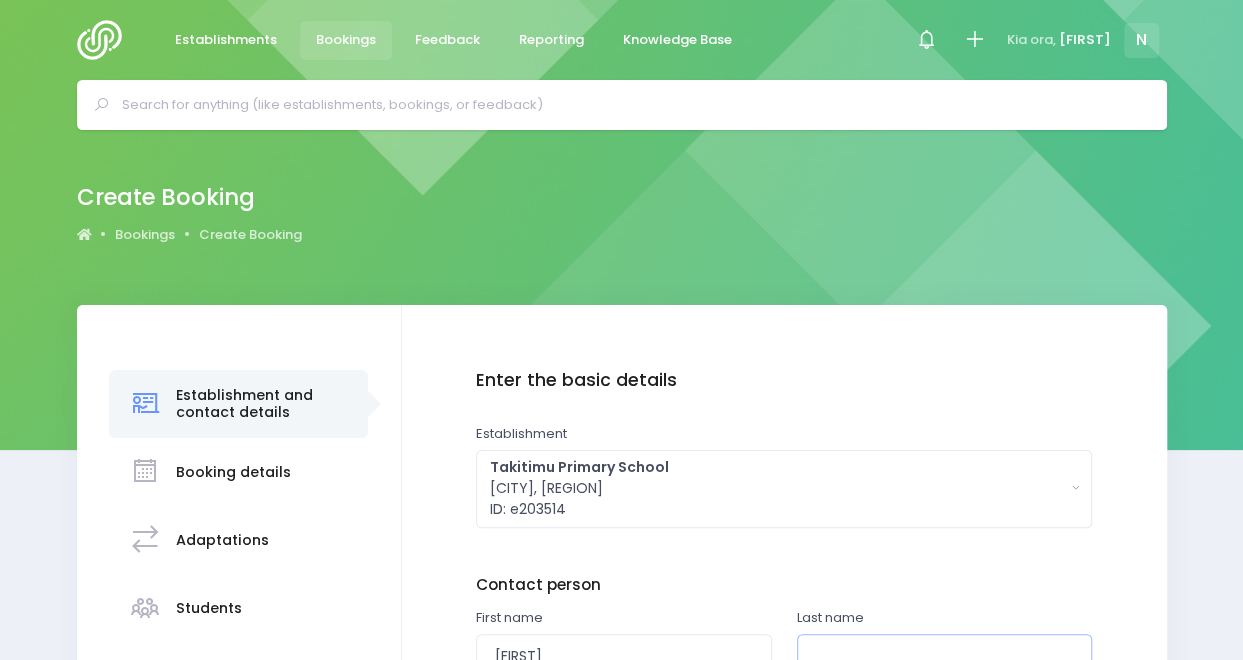 type on "Ehrman" 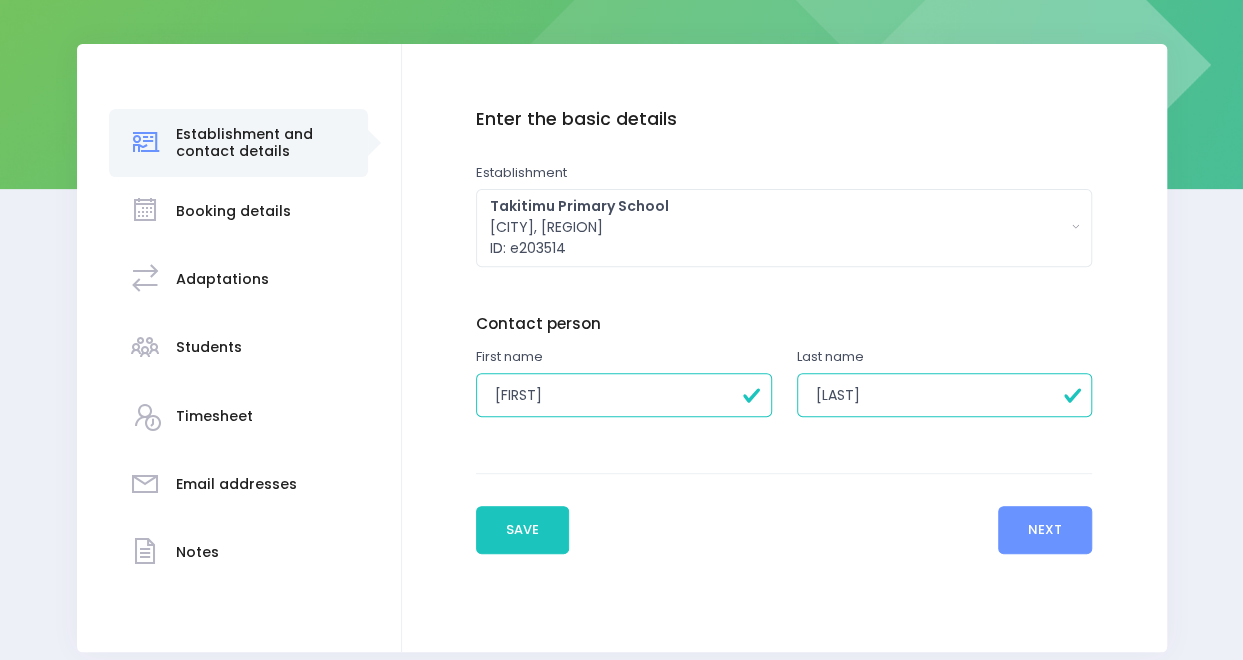 scroll, scrollTop: 322, scrollLeft: 0, axis: vertical 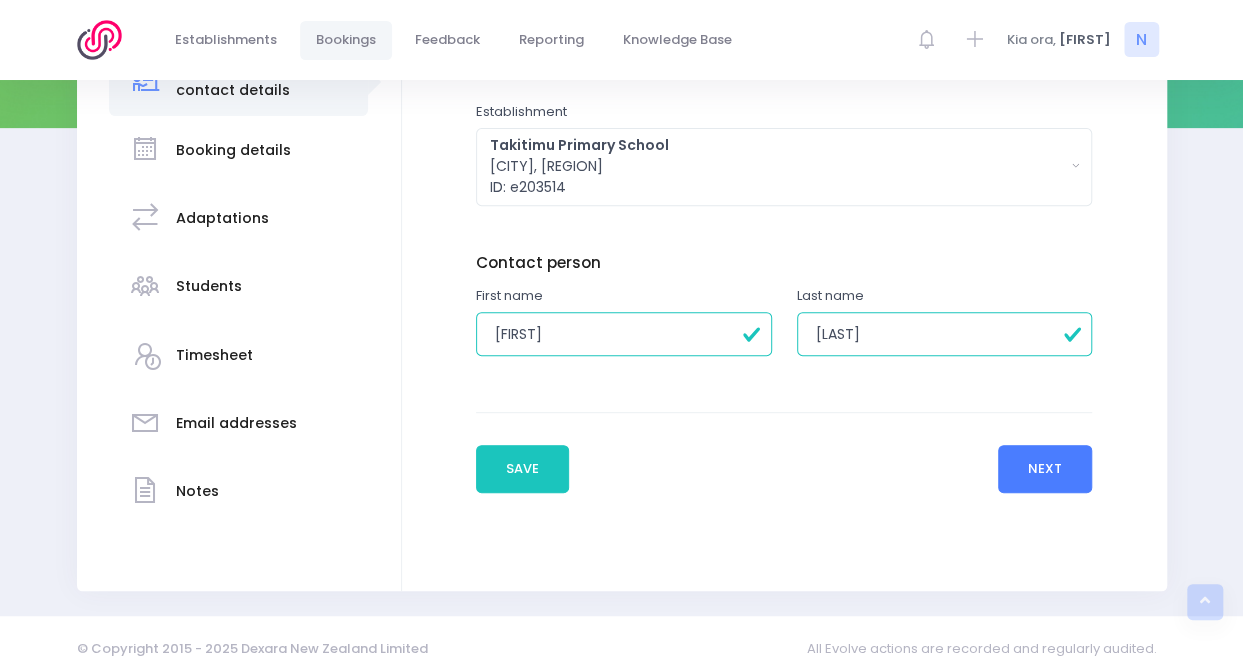 click on "Next" at bounding box center (1045, 469) 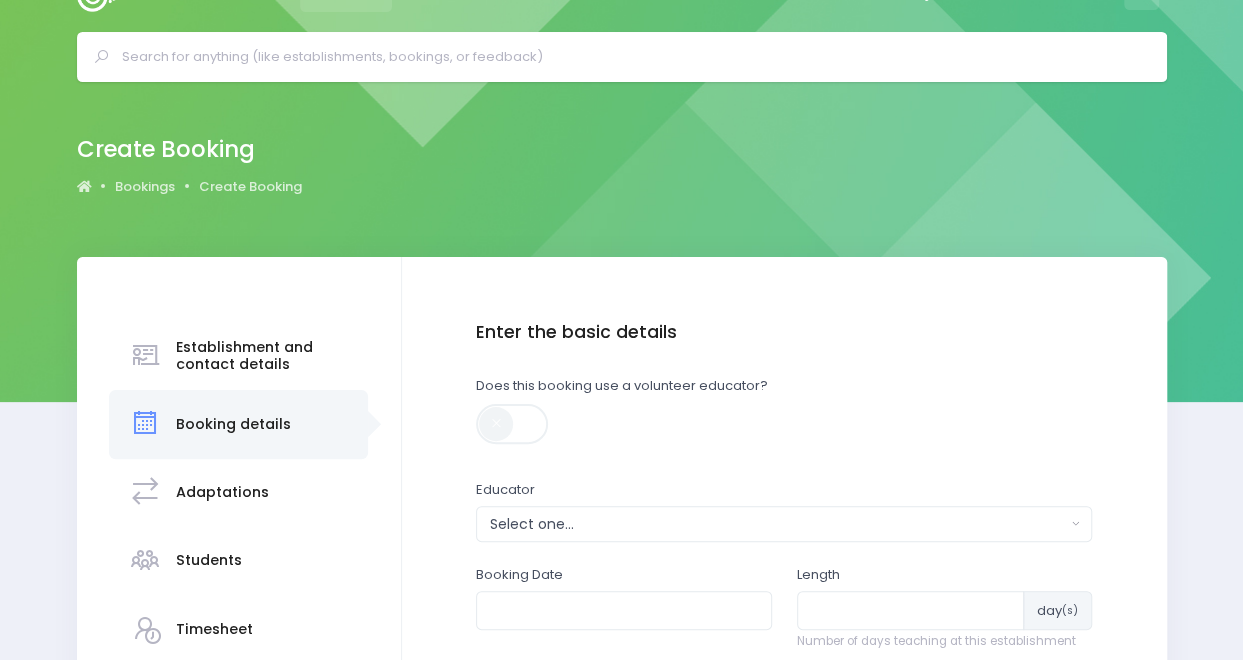 scroll, scrollTop: 0, scrollLeft: 0, axis: both 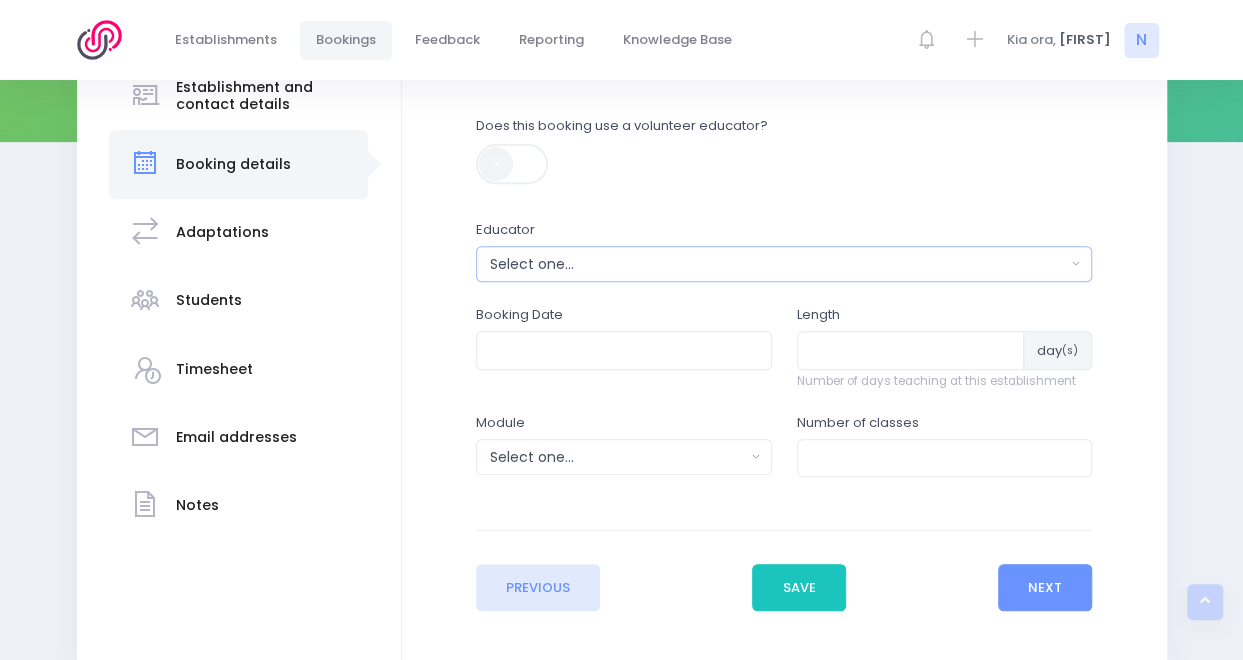 click on "Select one..." at bounding box center (778, 264) 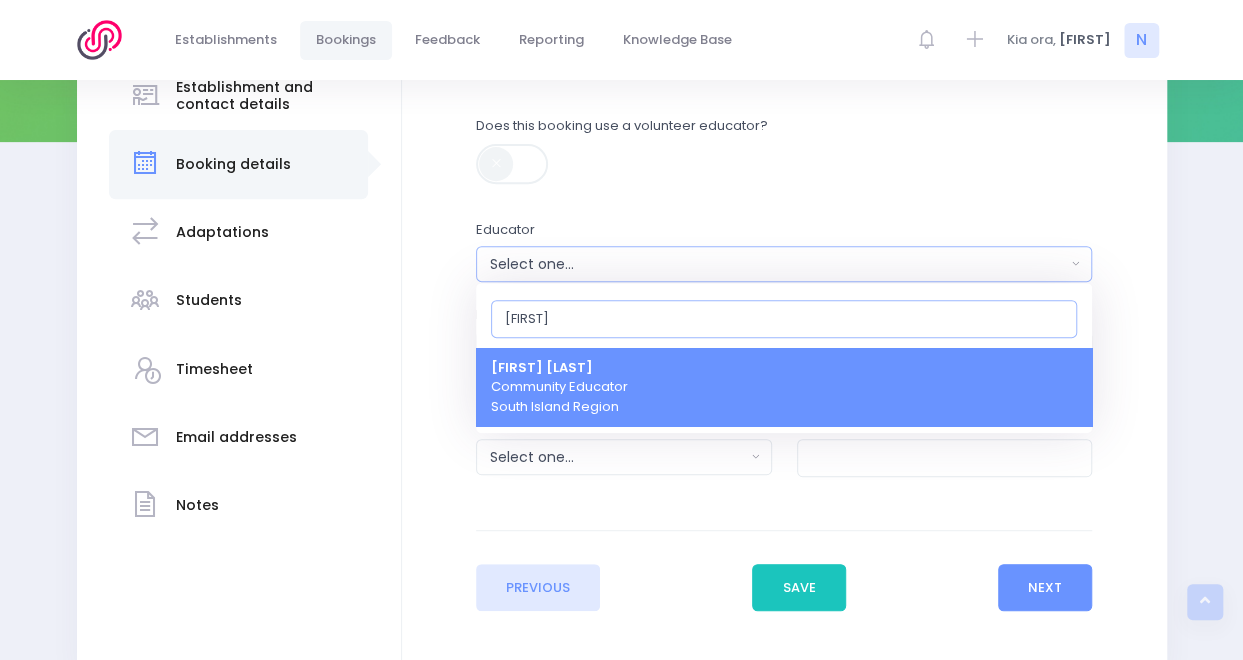 type on "[FIRST]" 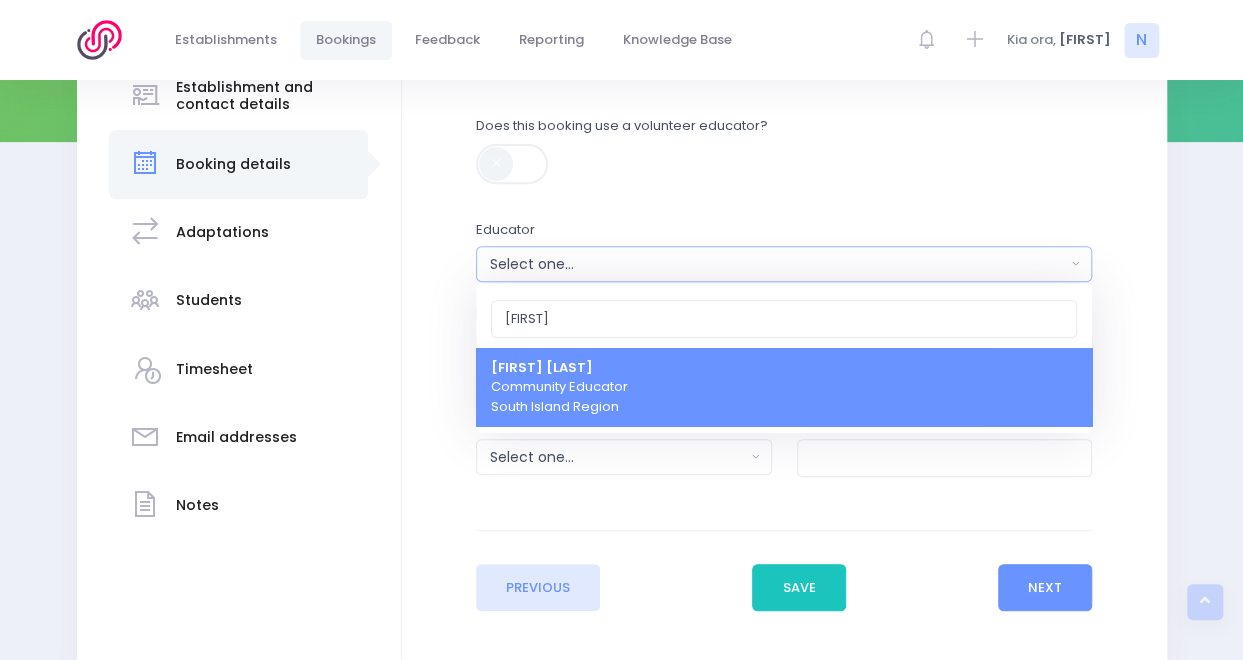 click on "Nicky Young Community Educator South Island Region" at bounding box center (559, 387) 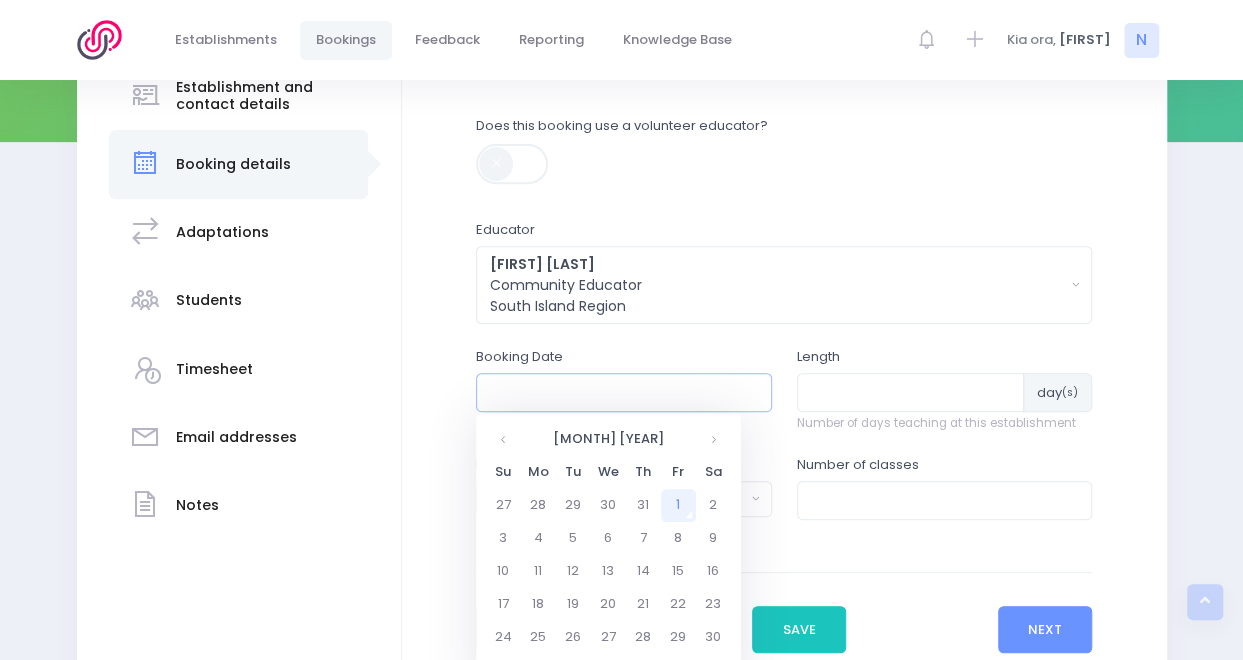 click at bounding box center (624, 392) 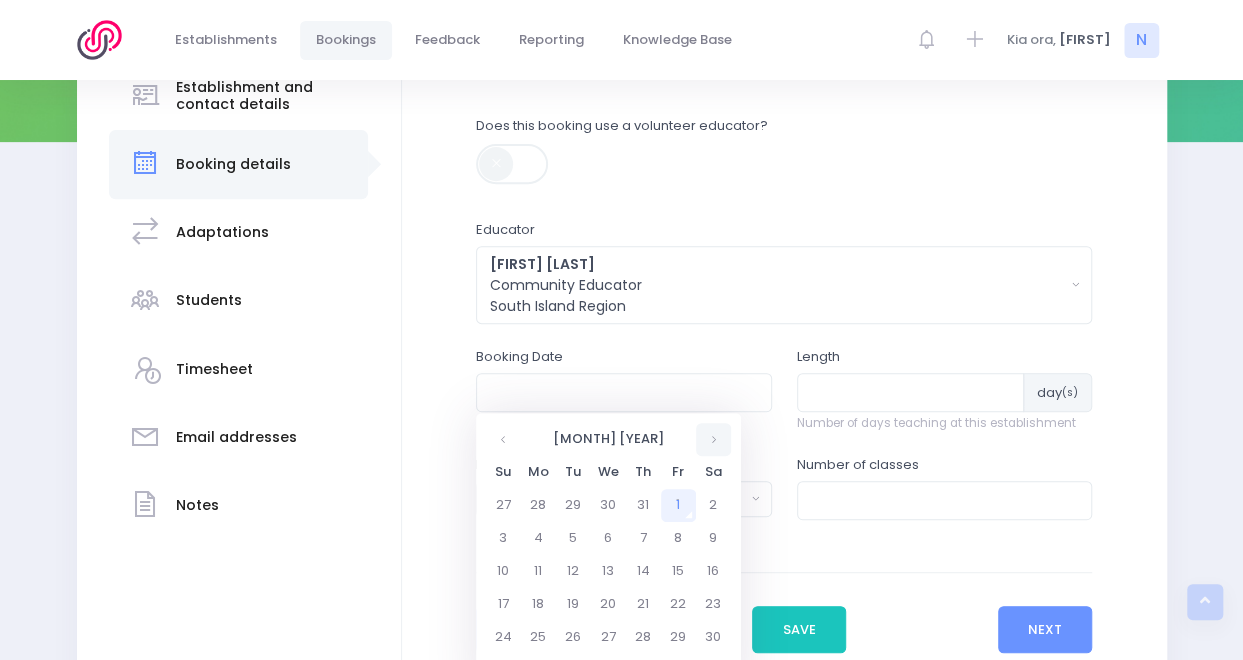 click at bounding box center (713, 439) 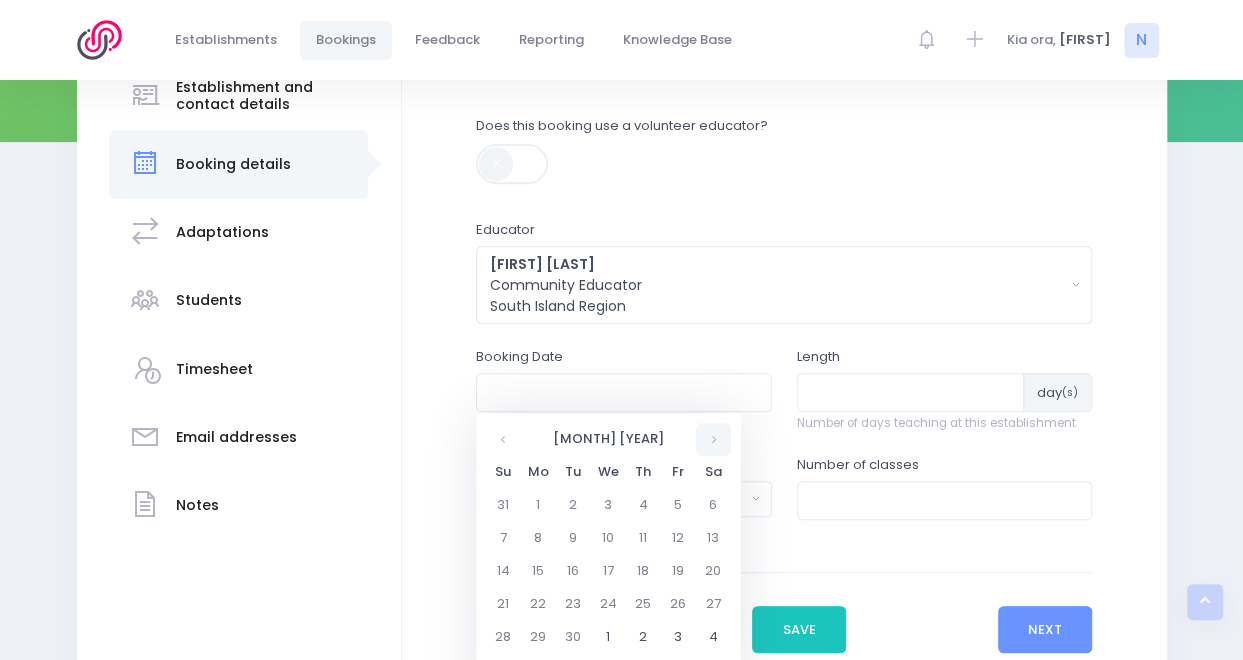 click at bounding box center [713, 439] 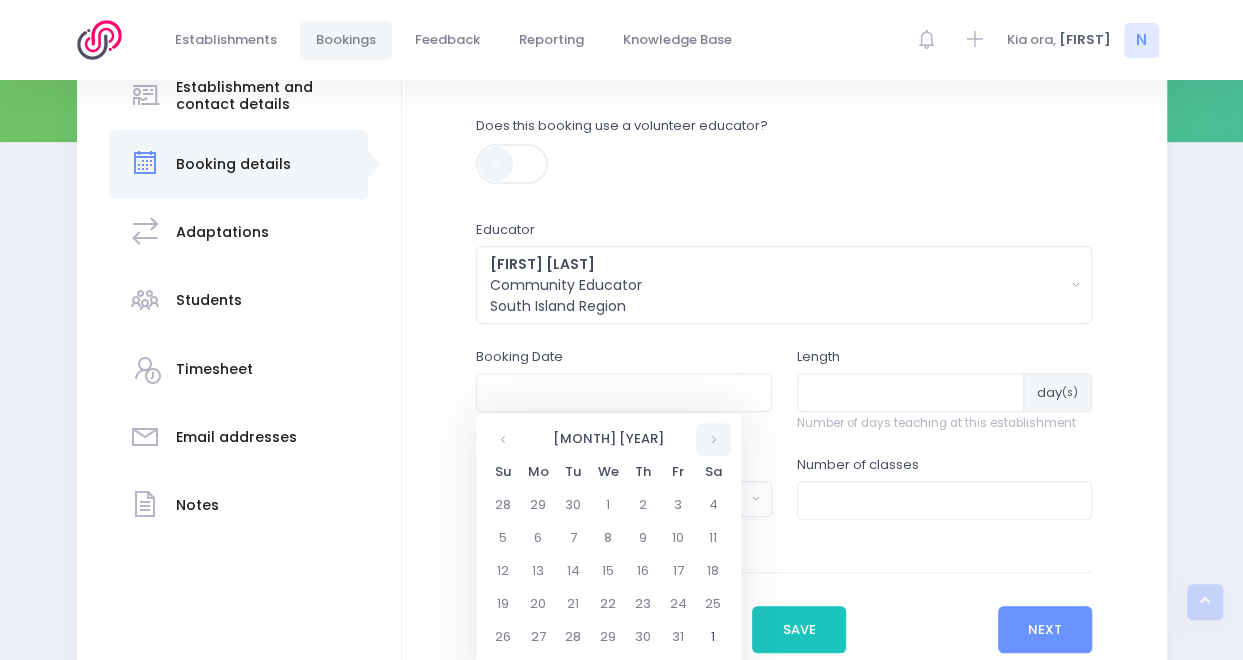click at bounding box center (713, 439) 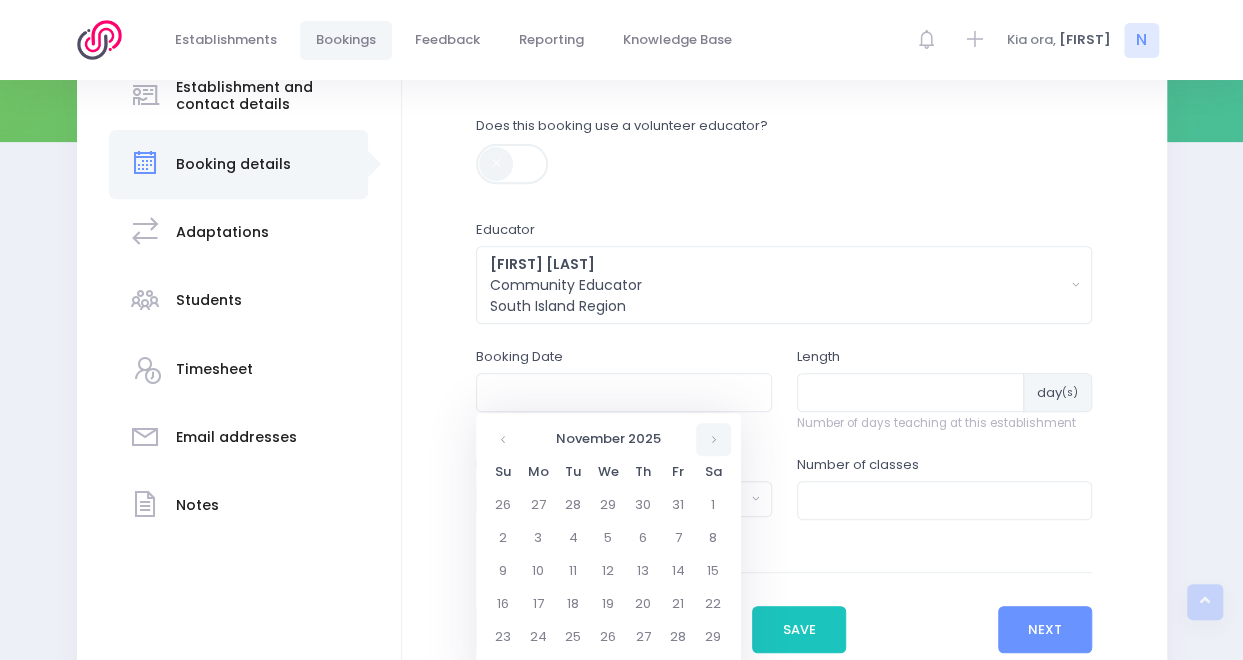 click at bounding box center (713, 439) 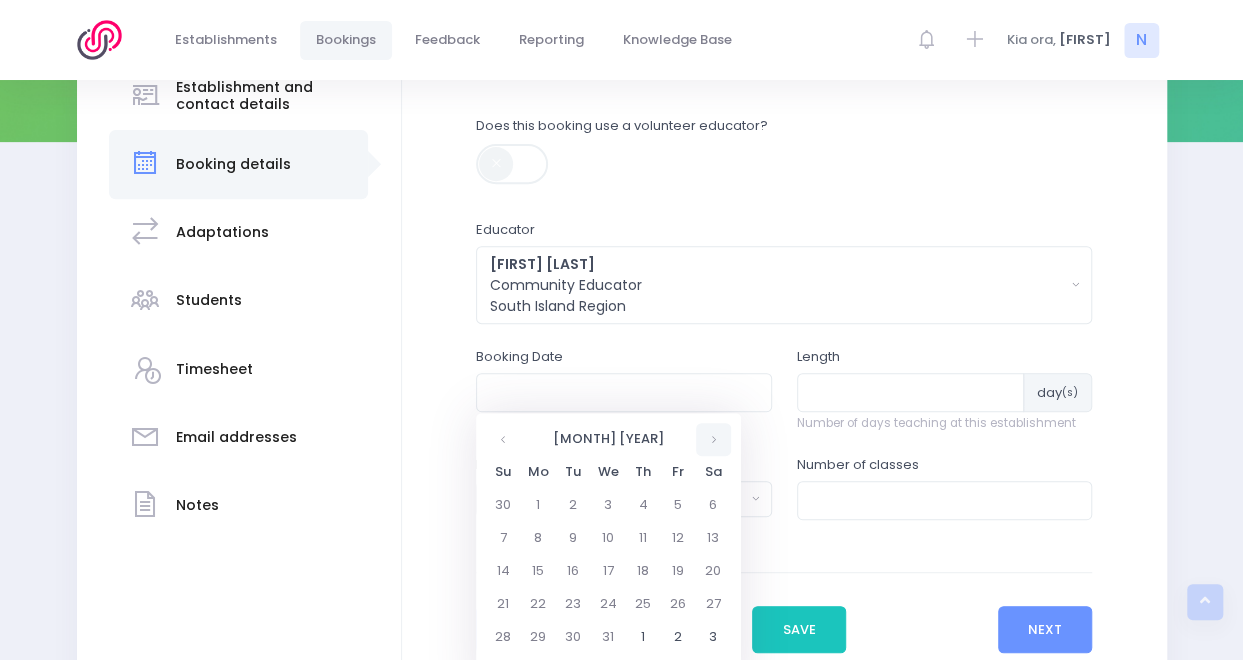 click at bounding box center (713, 439) 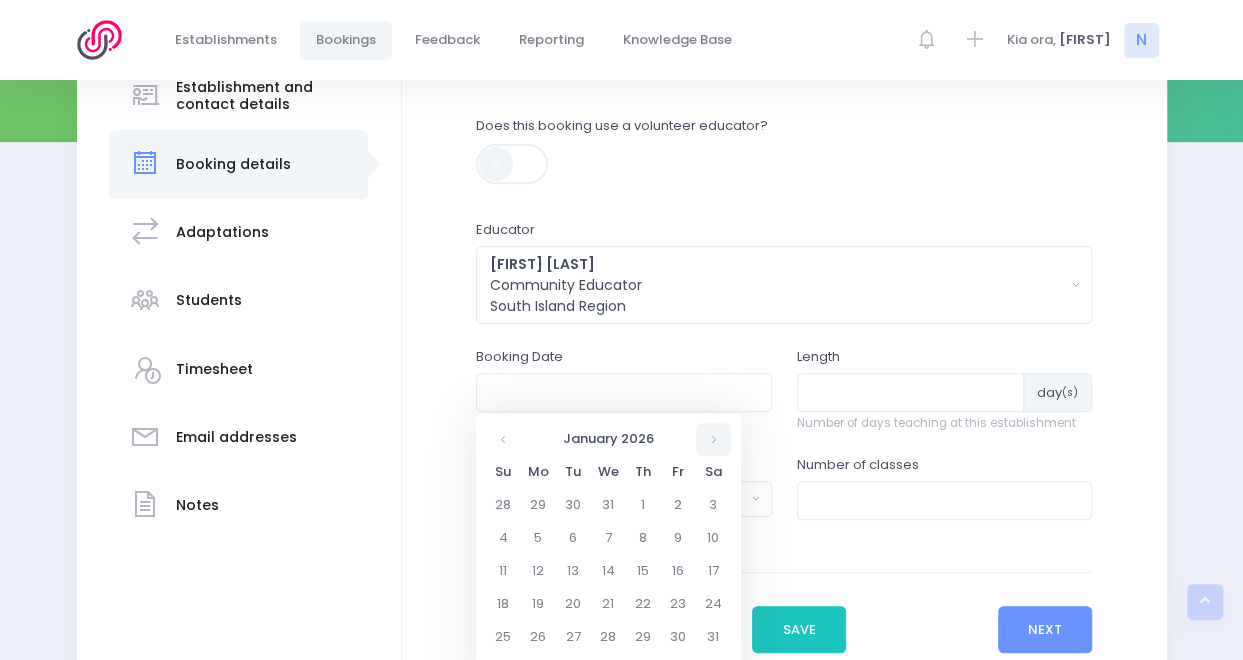 click at bounding box center (713, 439) 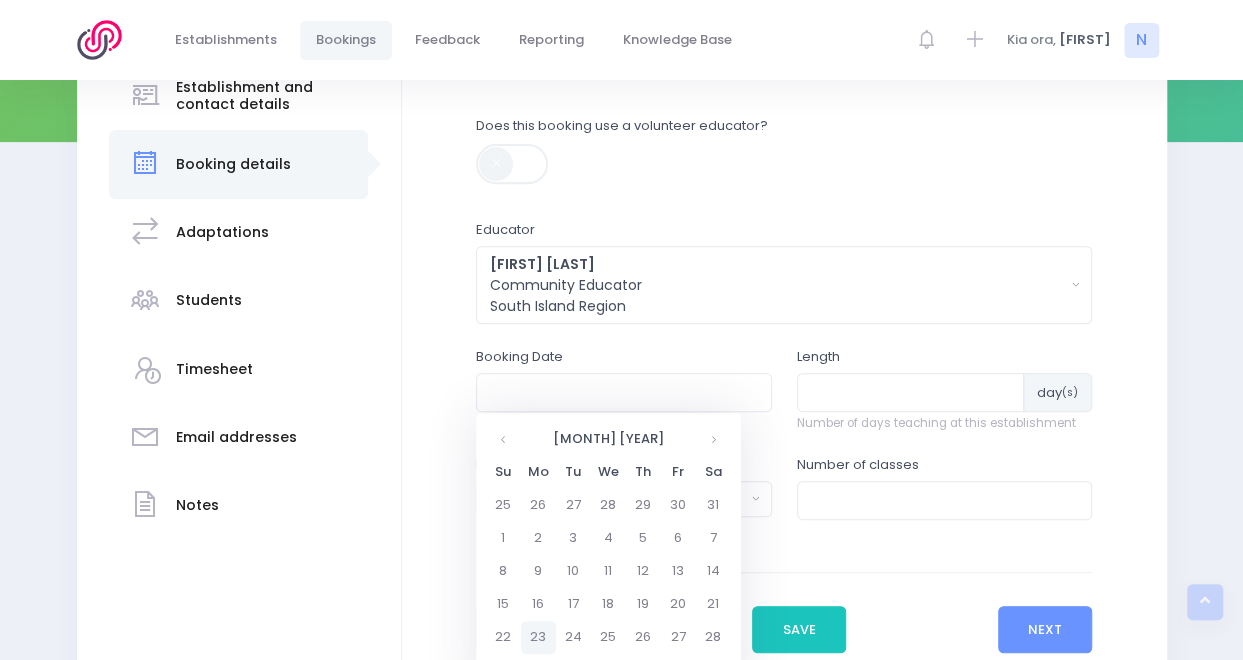 click on "23" at bounding box center (538, 637) 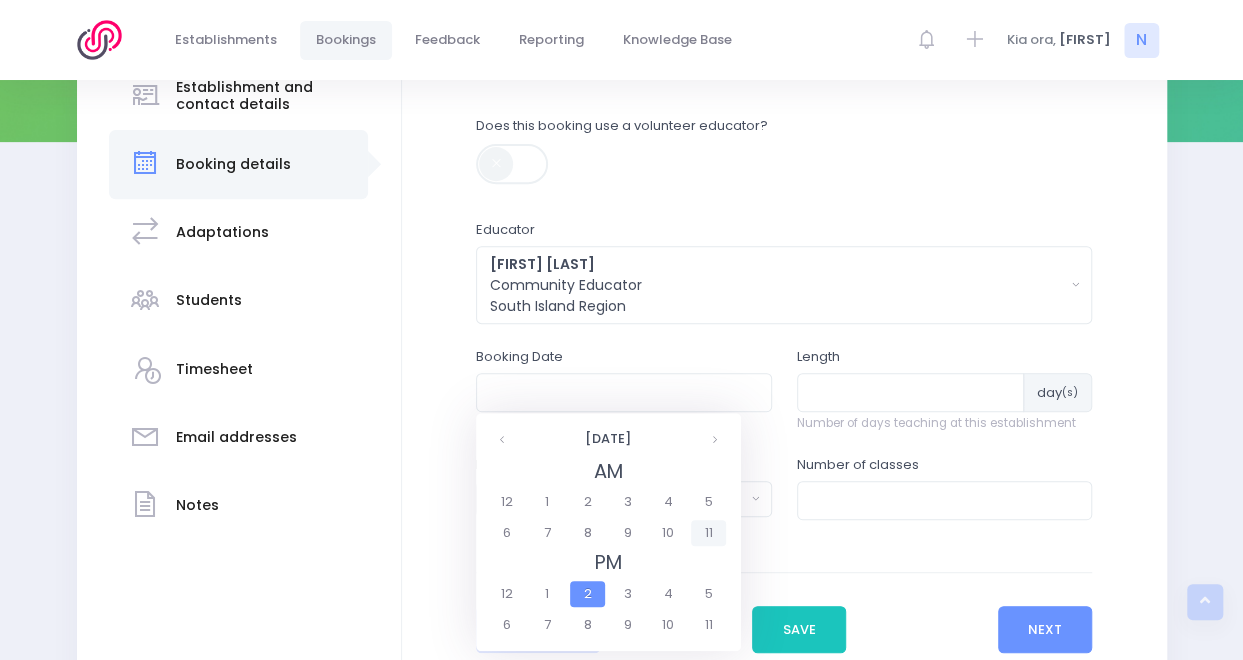 click on "11" at bounding box center [708, 533] 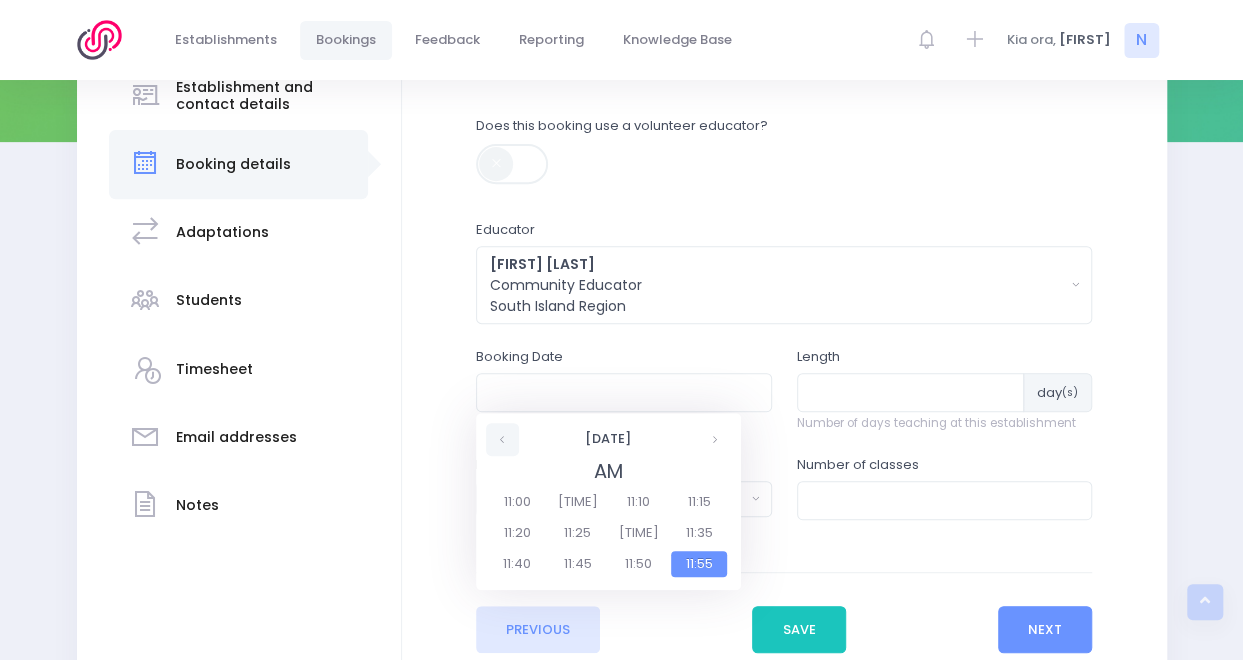 click at bounding box center [502, 439] 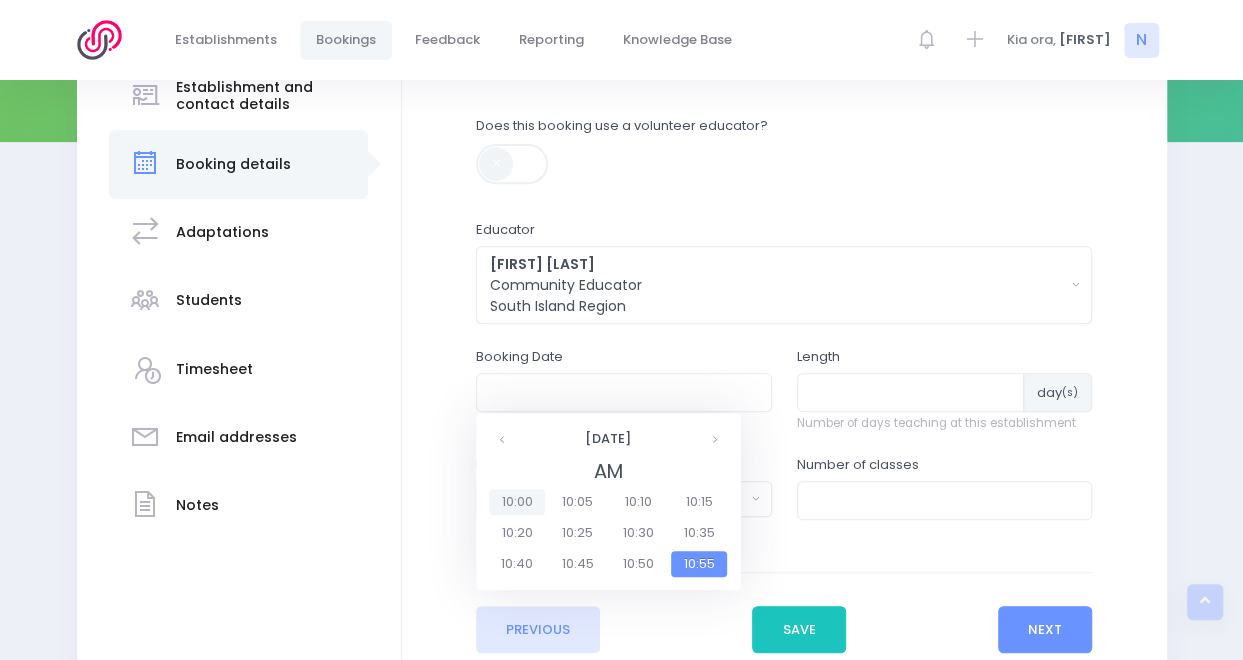 click on "10:00" at bounding box center (517, 502) 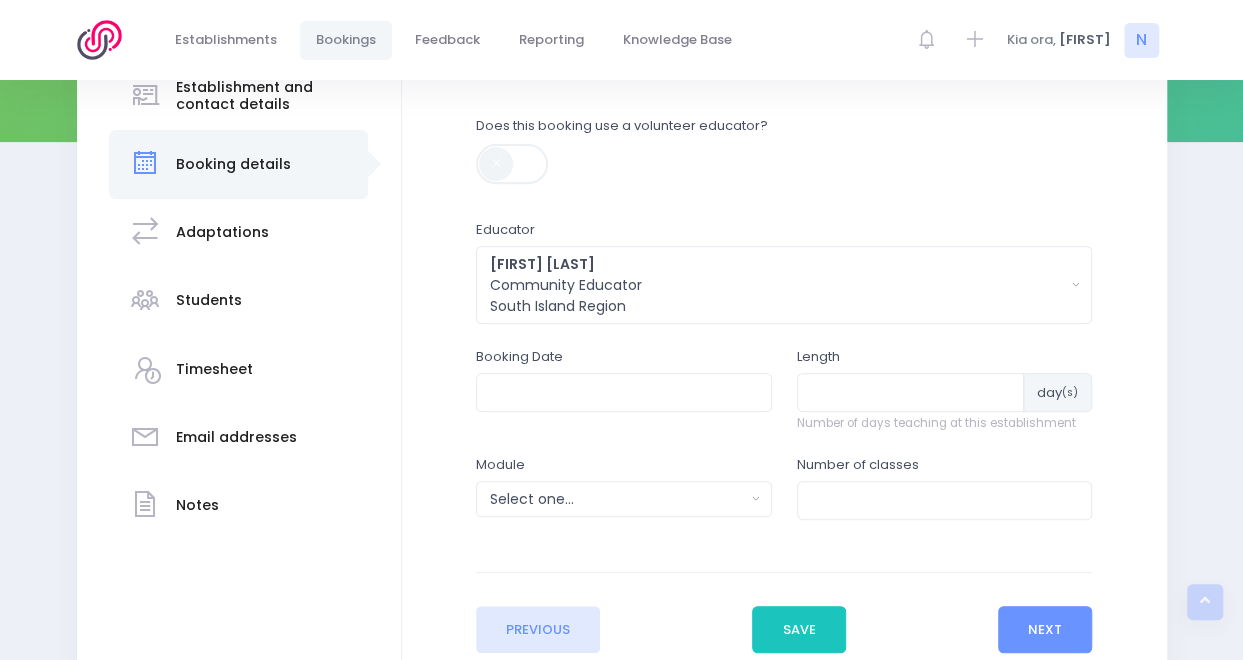 type on "23/02/2026 10:00 AM" 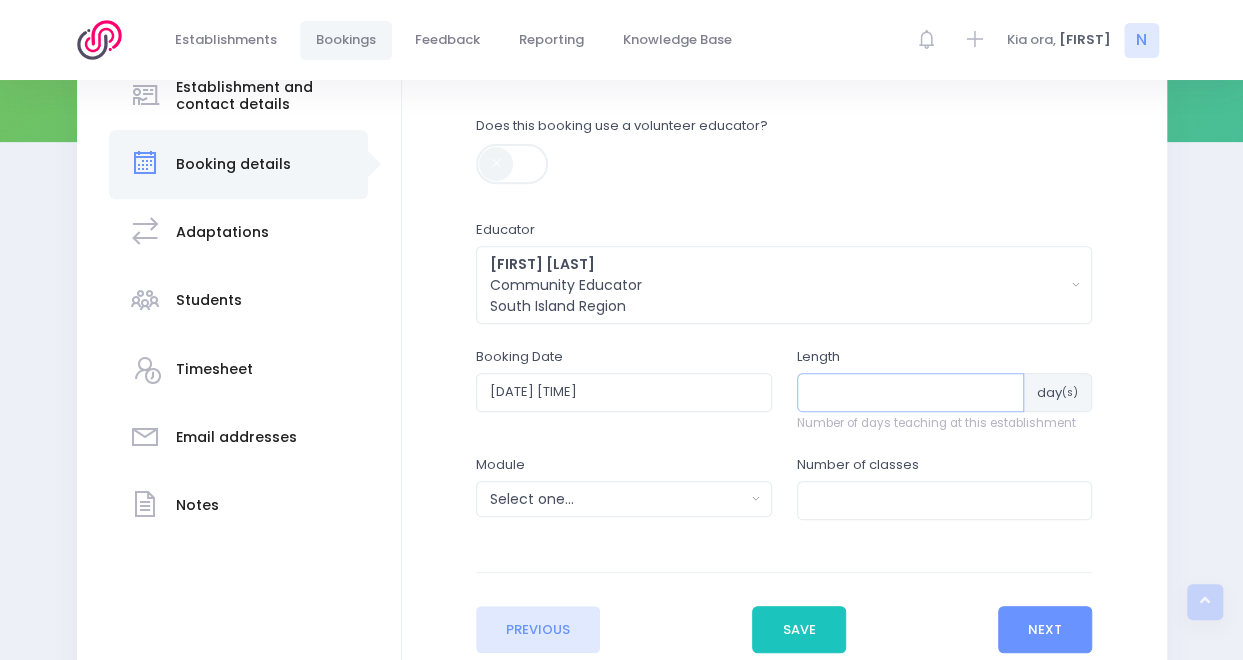 click at bounding box center [911, 392] 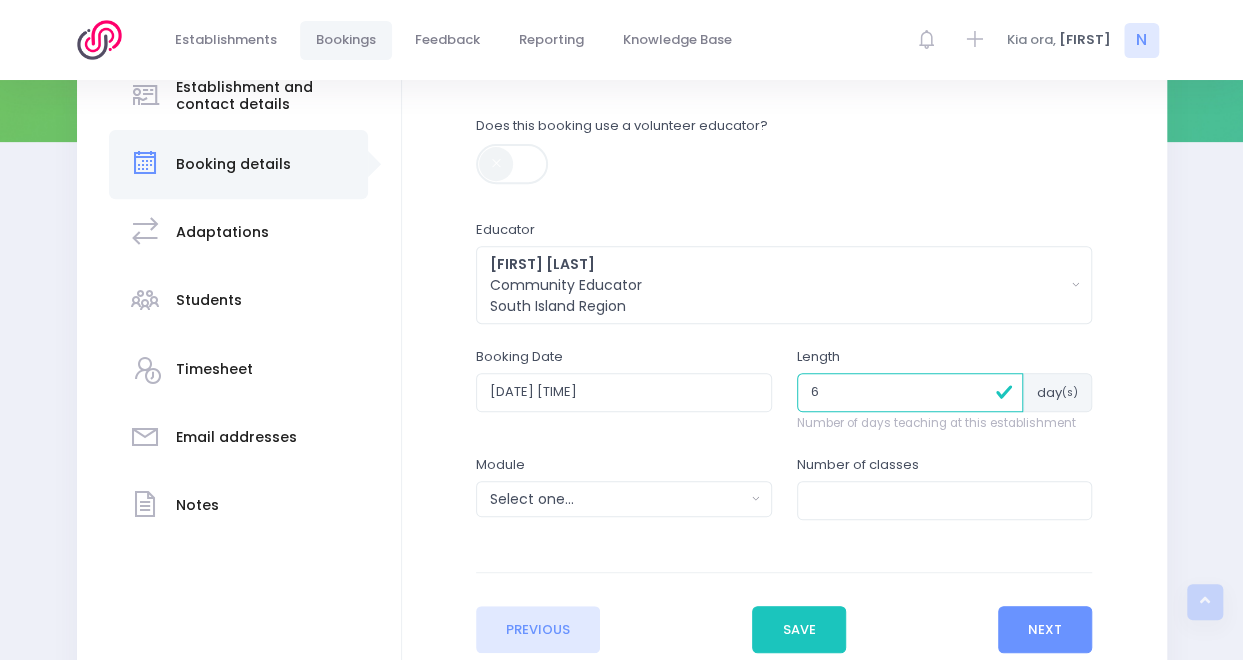 type on "6" 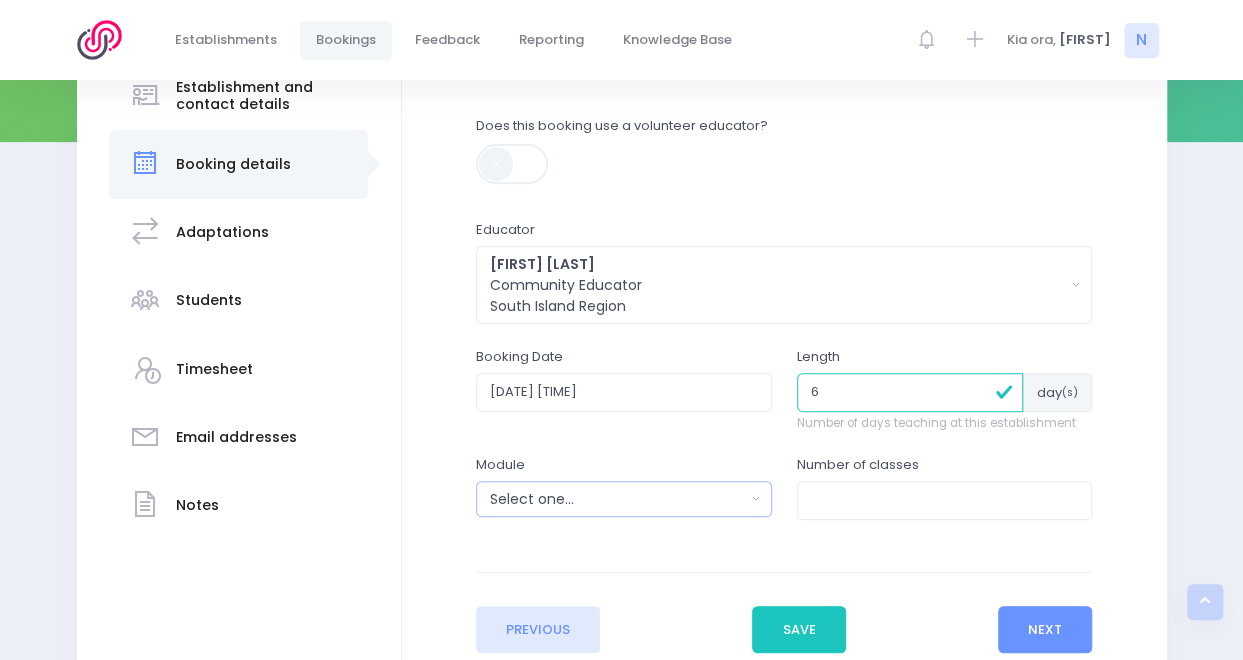click on "Select one..." at bounding box center [617, 499] 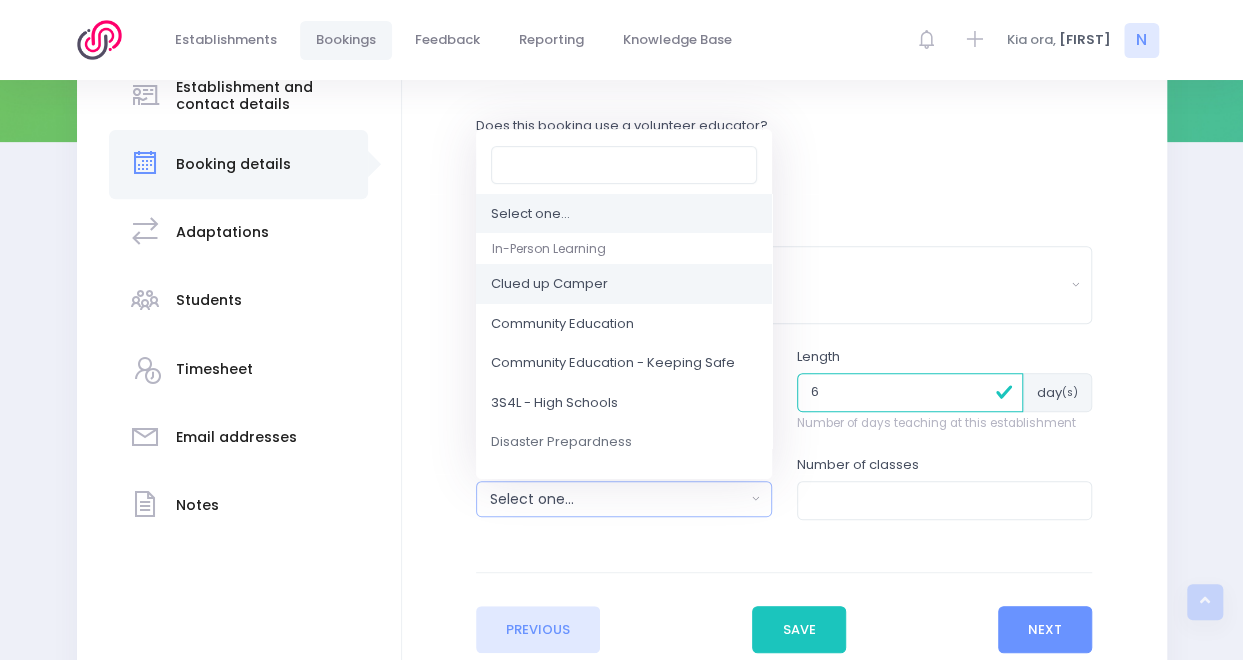 click on "Clued up Camper" at bounding box center [624, 285] 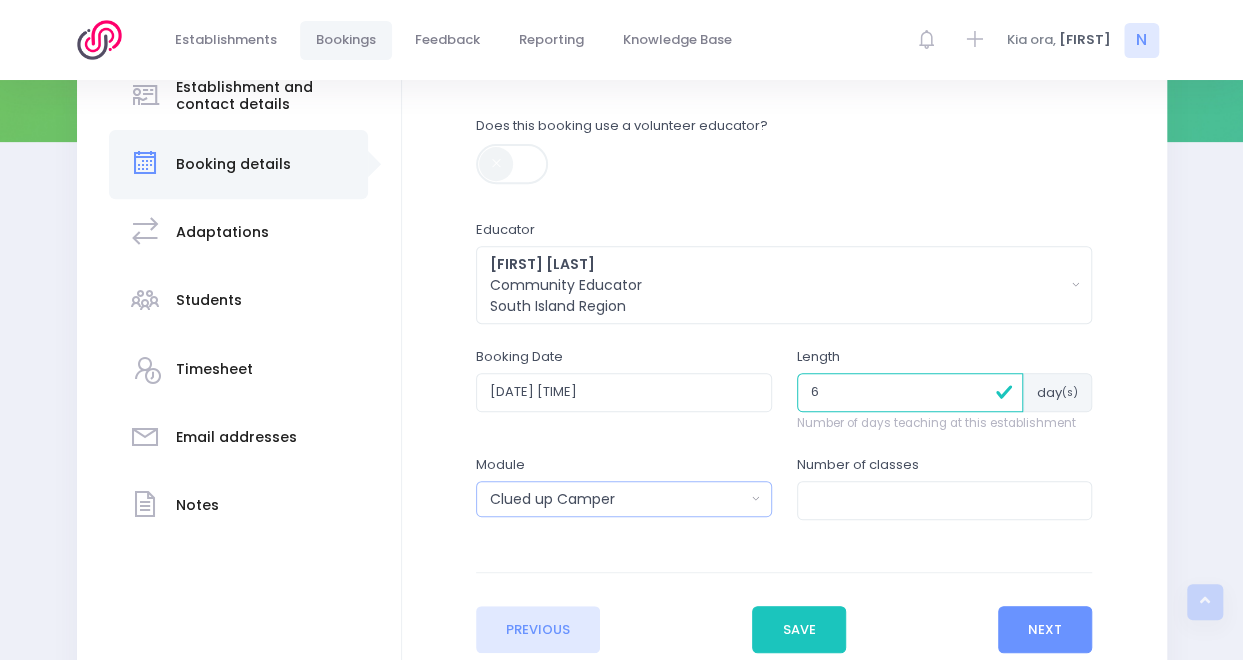 click on "Clued up Camper" at bounding box center [617, 499] 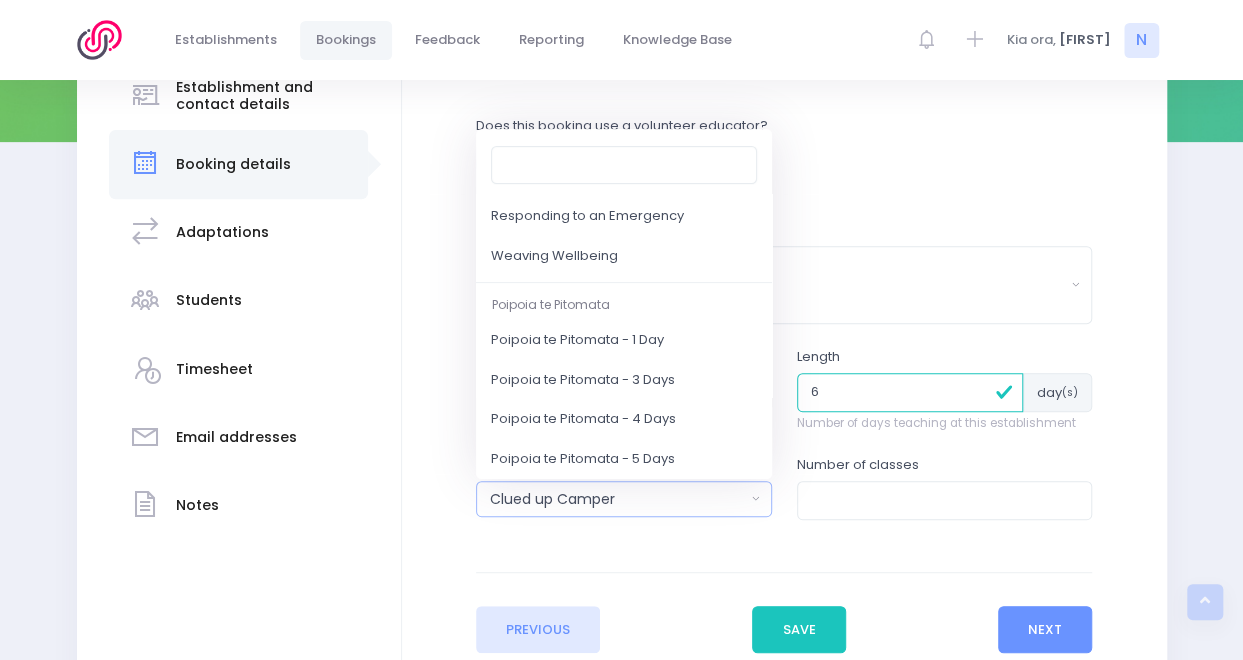 scroll, scrollTop: 254, scrollLeft: 0, axis: vertical 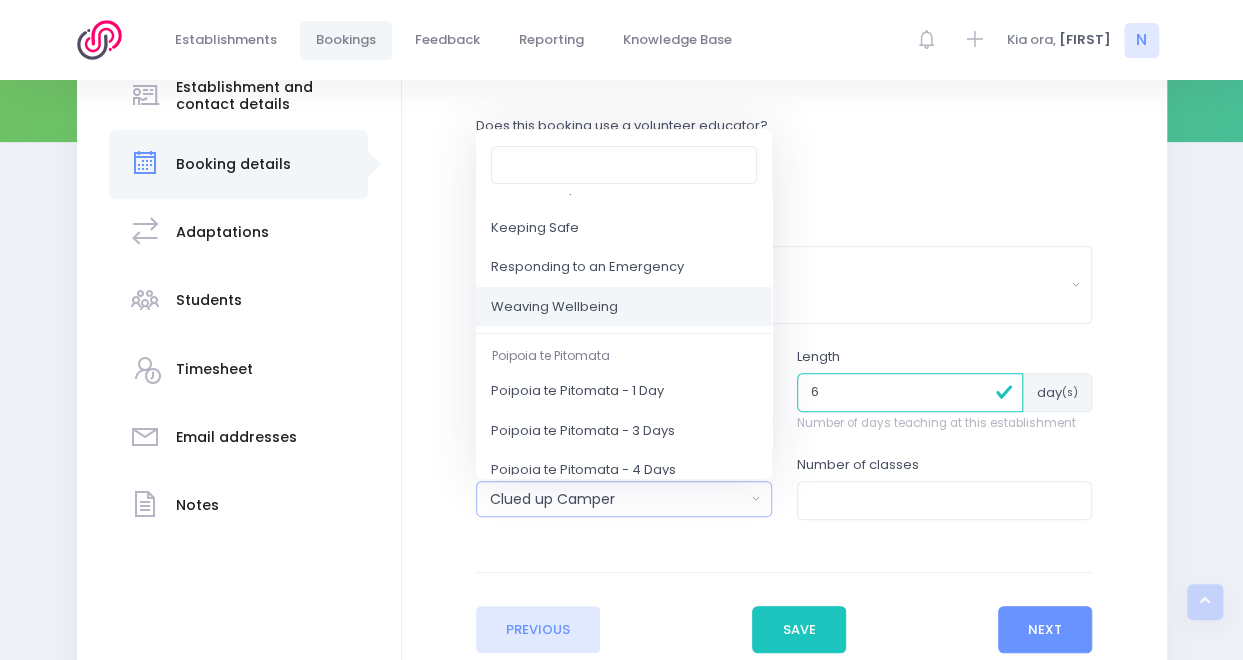 click on "Weaving Wellbeing" at bounding box center (624, 307) 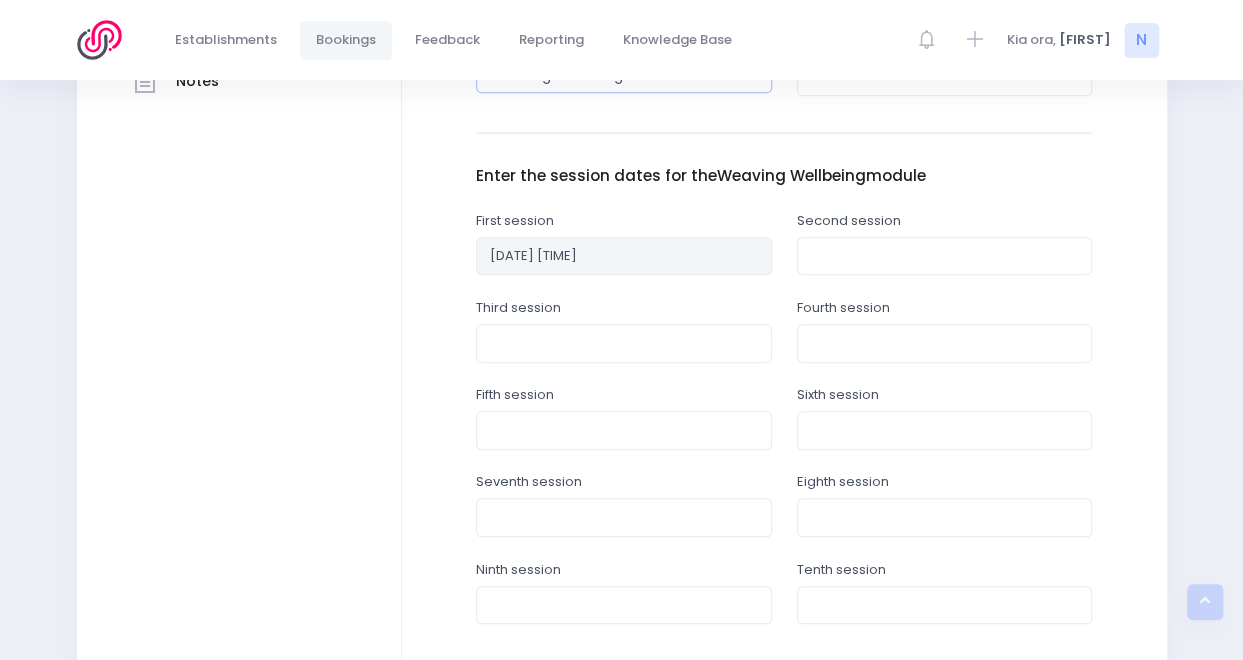 scroll, scrollTop: 742, scrollLeft: 0, axis: vertical 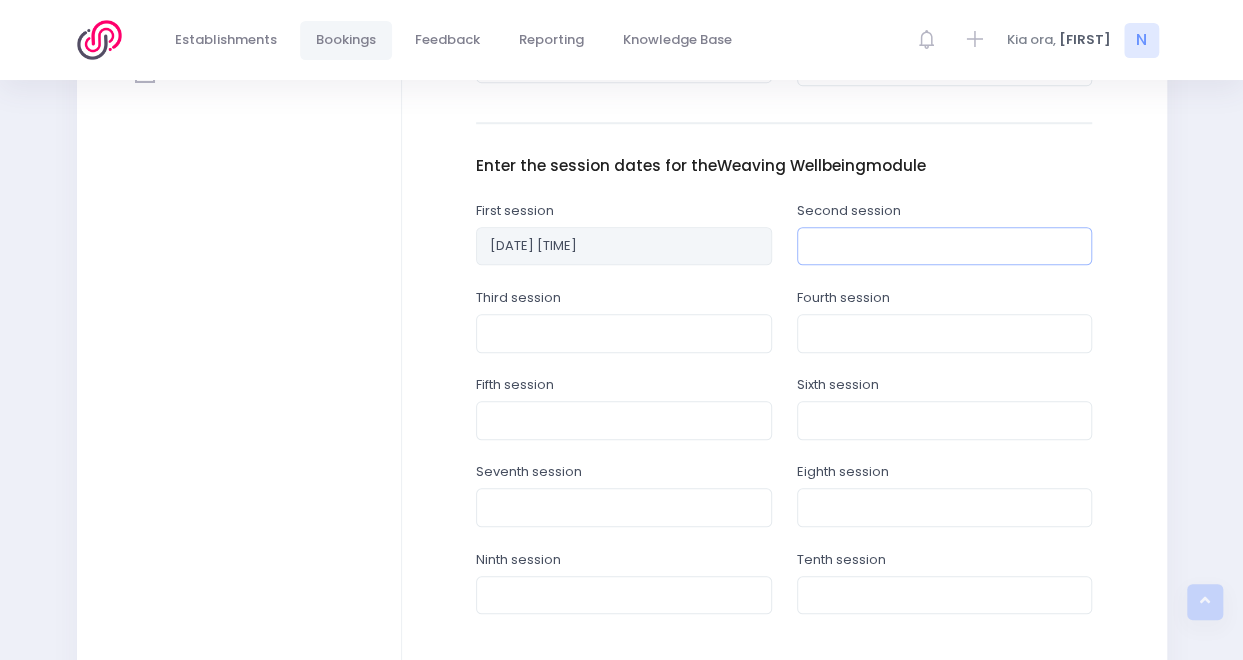 click at bounding box center (945, 246) 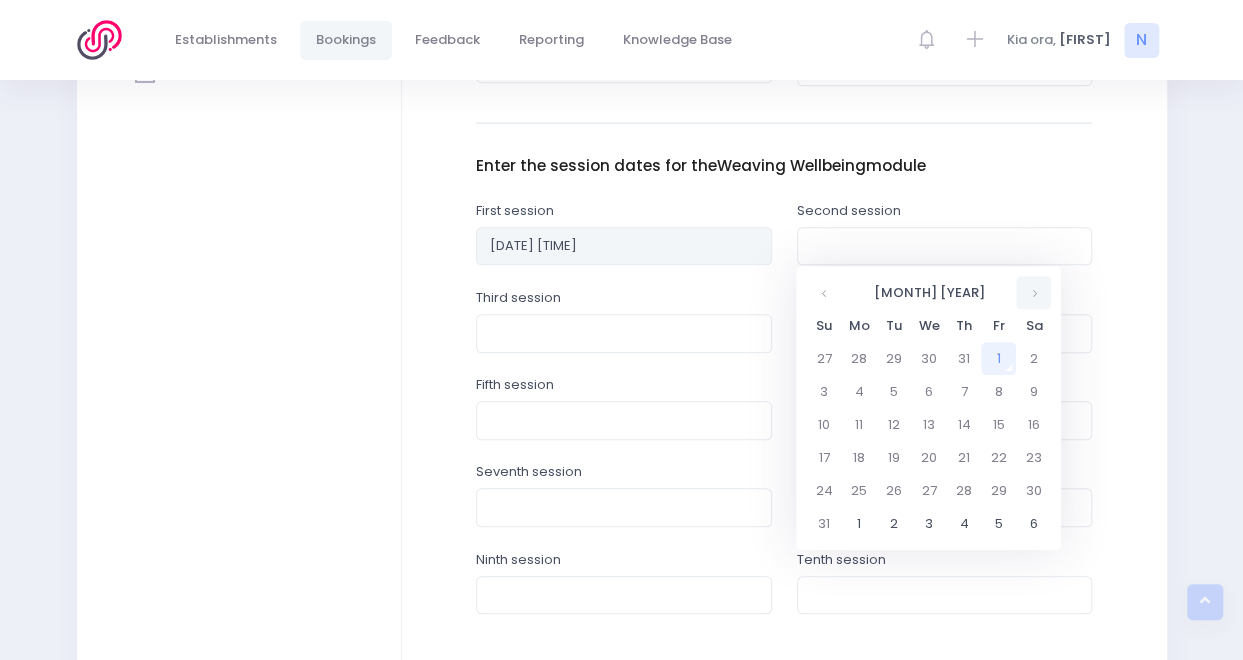 click at bounding box center (1033, 292) 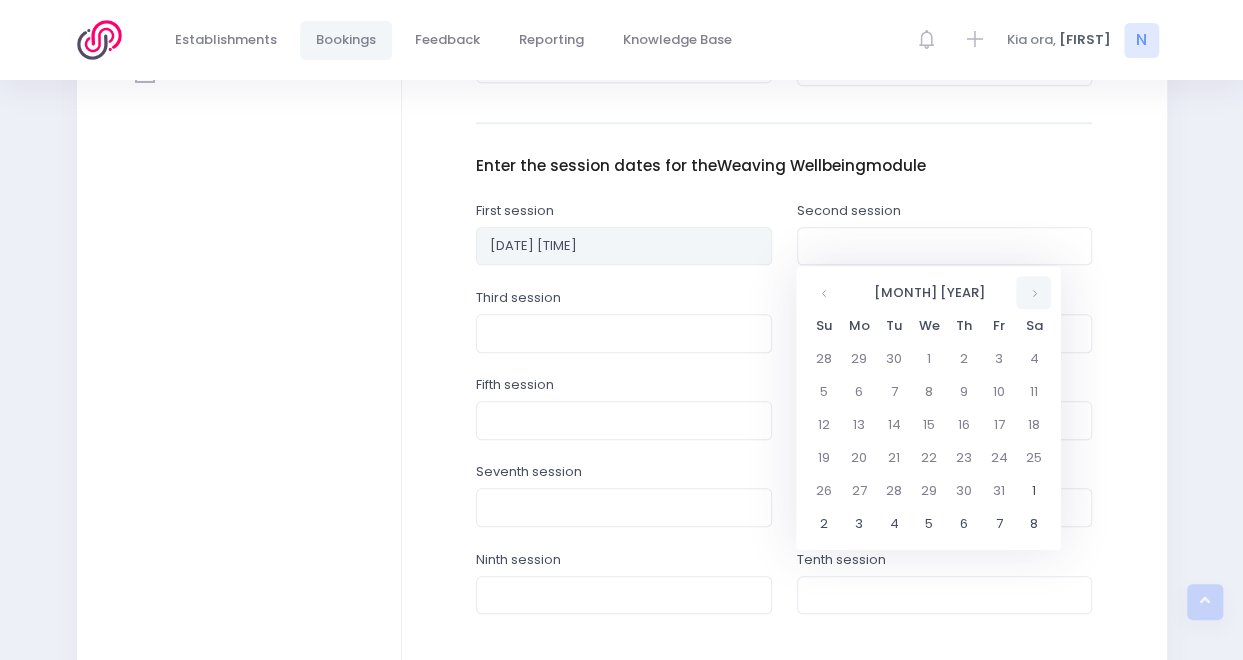 click at bounding box center (1033, 292) 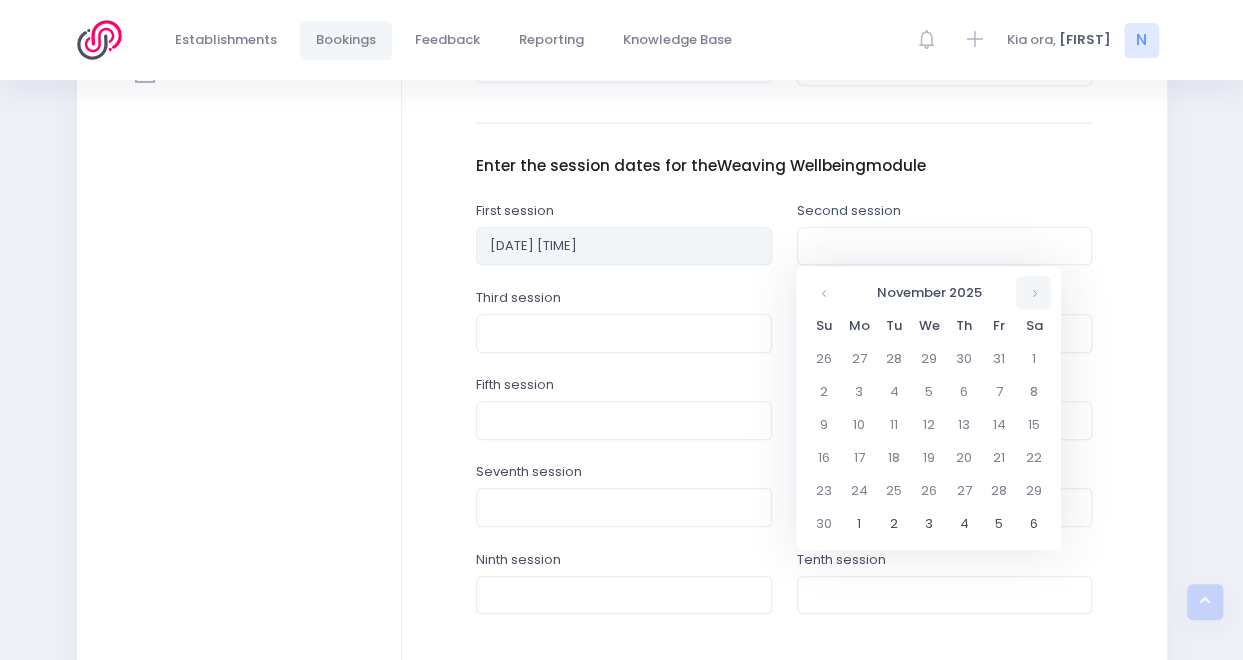 click at bounding box center [1033, 292] 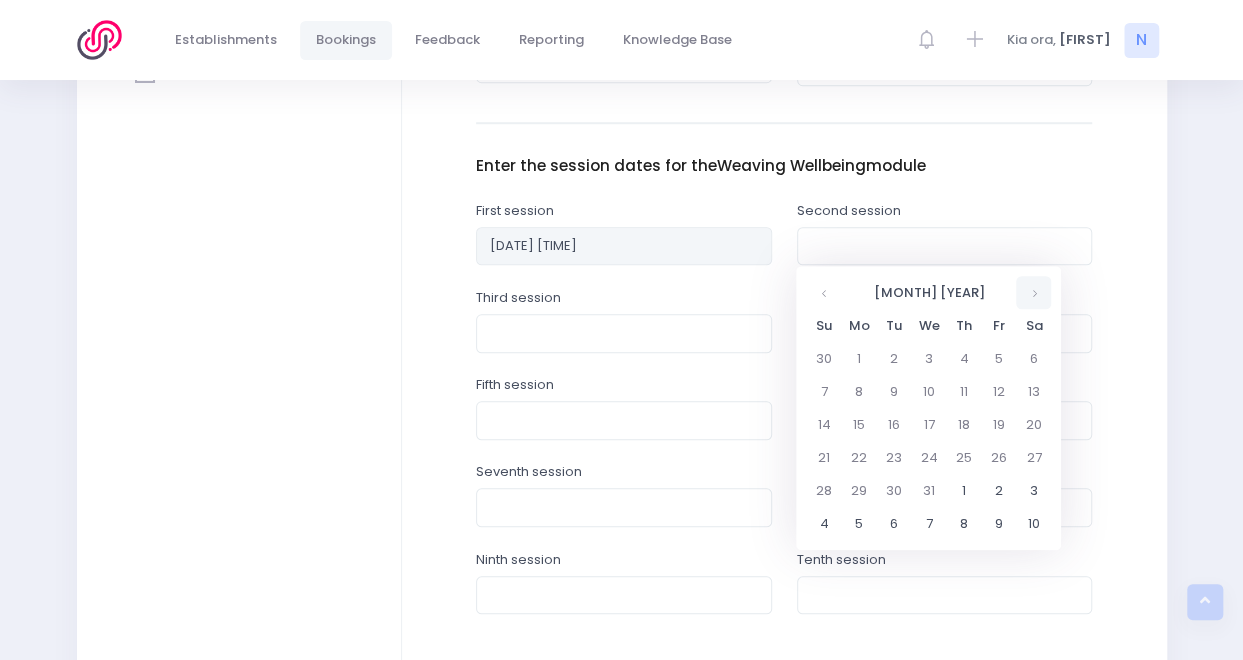 click at bounding box center (1033, 292) 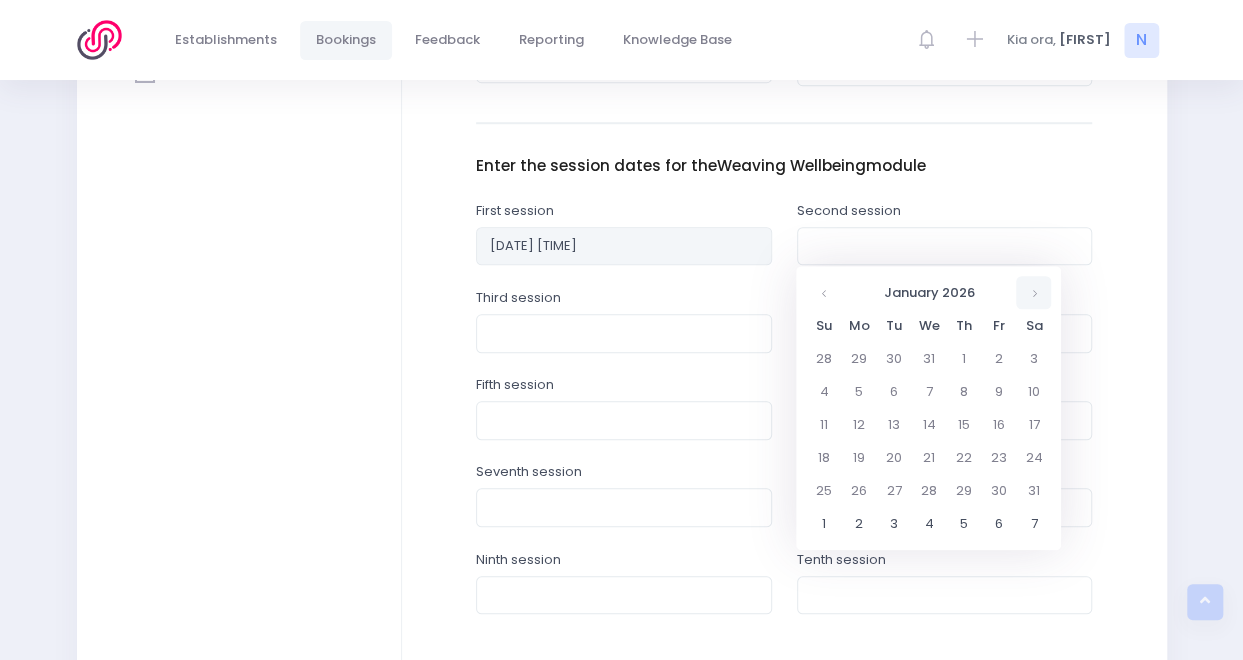 click at bounding box center (1033, 292) 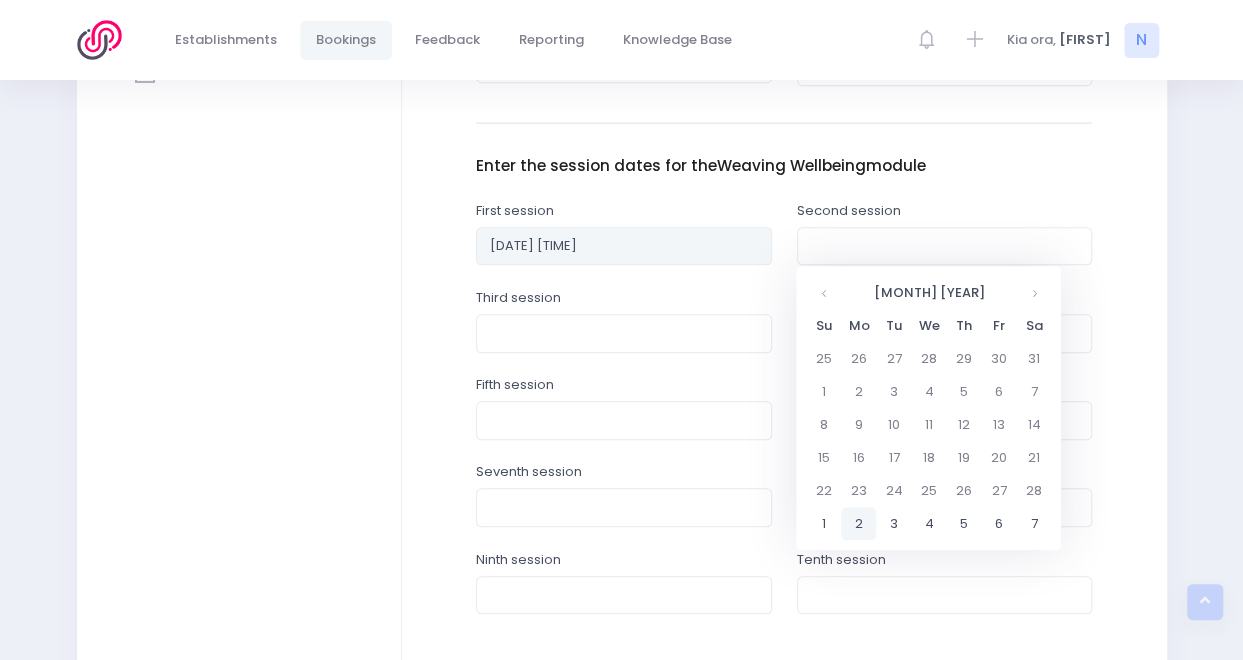 click on "2" at bounding box center [858, 523] 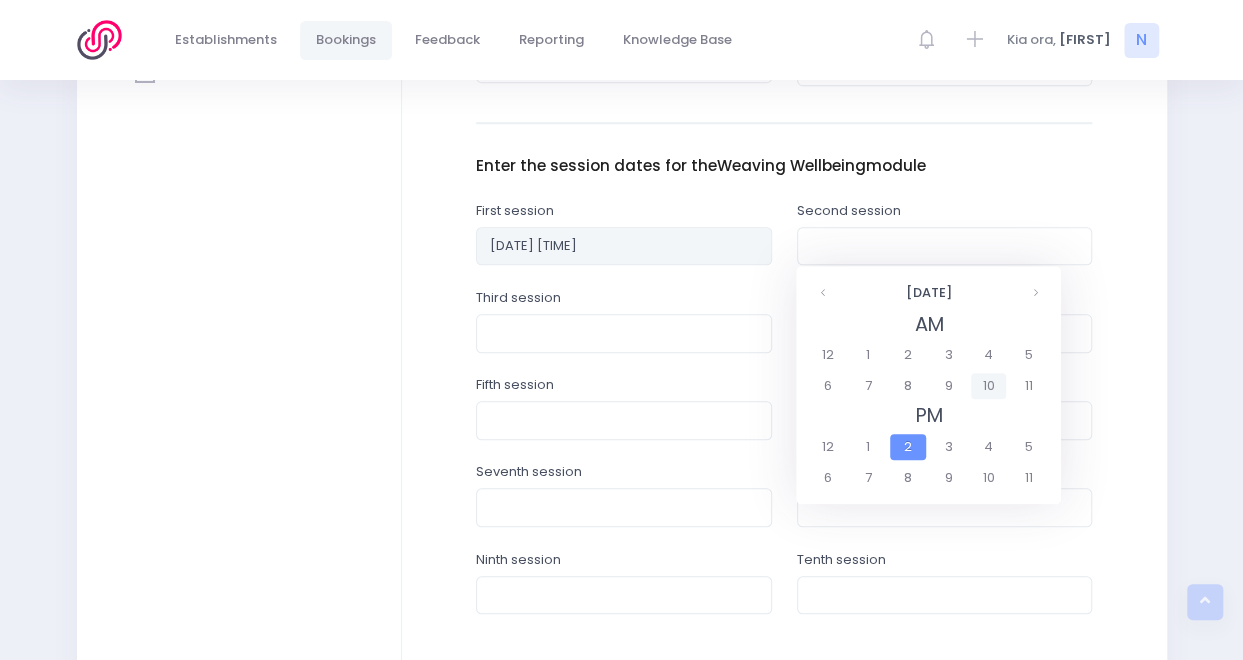 click on "10" at bounding box center [988, 386] 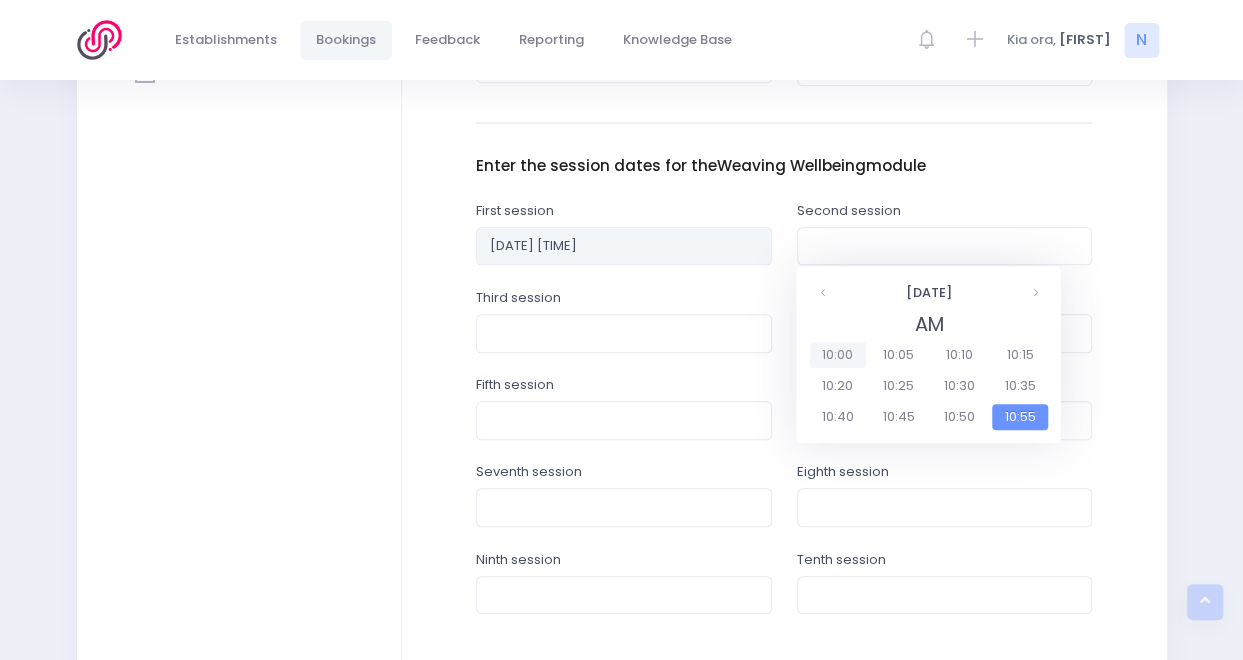 click on "10:00" at bounding box center (838, 355) 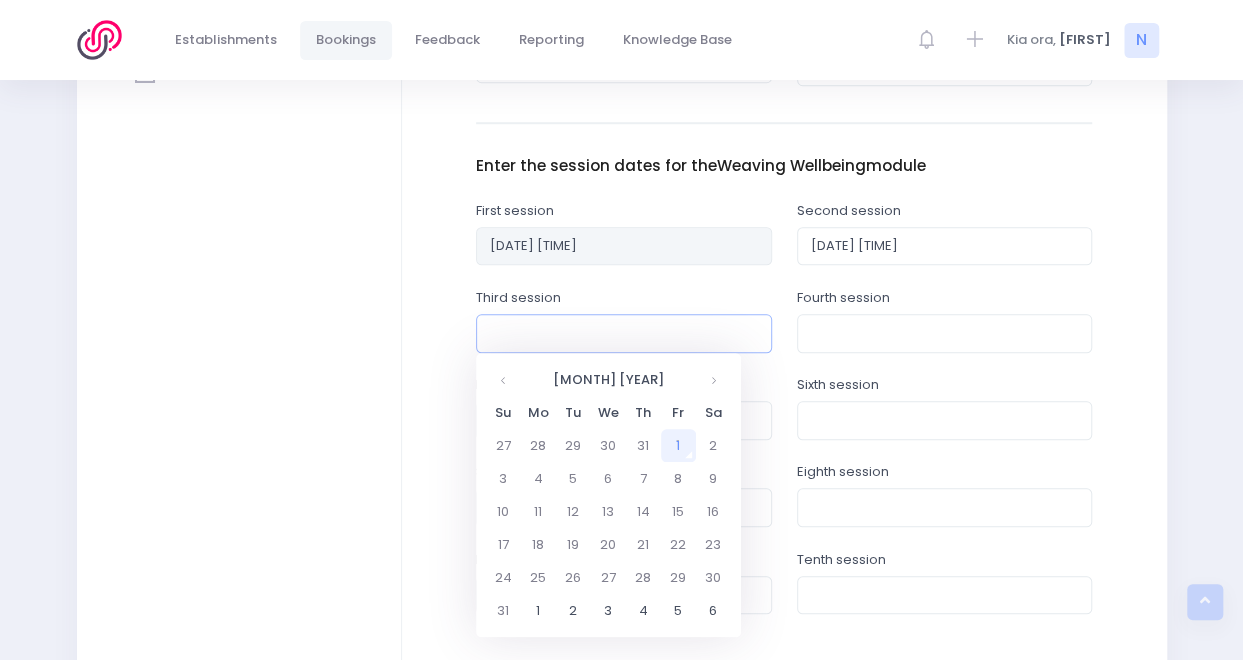 click at bounding box center (624, 333) 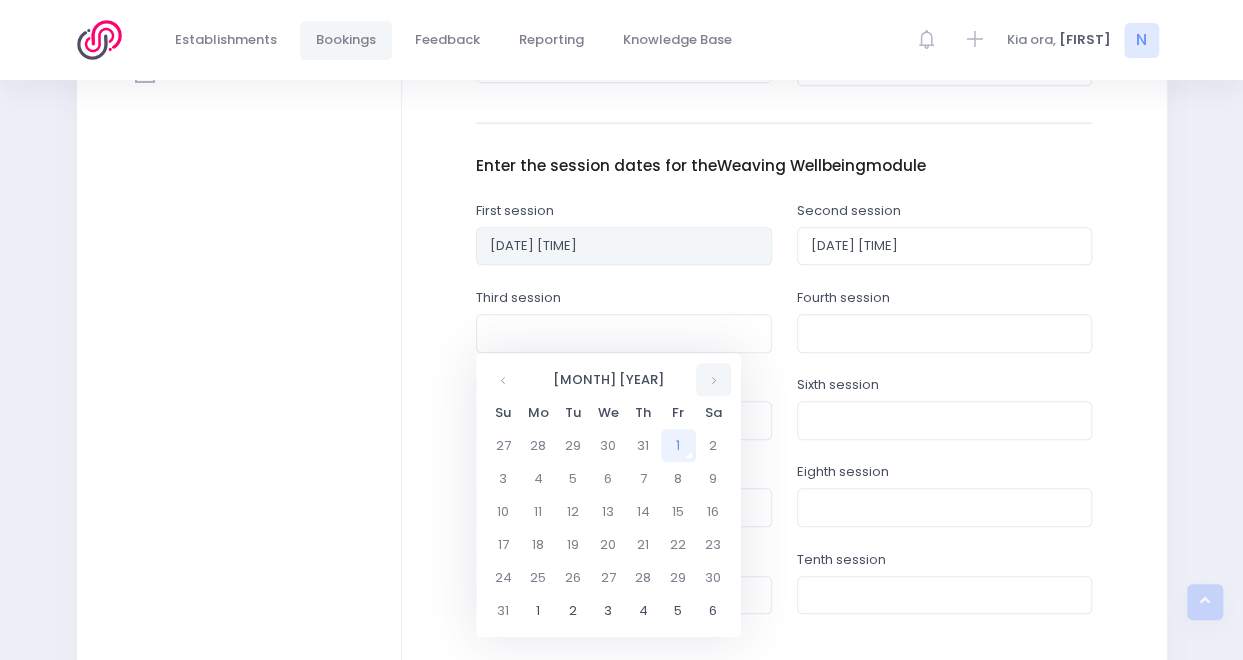 click at bounding box center [713, 379] 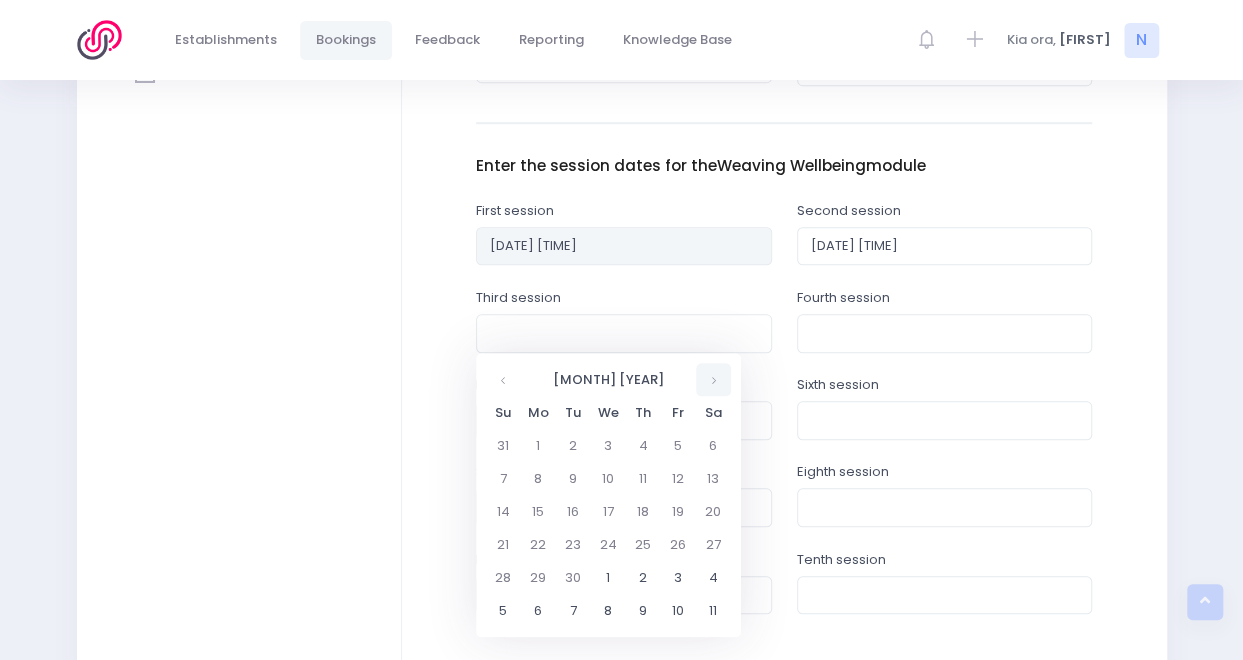 click at bounding box center (713, 379) 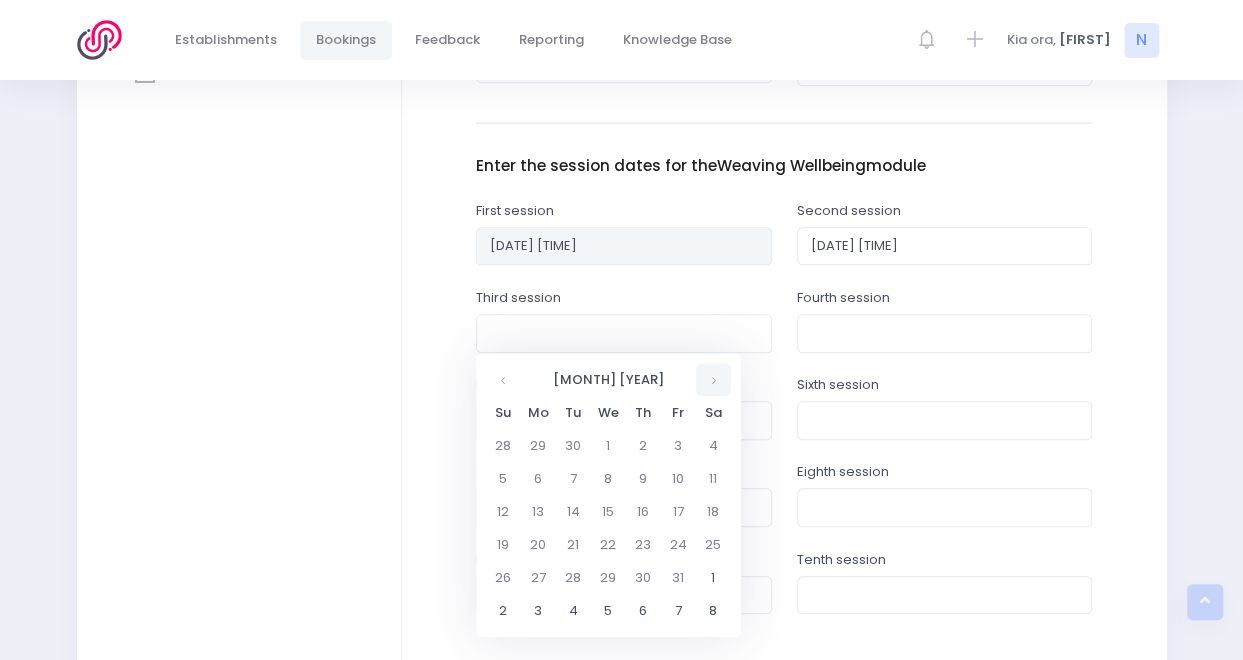 click at bounding box center (713, 379) 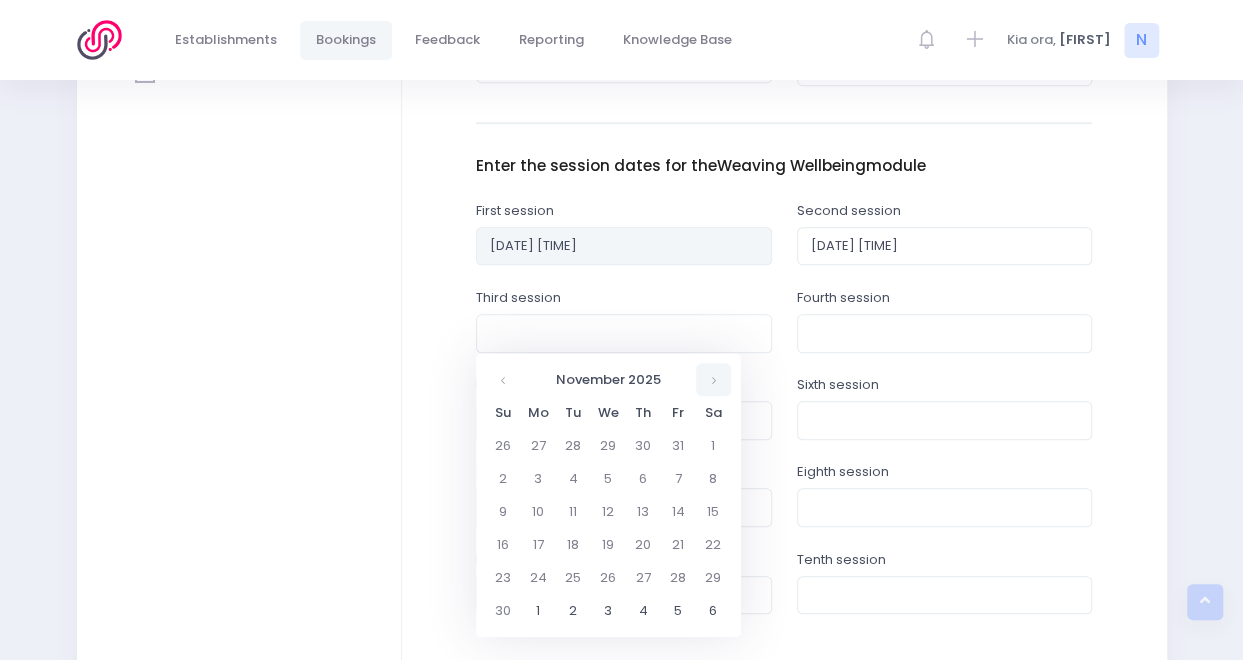 click at bounding box center (713, 379) 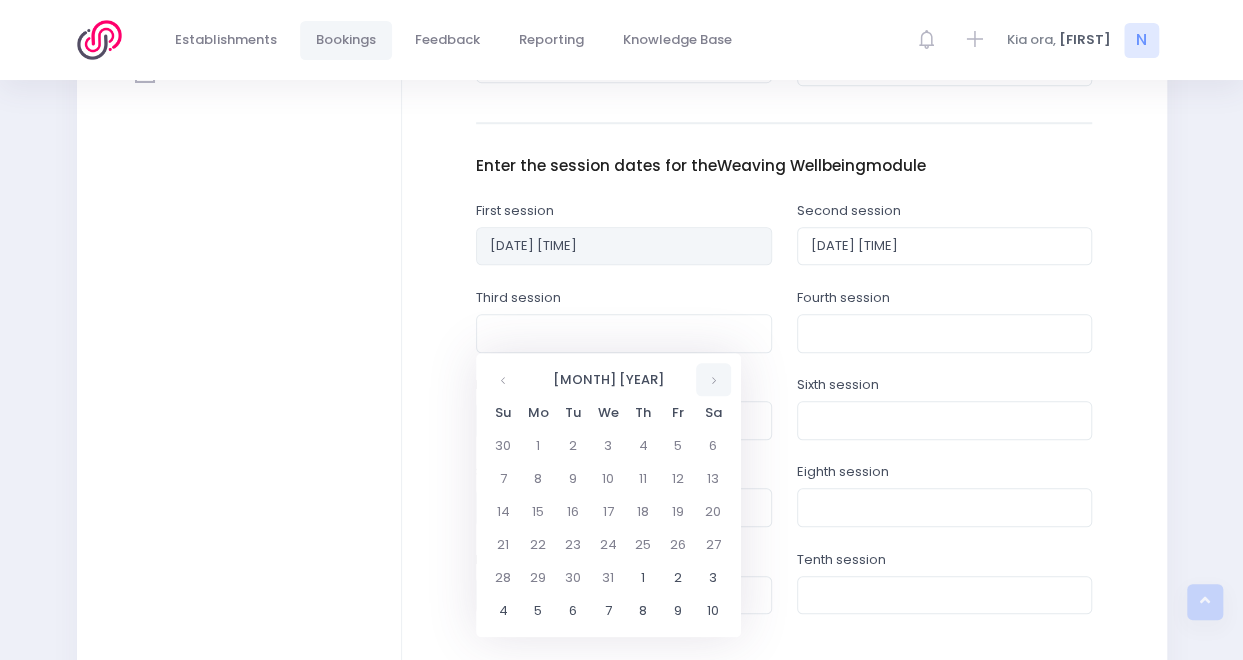 click at bounding box center [713, 379] 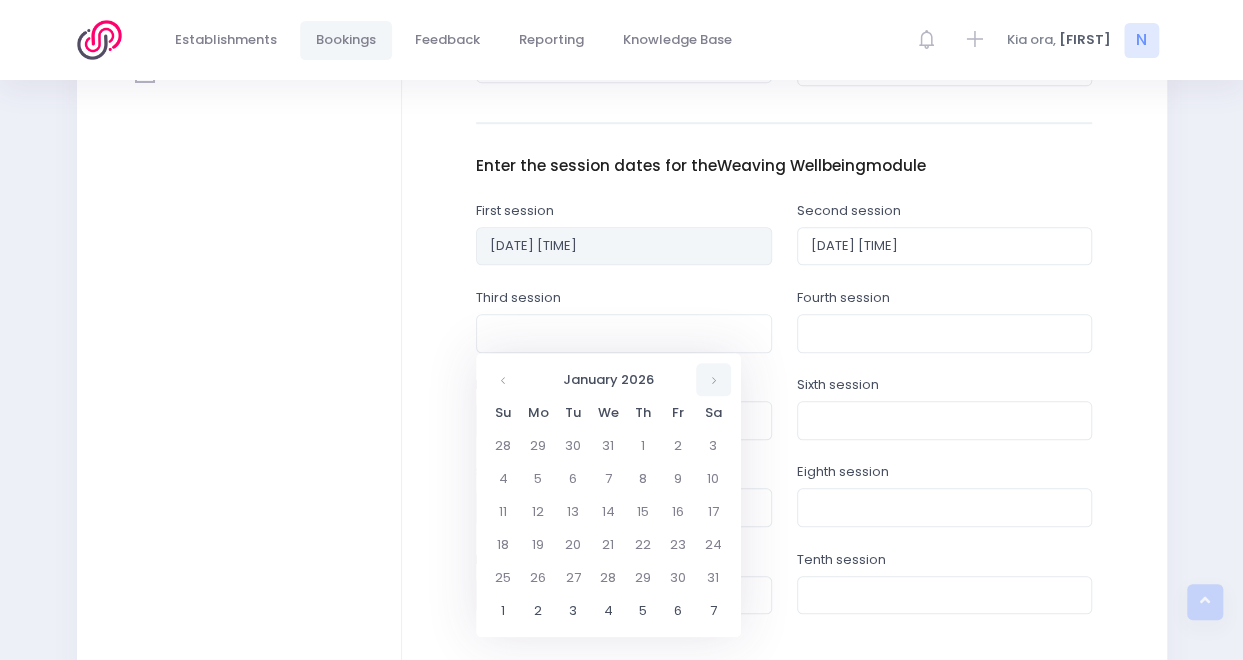 click at bounding box center (713, 379) 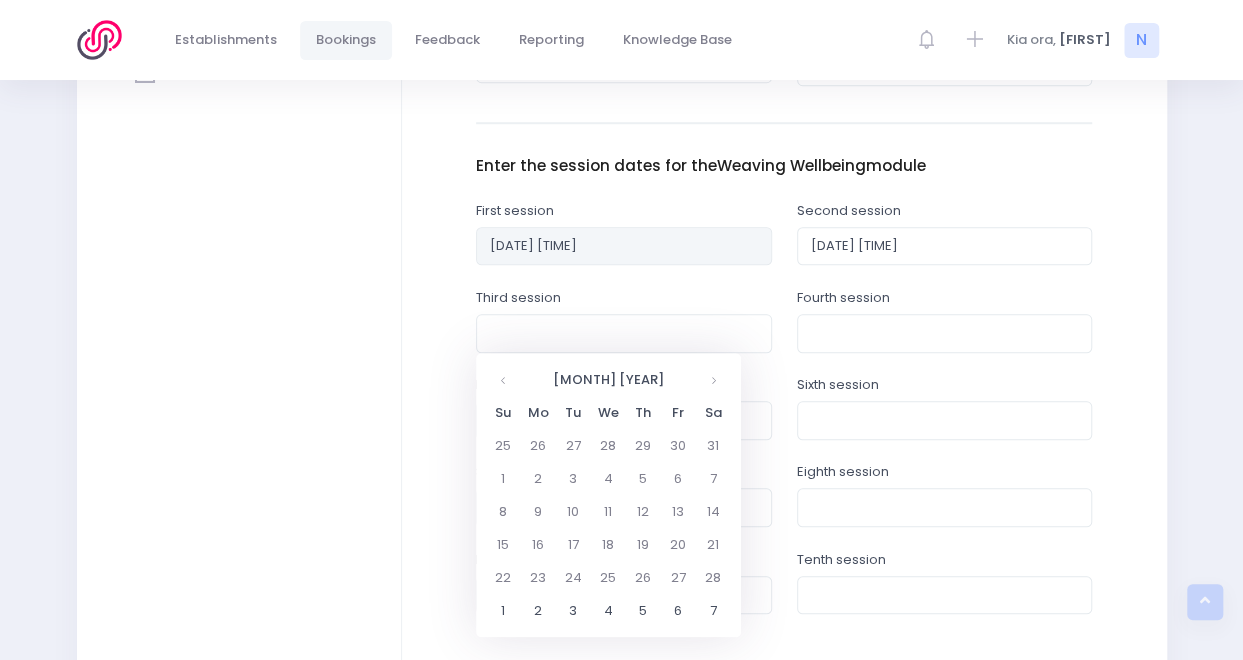 drag, startPoint x: 720, startPoint y: 384, endPoint x: 702, endPoint y: 399, distance: 23.43075 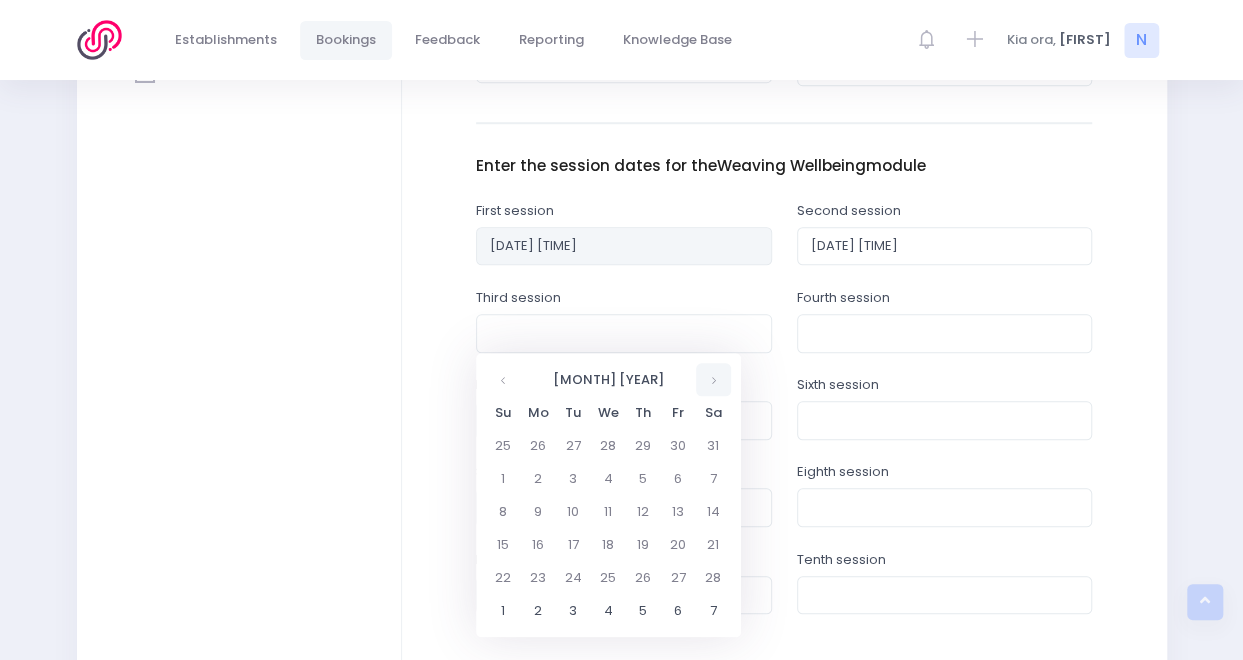 click at bounding box center [713, 379] 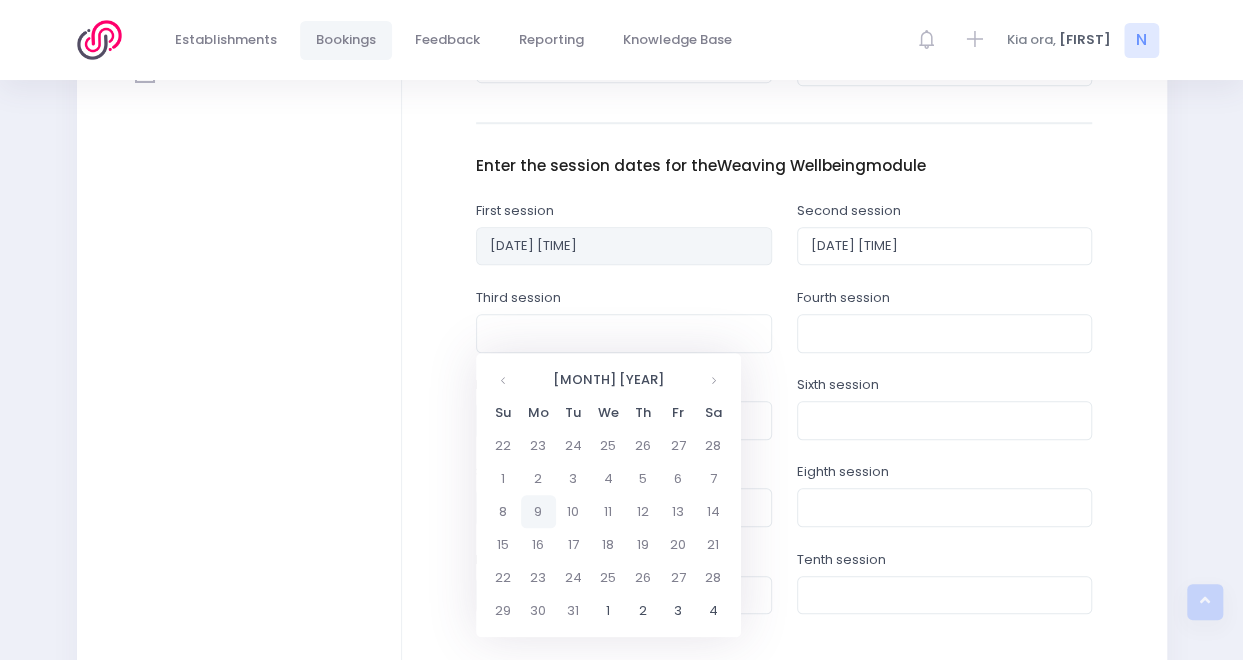 click on "9" at bounding box center [538, 511] 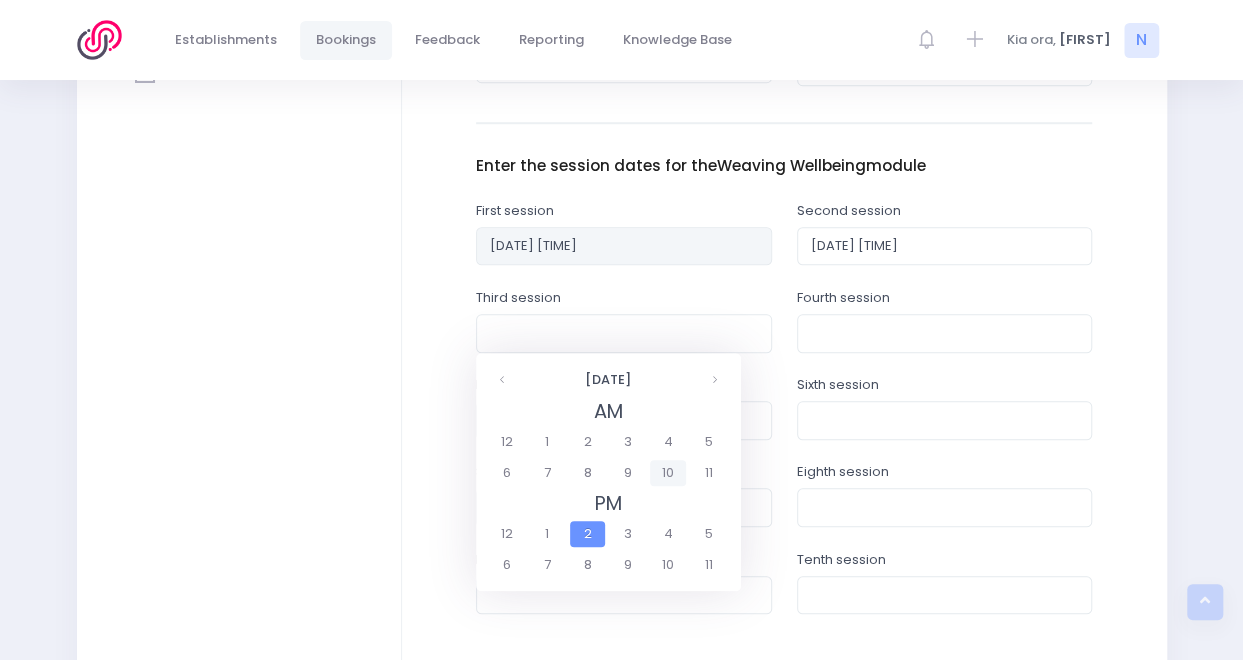 click on "10" at bounding box center (667, 473) 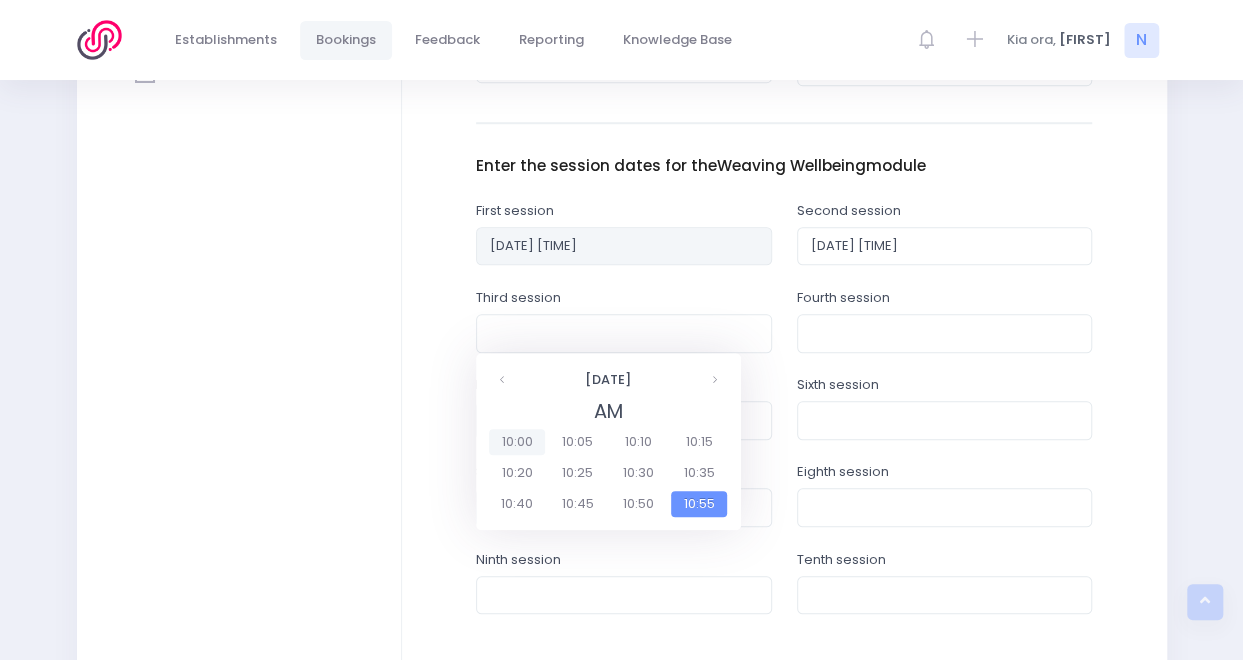 click on "10:00" at bounding box center (517, 442) 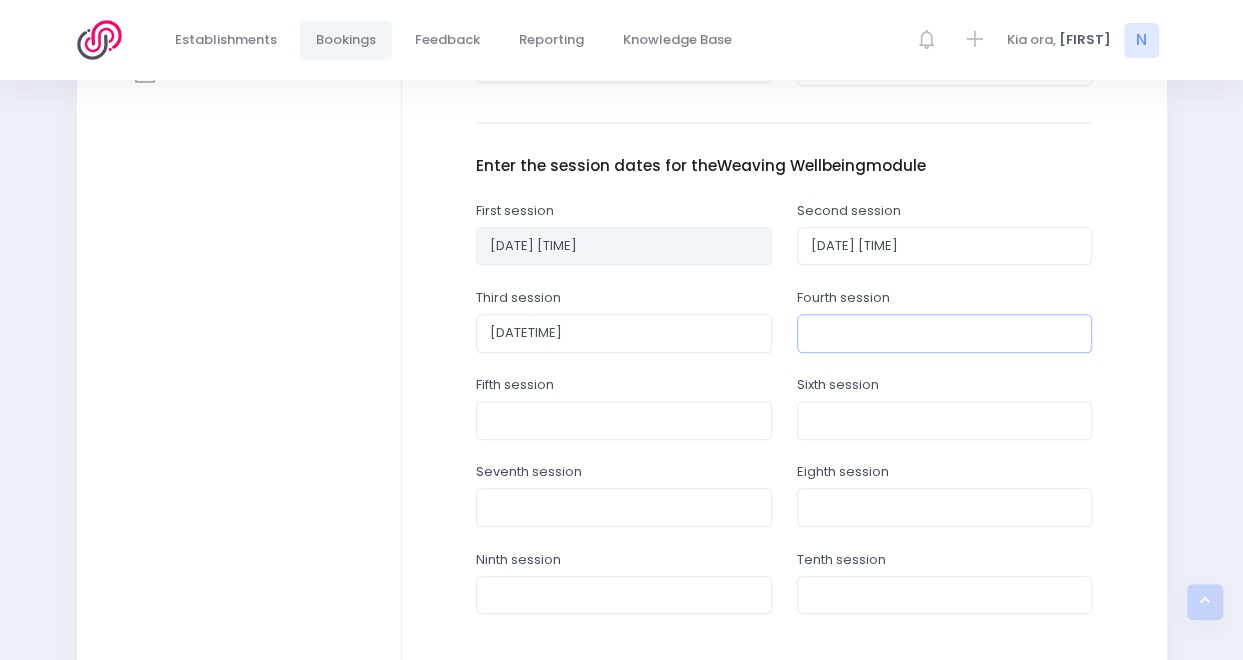 click at bounding box center (945, 333) 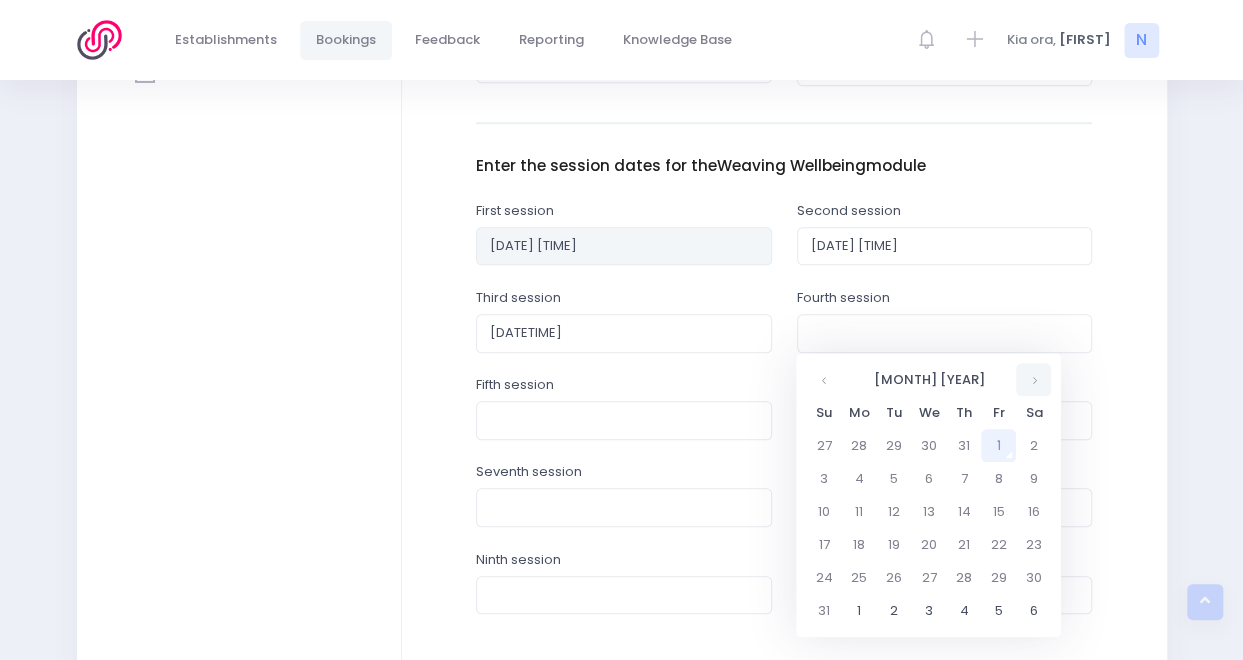click at bounding box center [1033, 379] 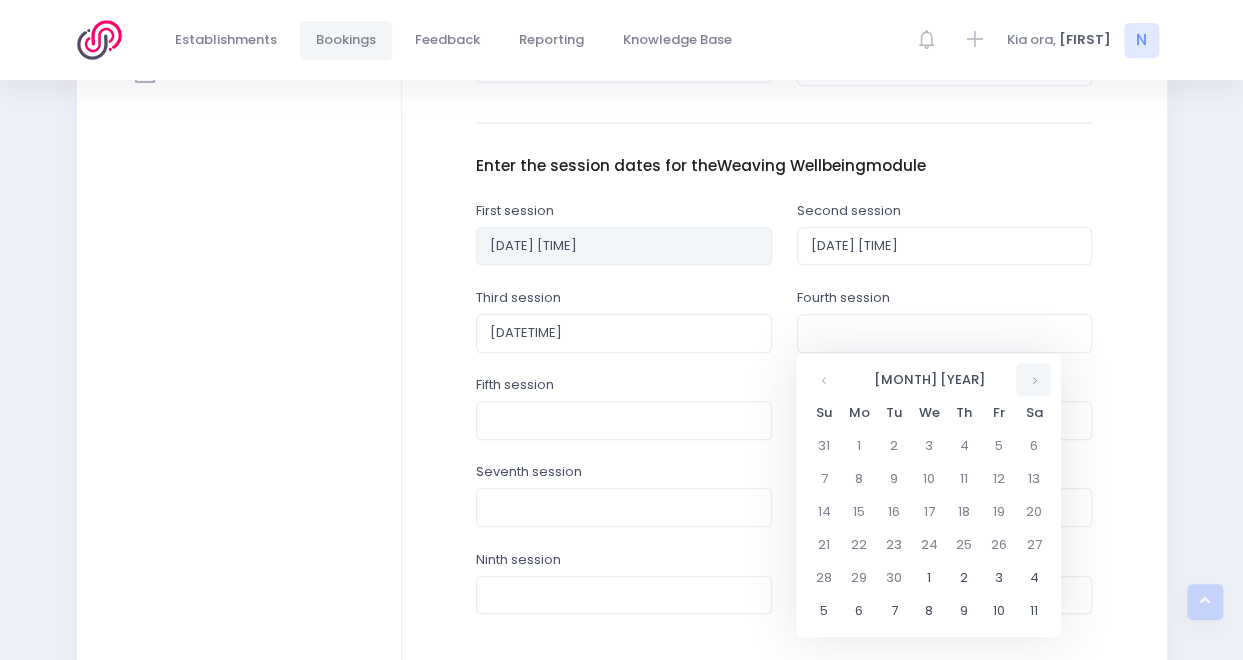click at bounding box center (1033, 379) 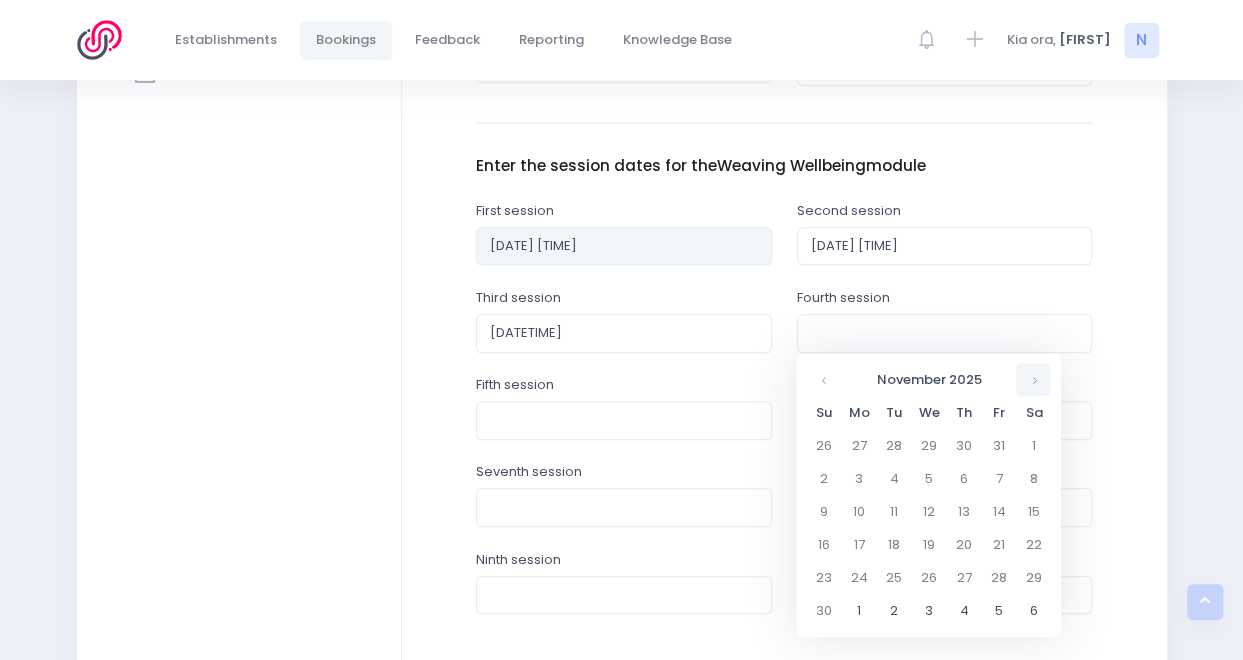 click at bounding box center [1033, 379] 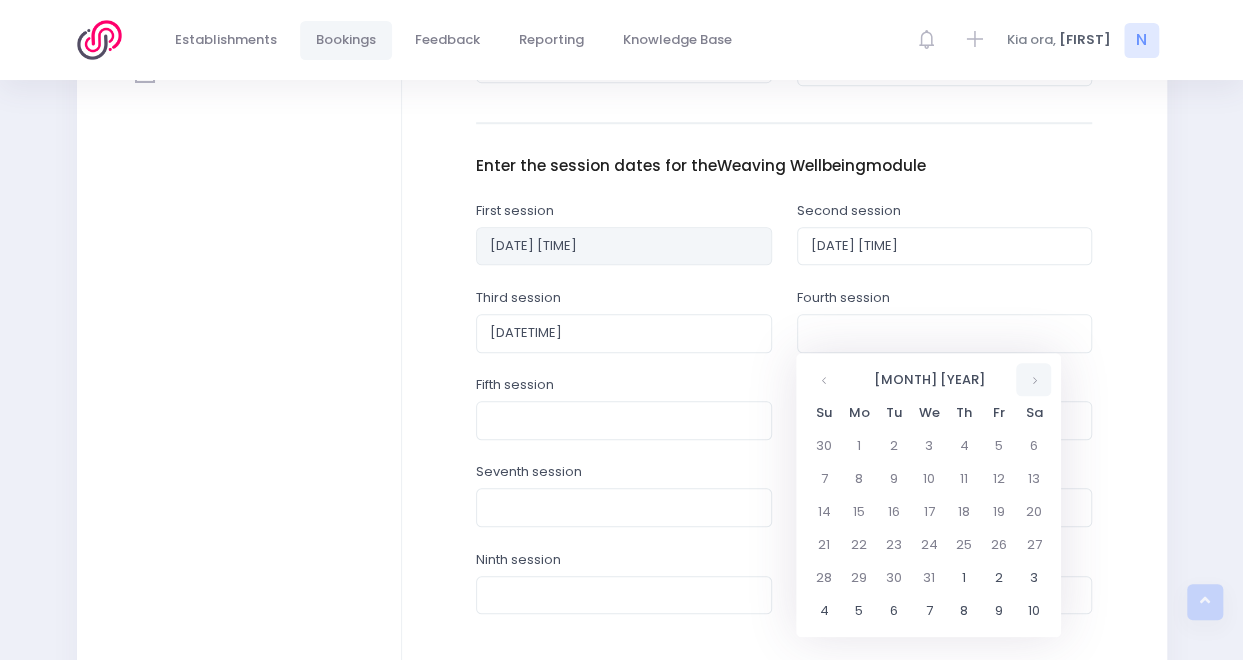 click at bounding box center [1033, 379] 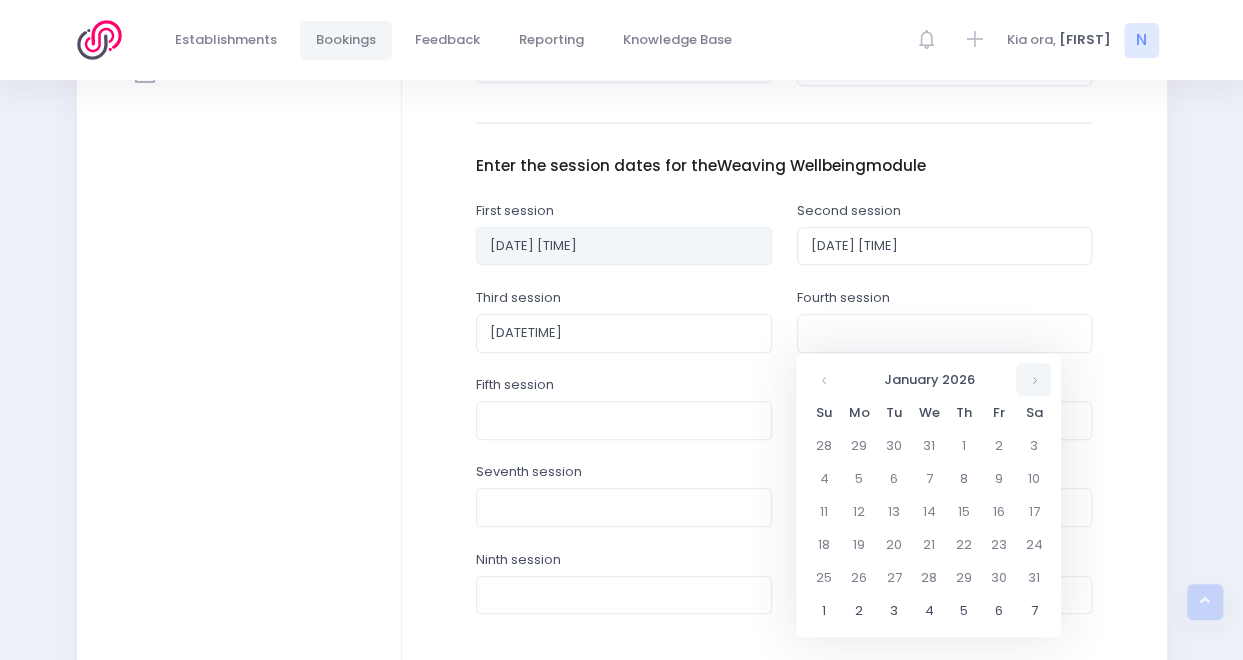 click at bounding box center (1033, 379) 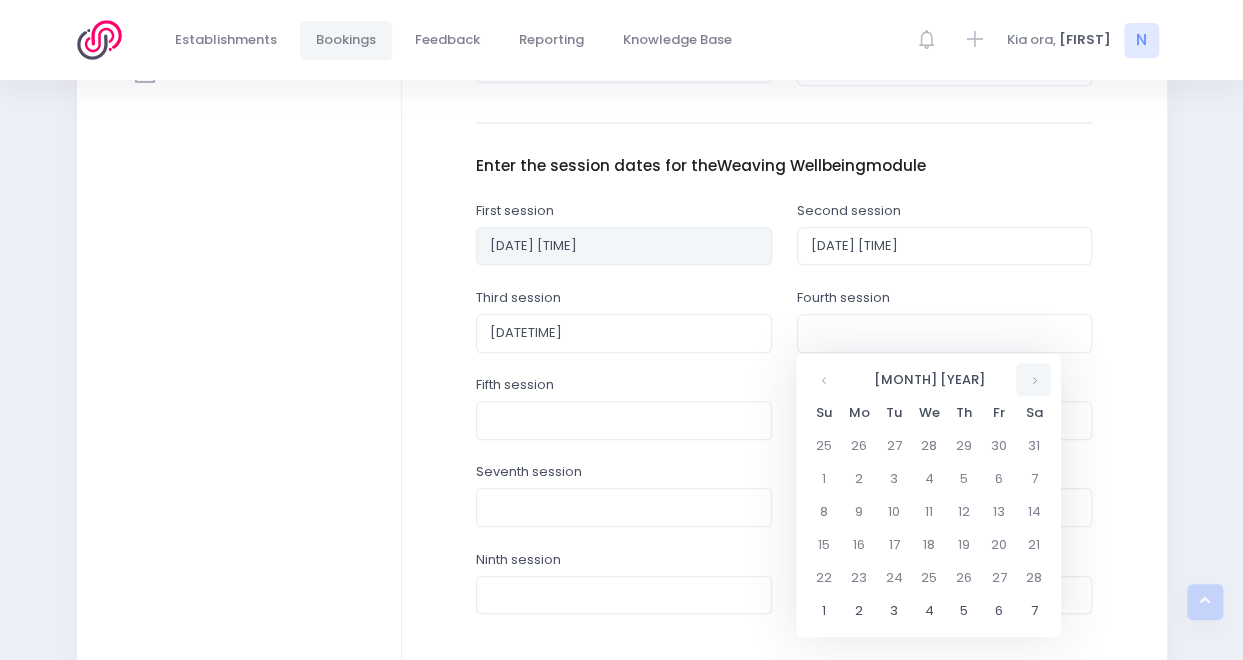 click at bounding box center [1033, 379] 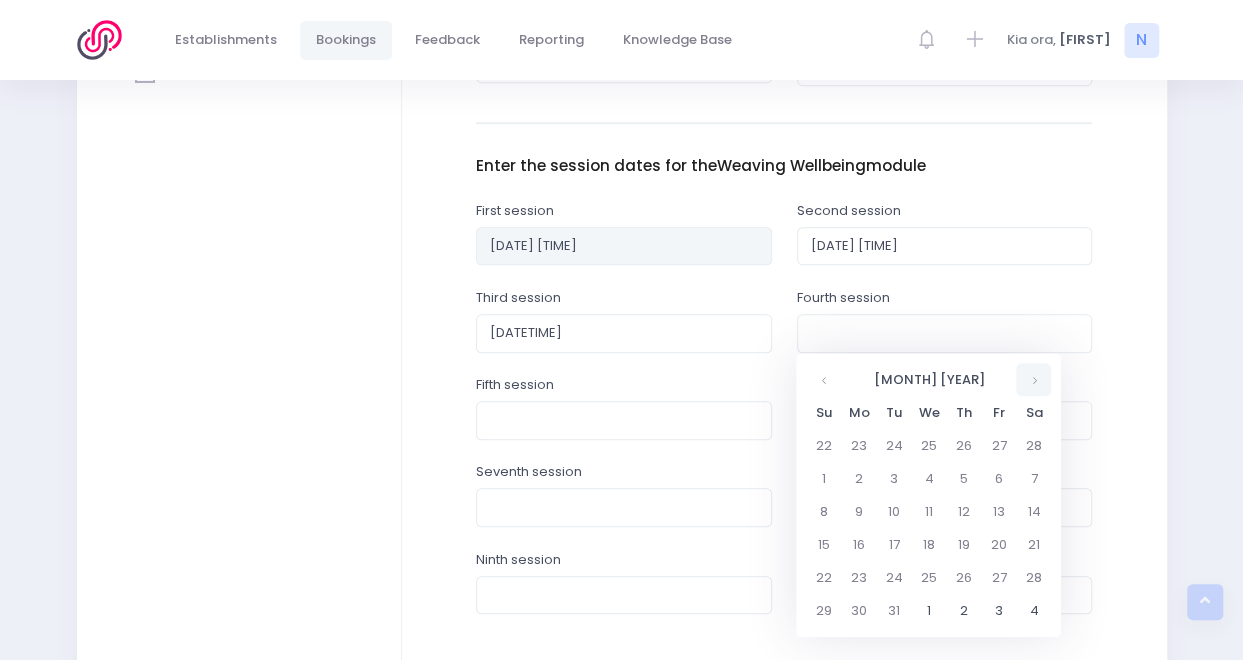 click at bounding box center (1033, 379) 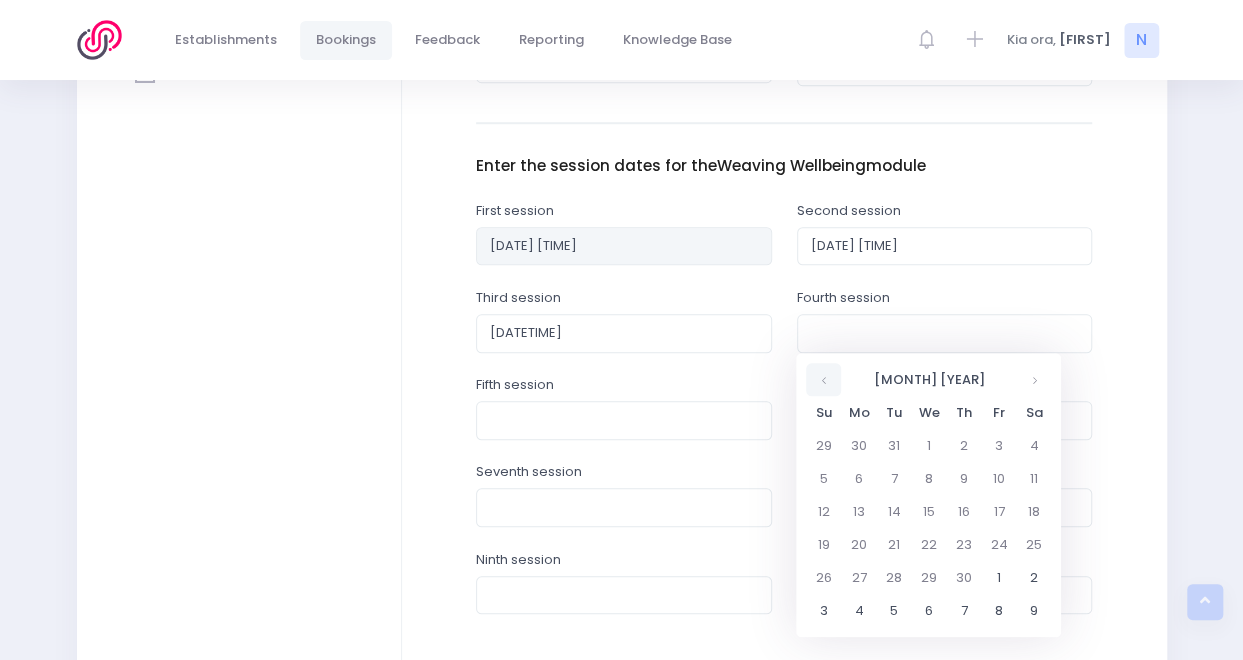 click at bounding box center [823, 379] 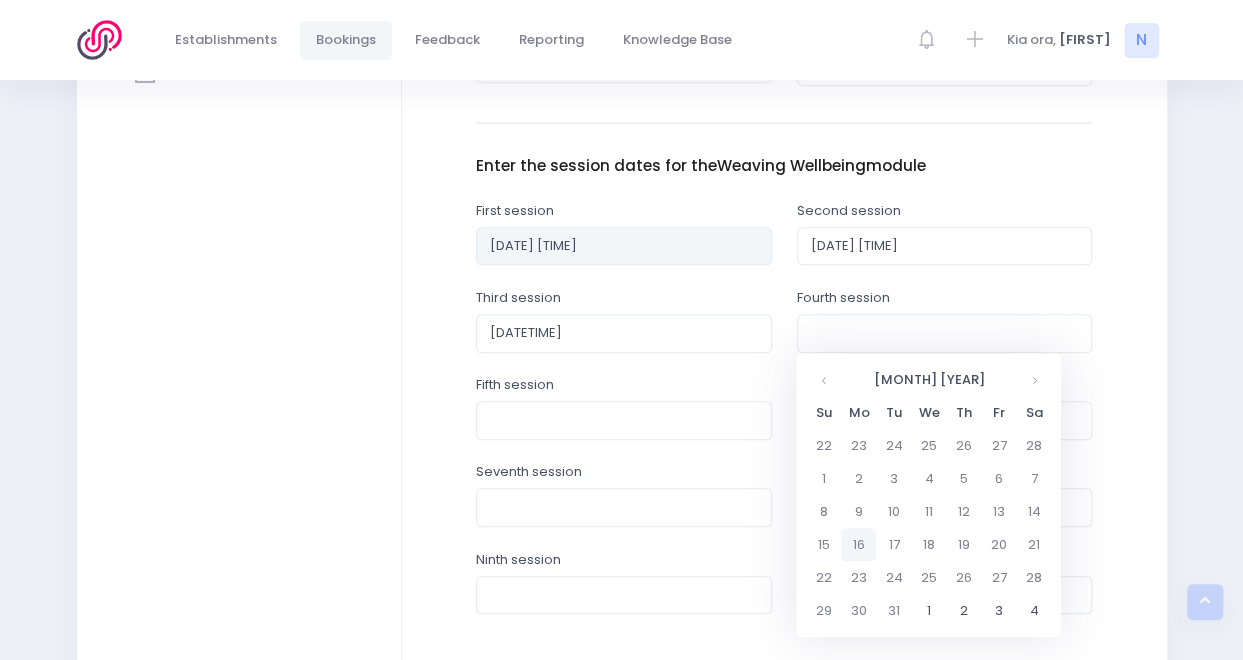 click on "16" at bounding box center [858, 544] 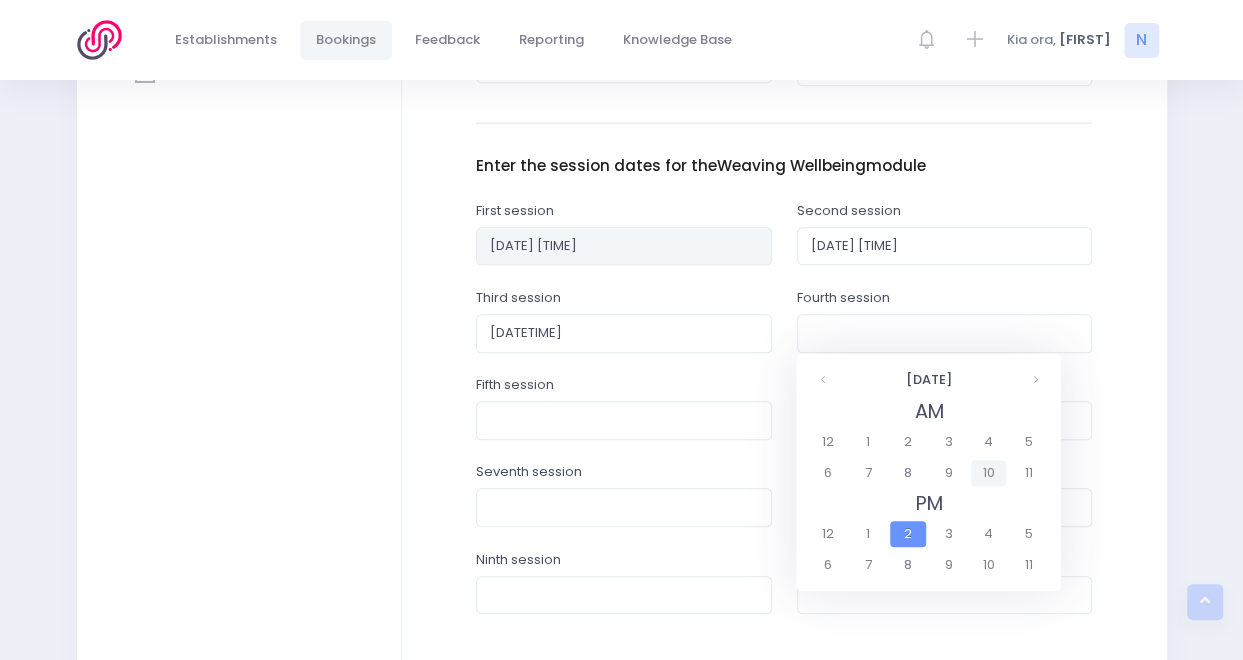 click on "10" at bounding box center (988, 473) 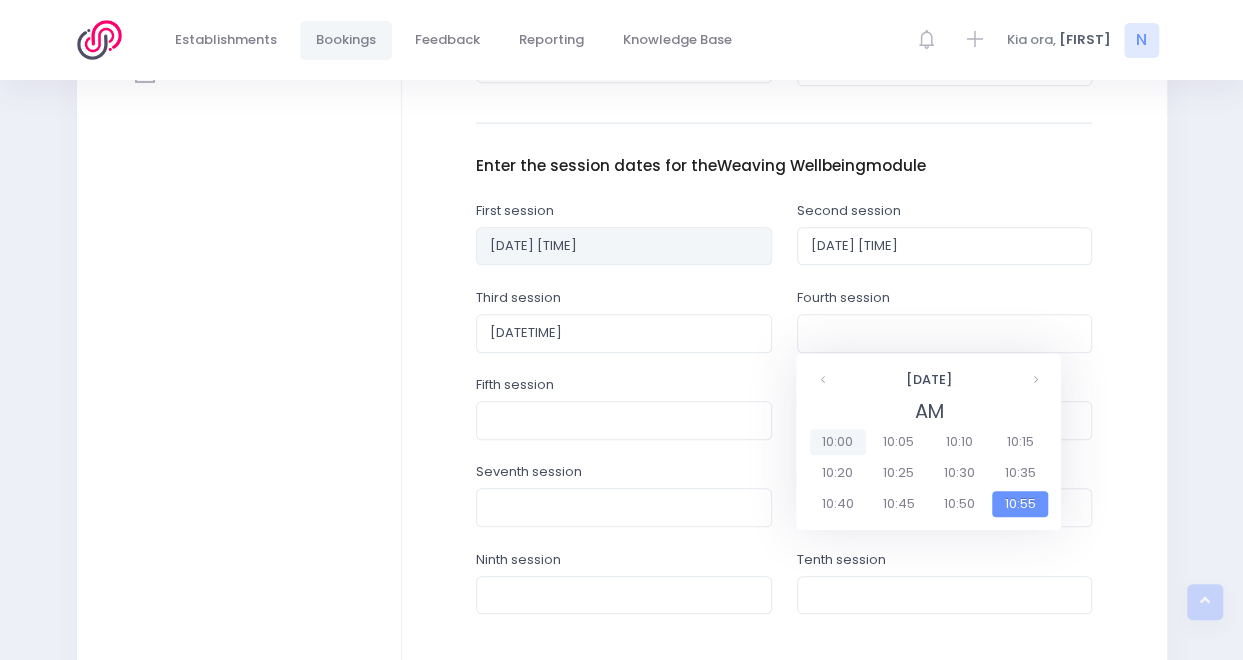 click on "10:00" at bounding box center [838, 442] 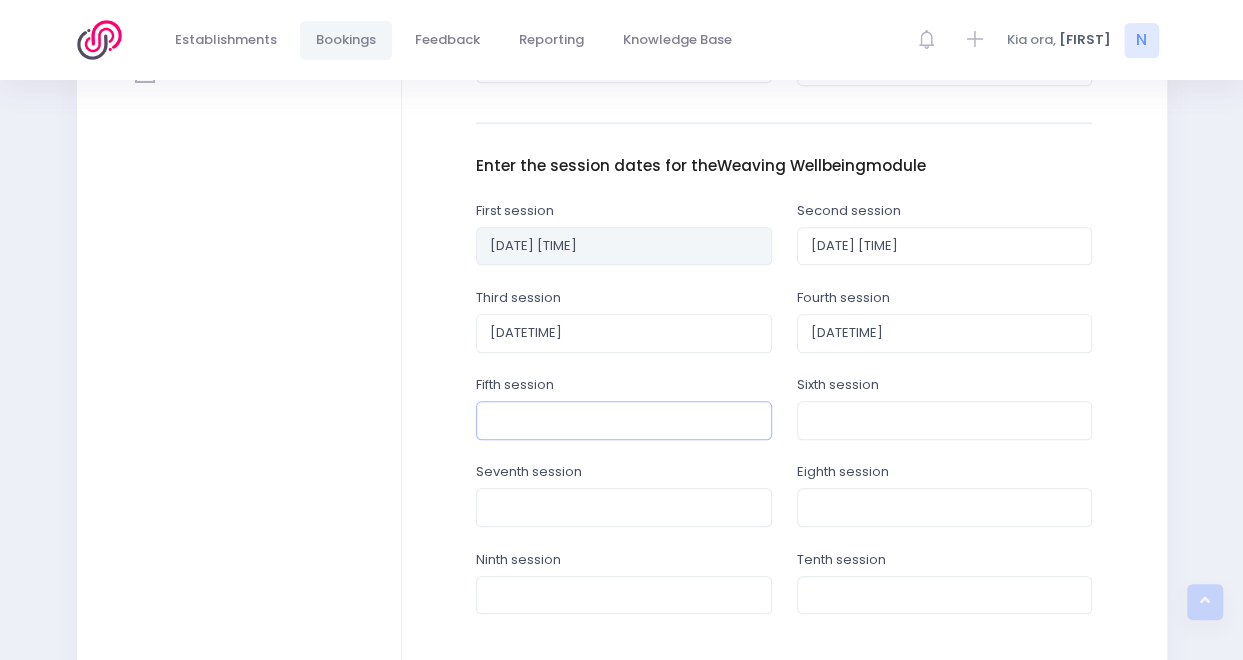 click at bounding box center (624, 420) 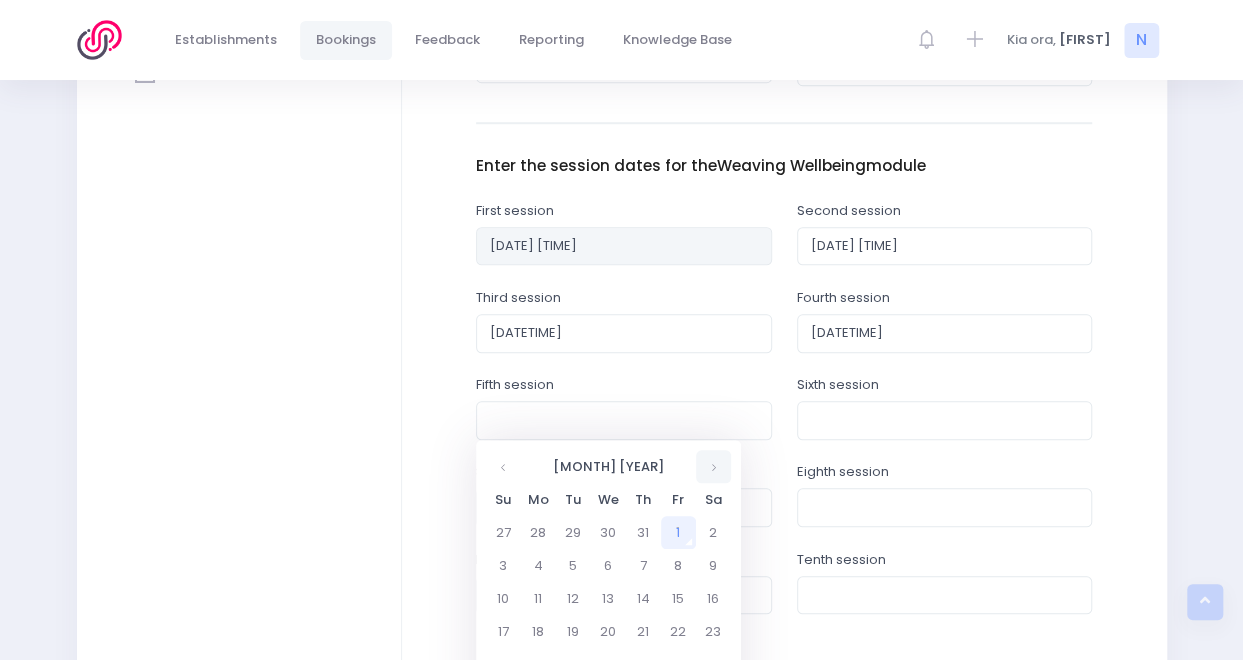 click at bounding box center (713, 466) 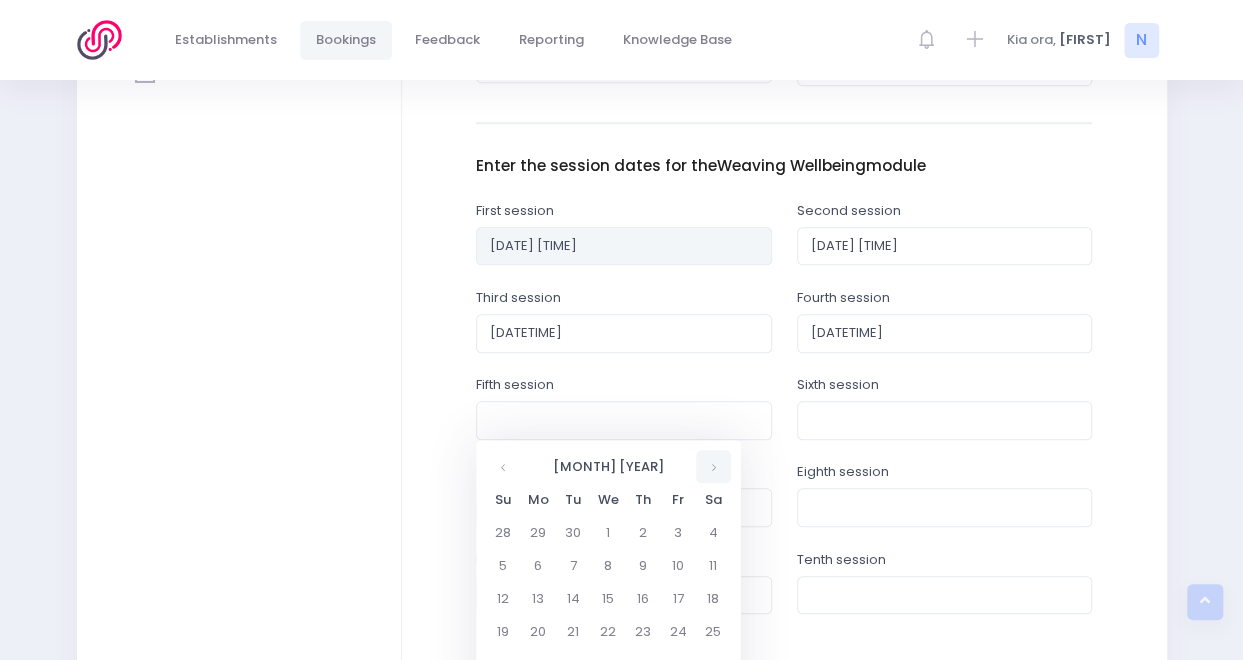click at bounding box center [713, 466] 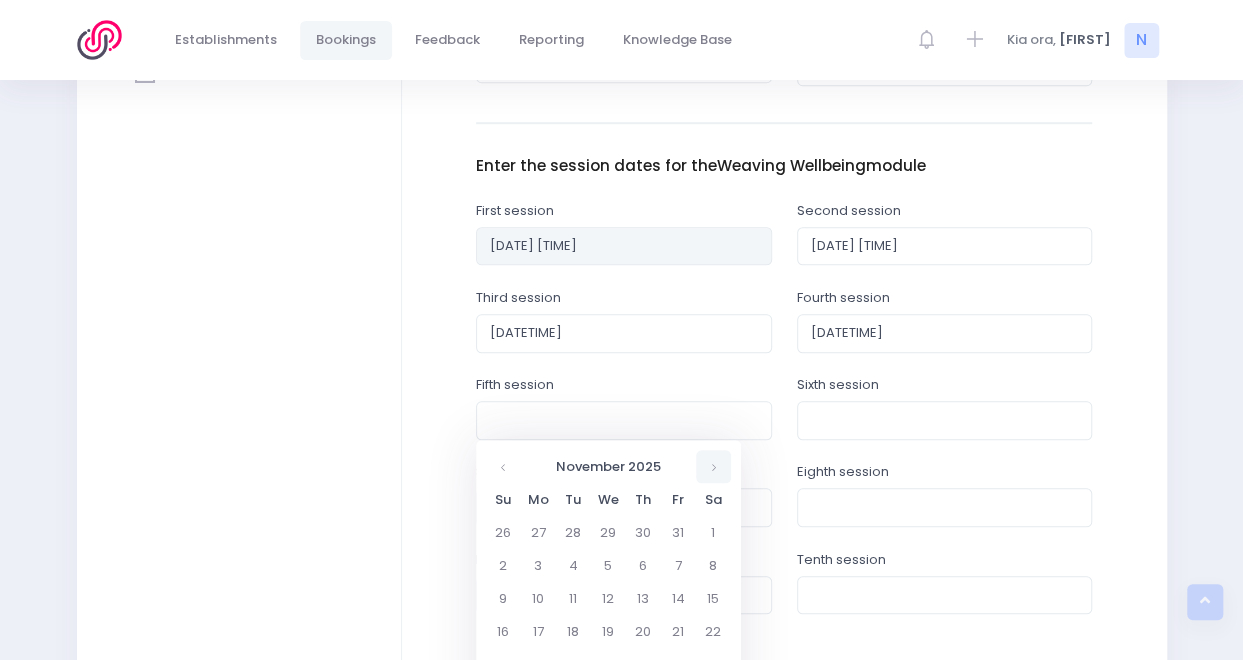 click at bounding box center [713, 466] 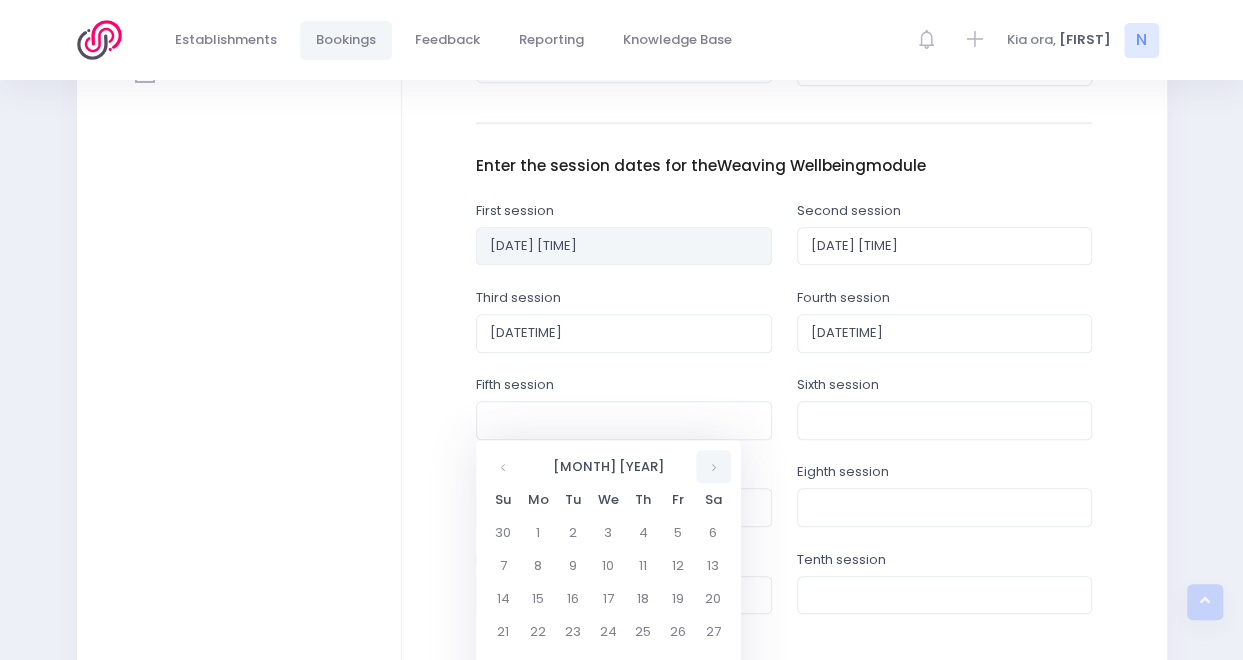click at bounding box center [713, 466] 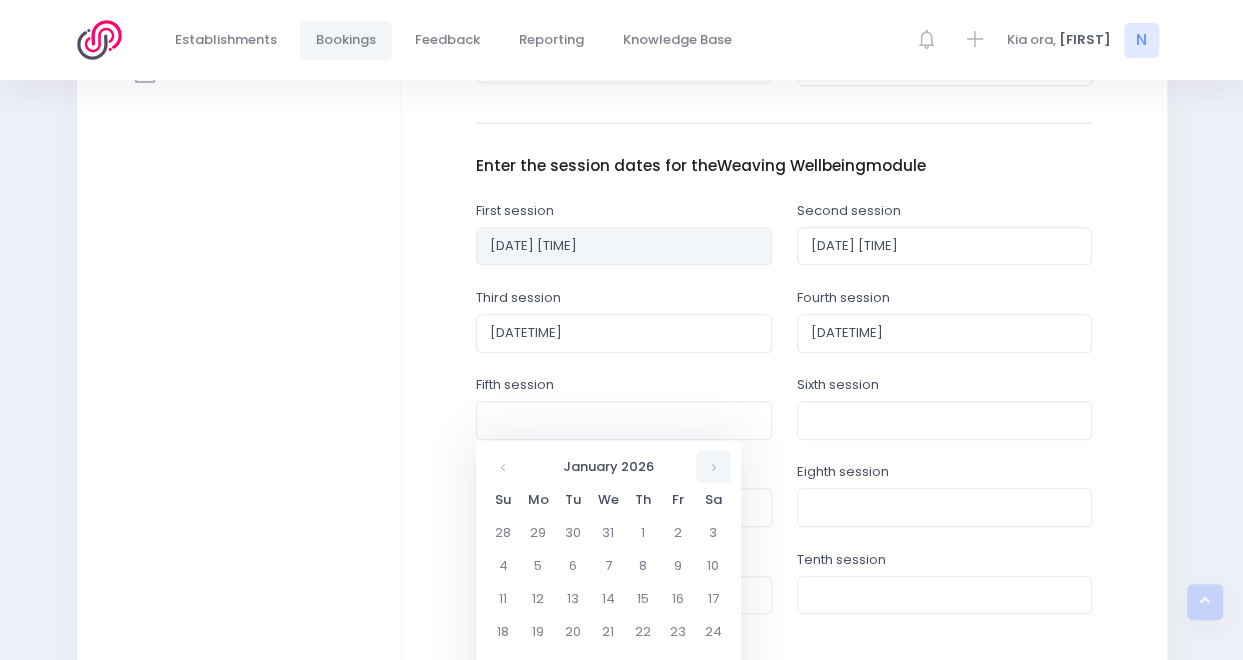 click at bounding box center [713, 466] 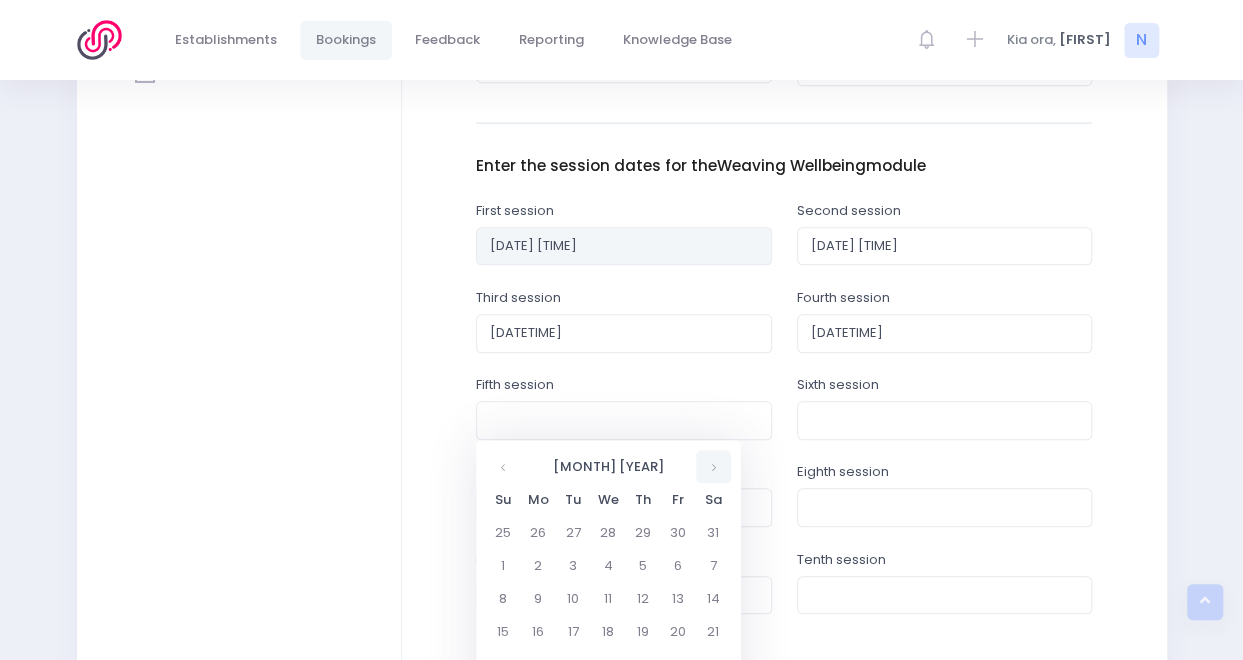 click at bounding box center [713, 466] 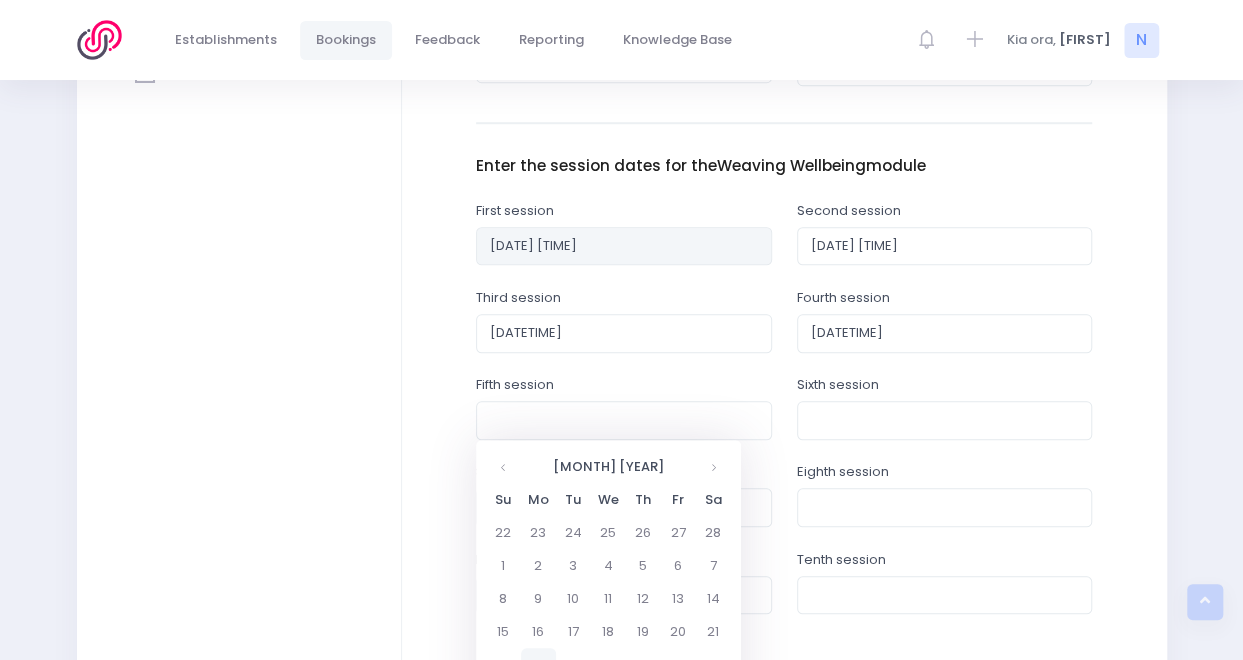 click on "23" at bounding box center [538, 664] 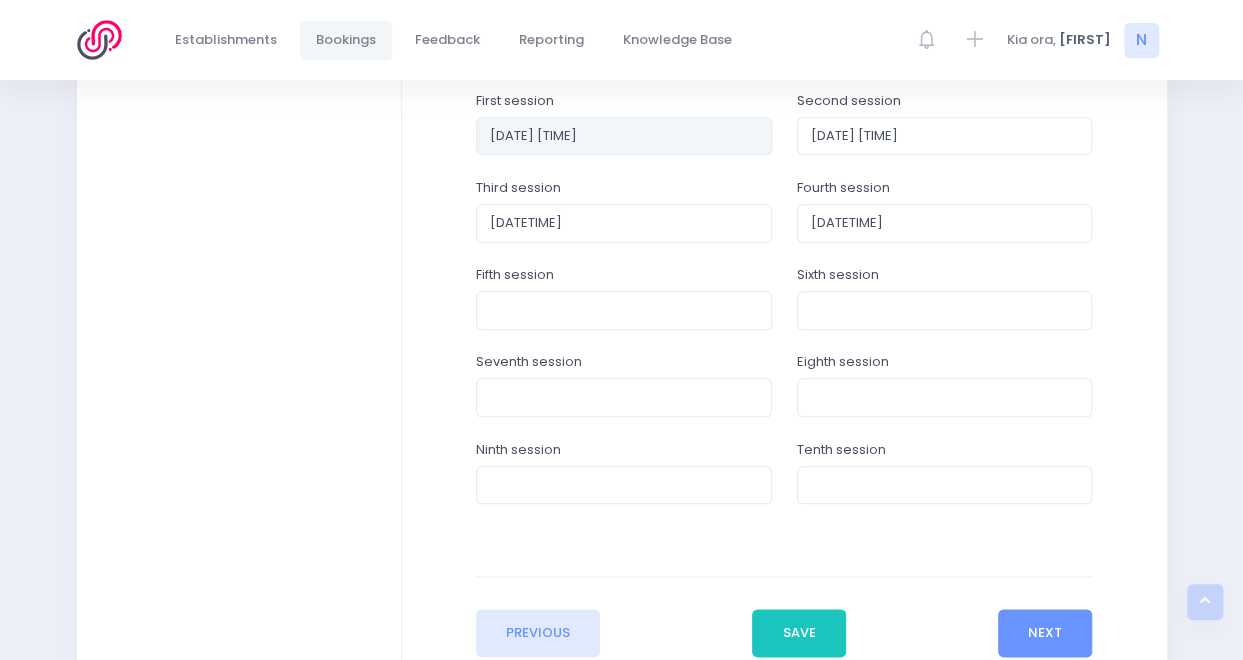 scroll, scrollTop: 888, scrollLeft: 0, axis: vertical 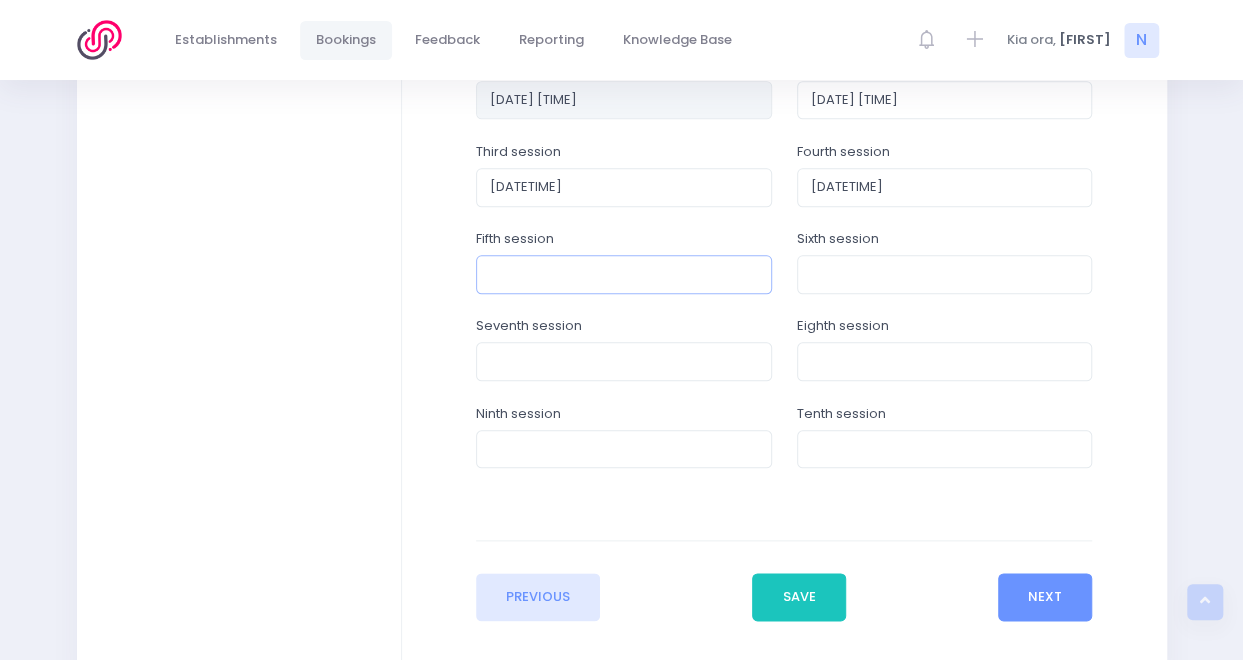 click at bounding box center [624, 274] 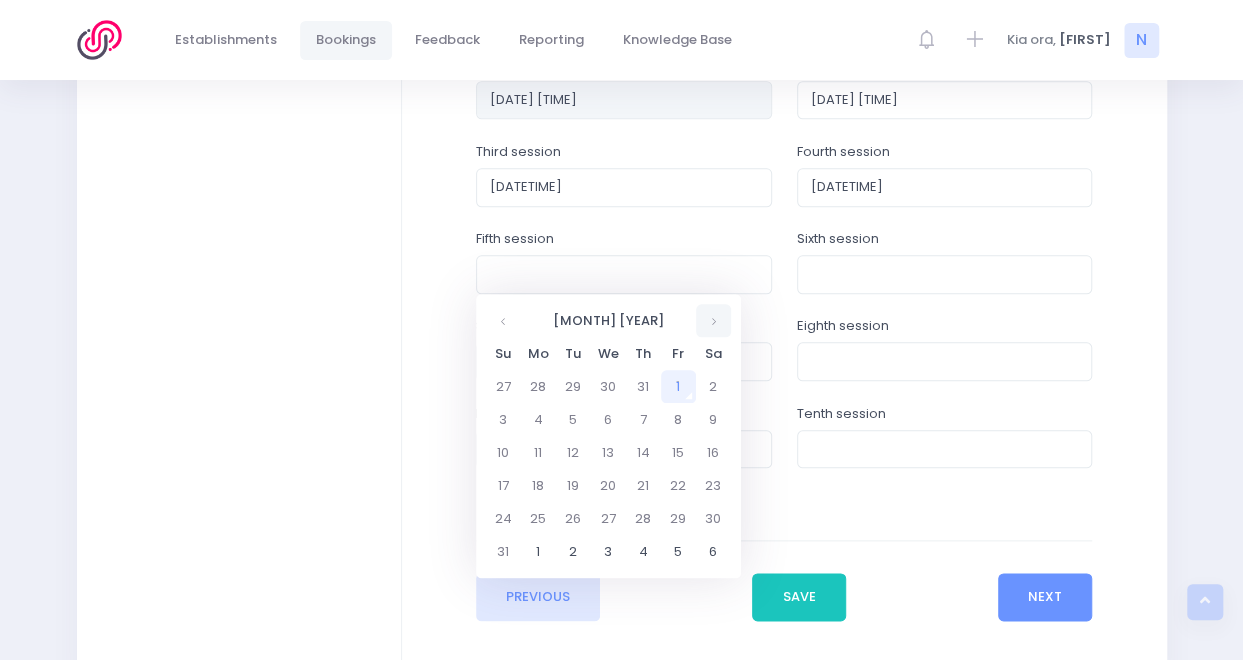 click at bounding box center [713, 320] 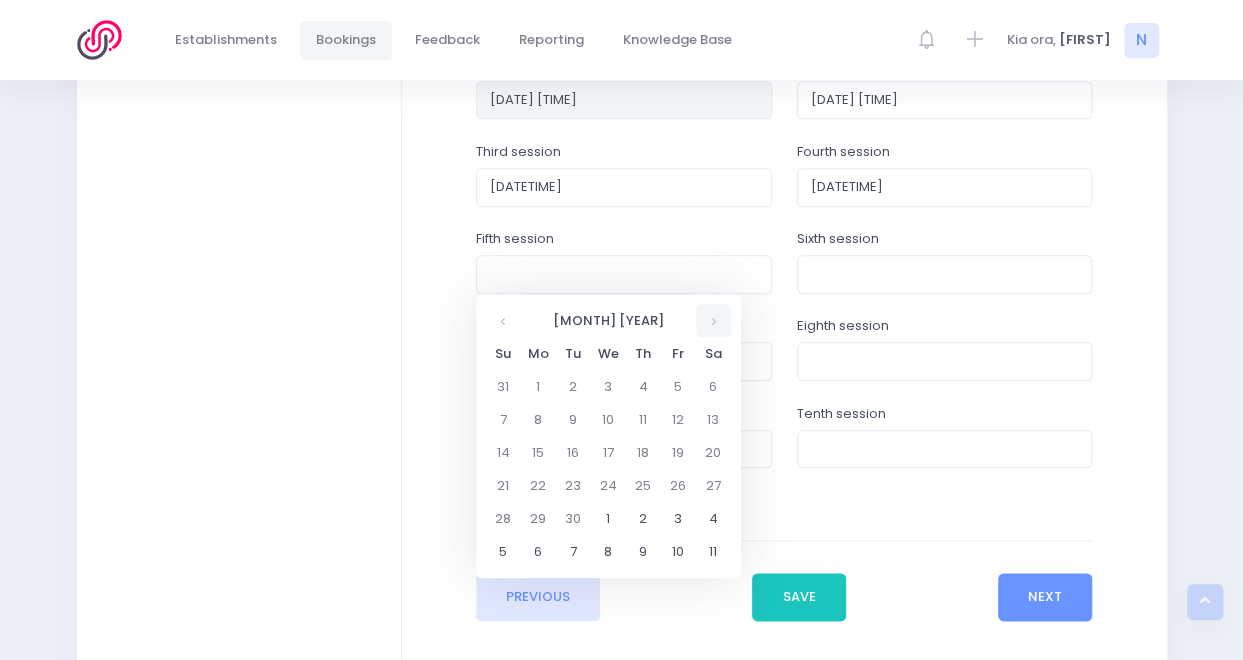 click at bounding box center (713, 320) 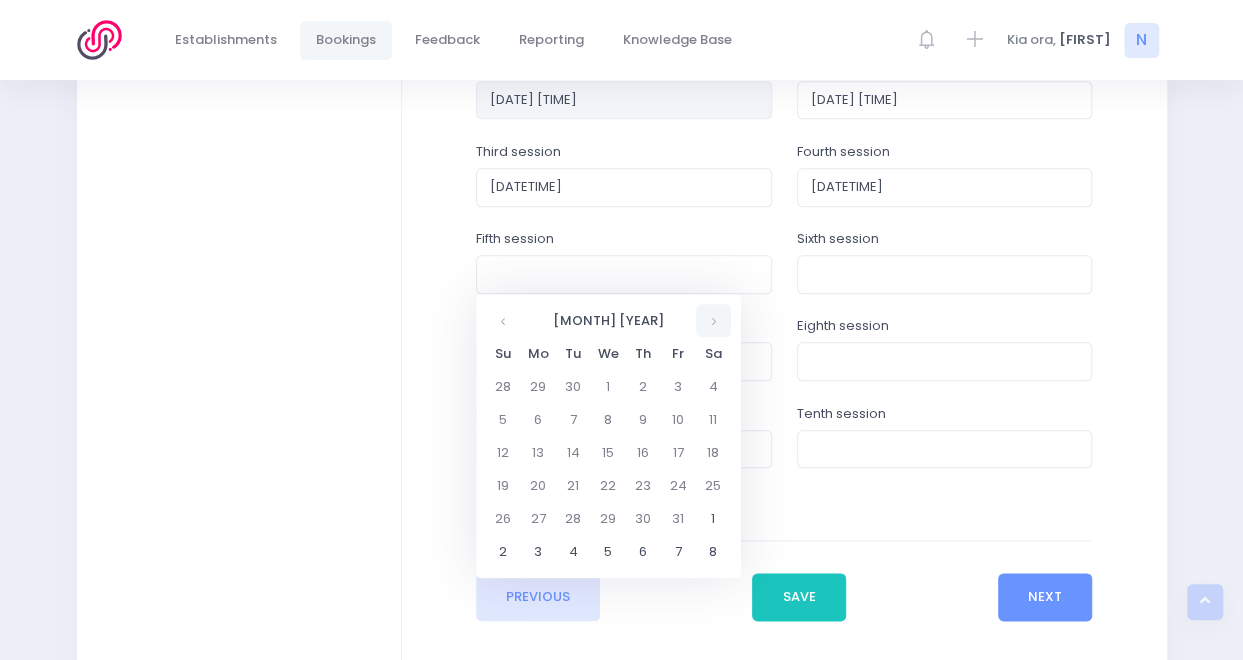 click at bounding box center [713, 320] 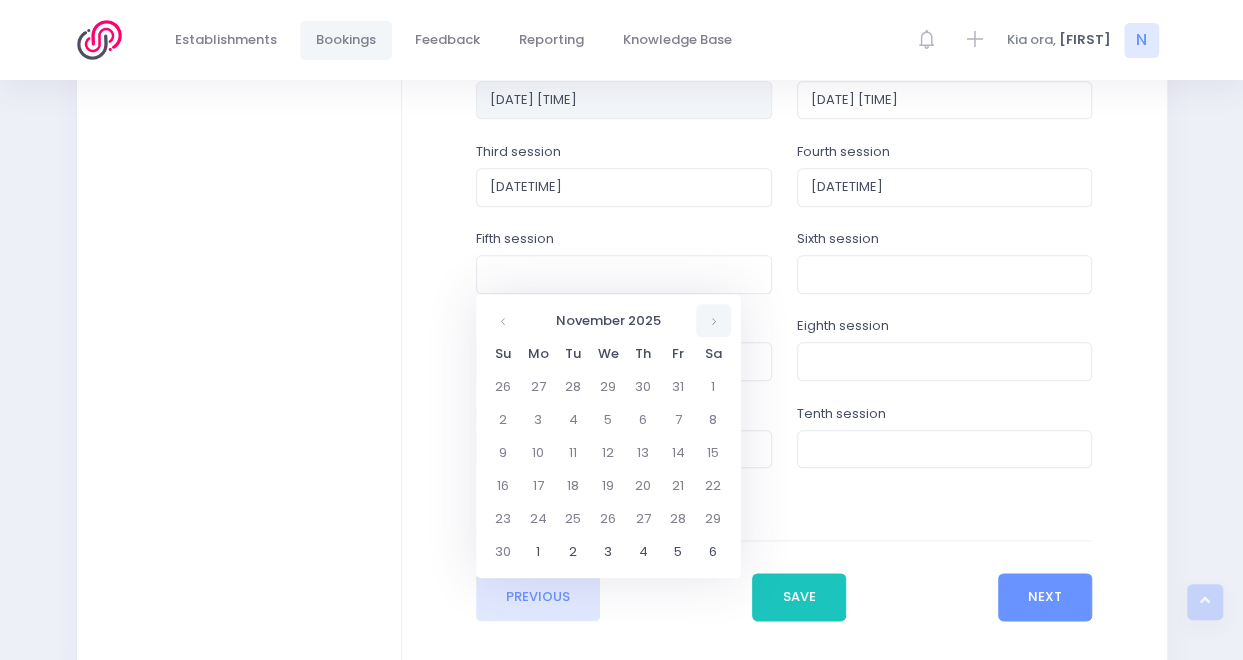 click at bounding box center (713, 320) 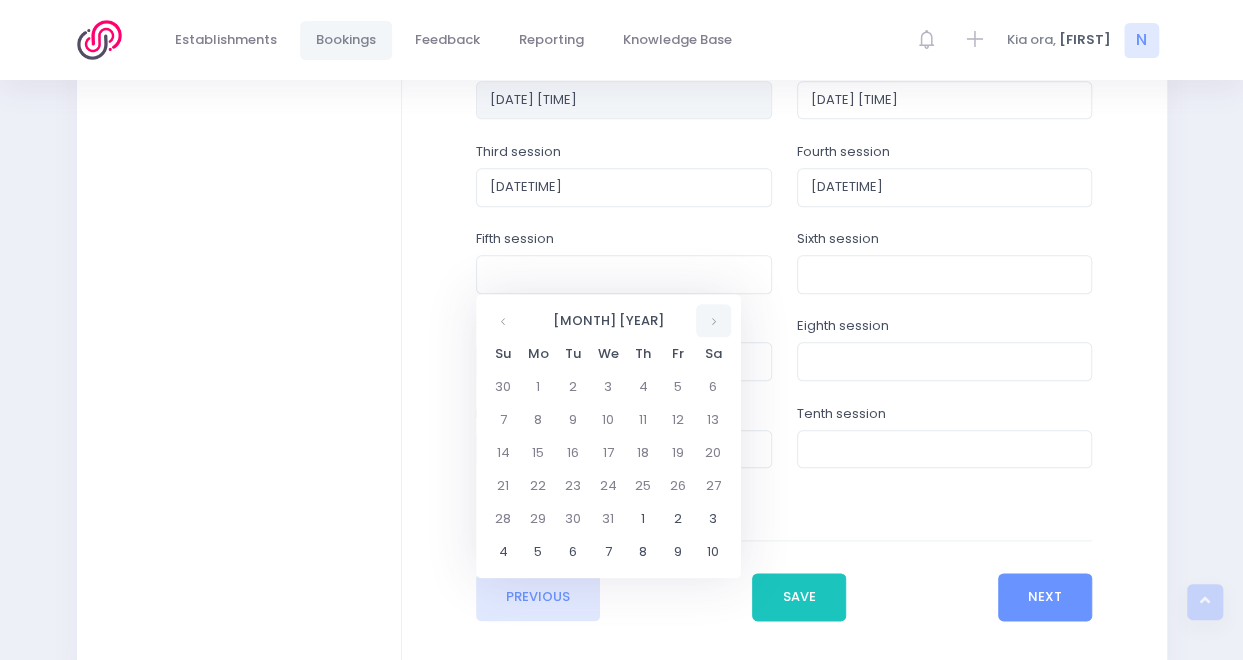 click at bounding box center (713, 320) 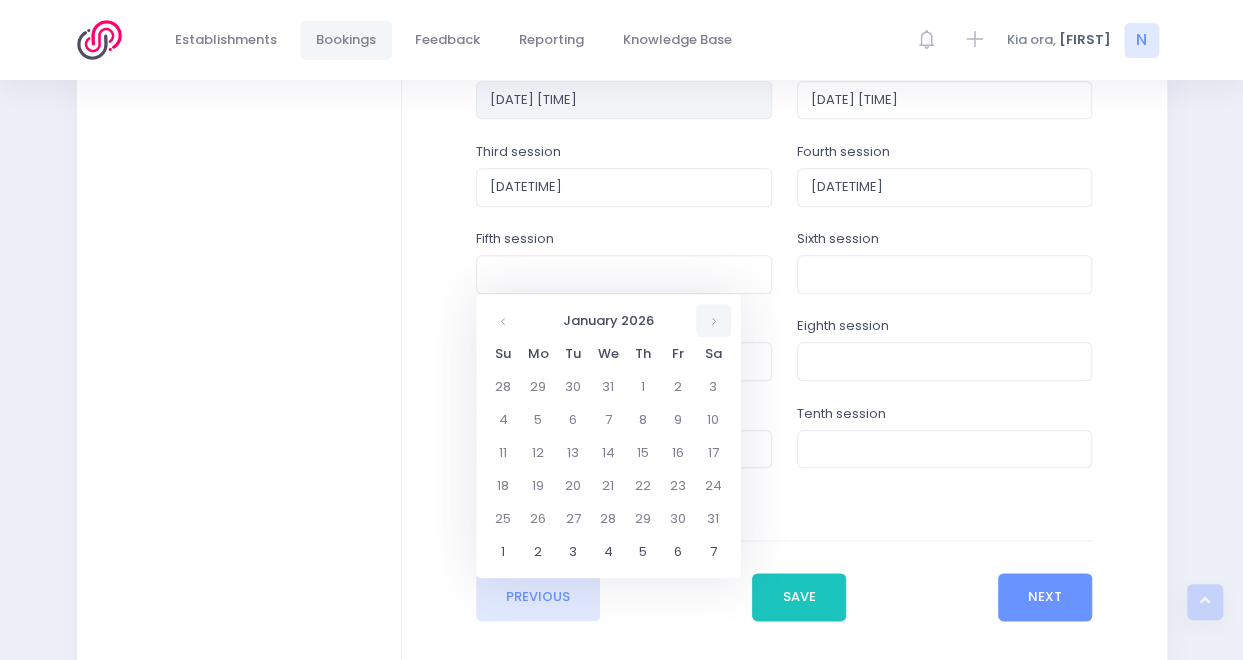 click at bounding box center [713, 320] 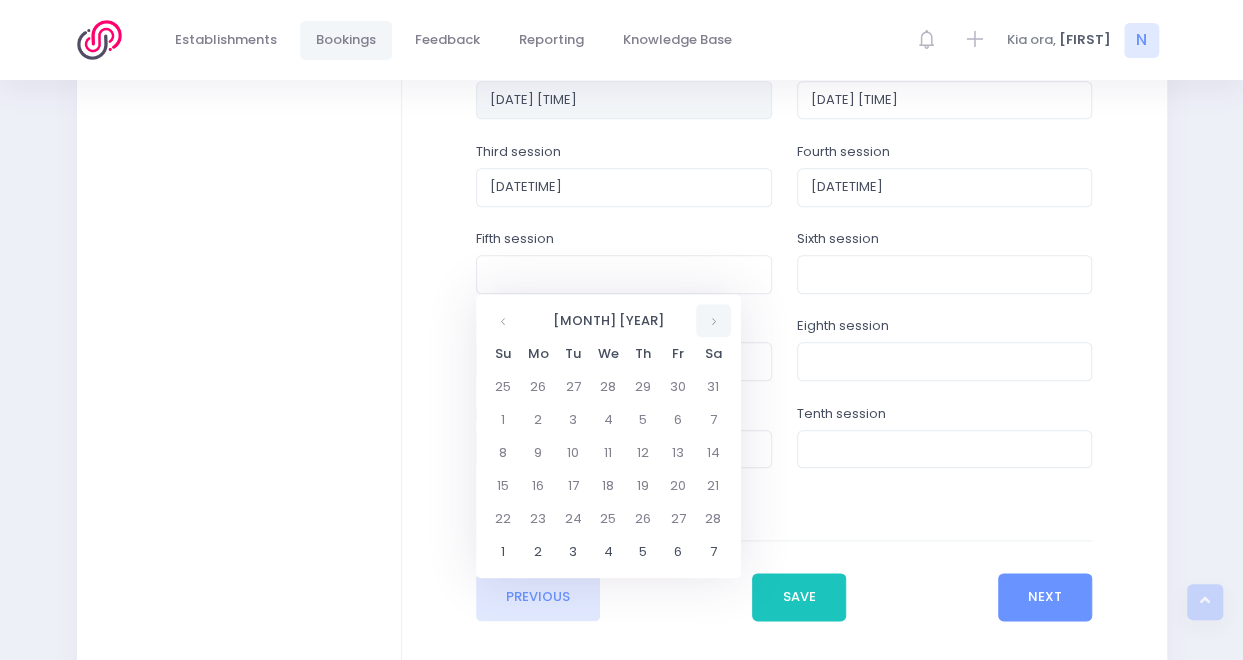 click at bounding box center (713, 320) 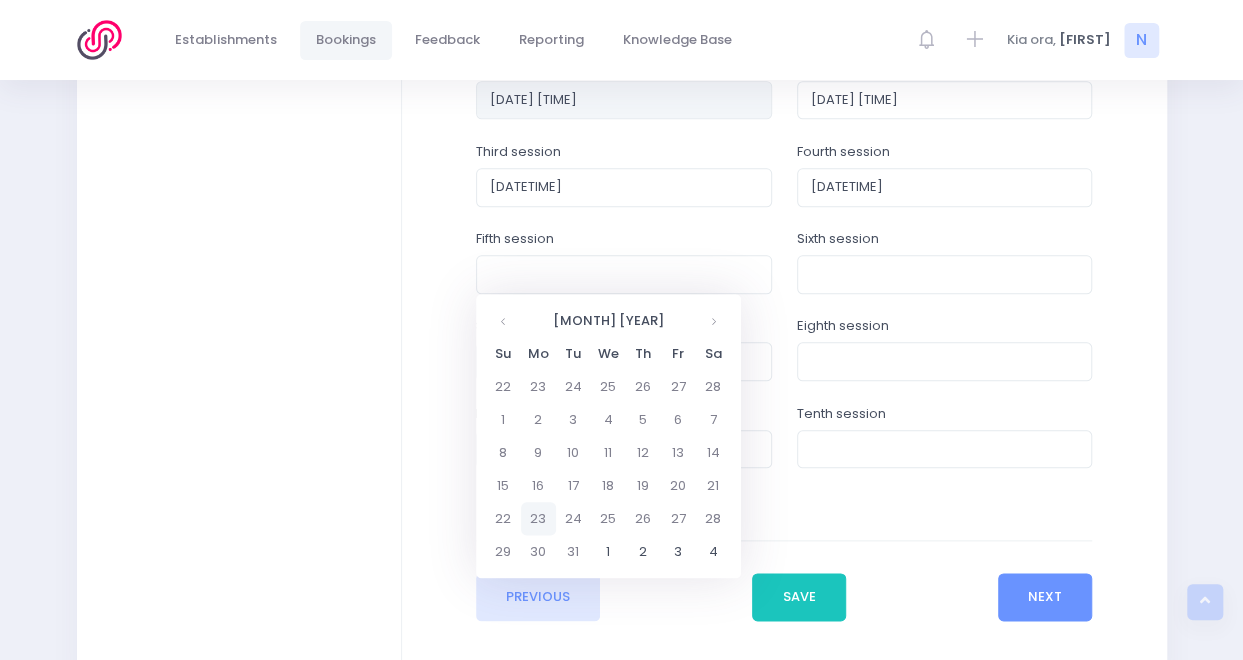 click on "23" at bounding box center (538, 518) 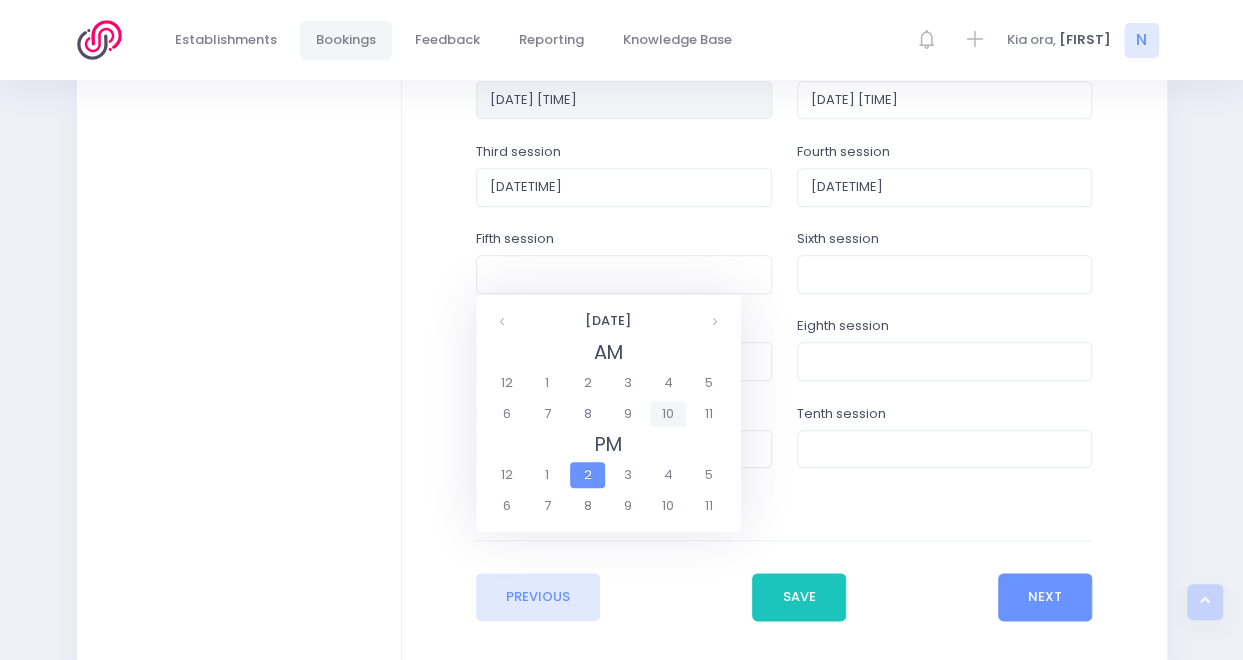 click on "10" at bounding box center [667, 414] 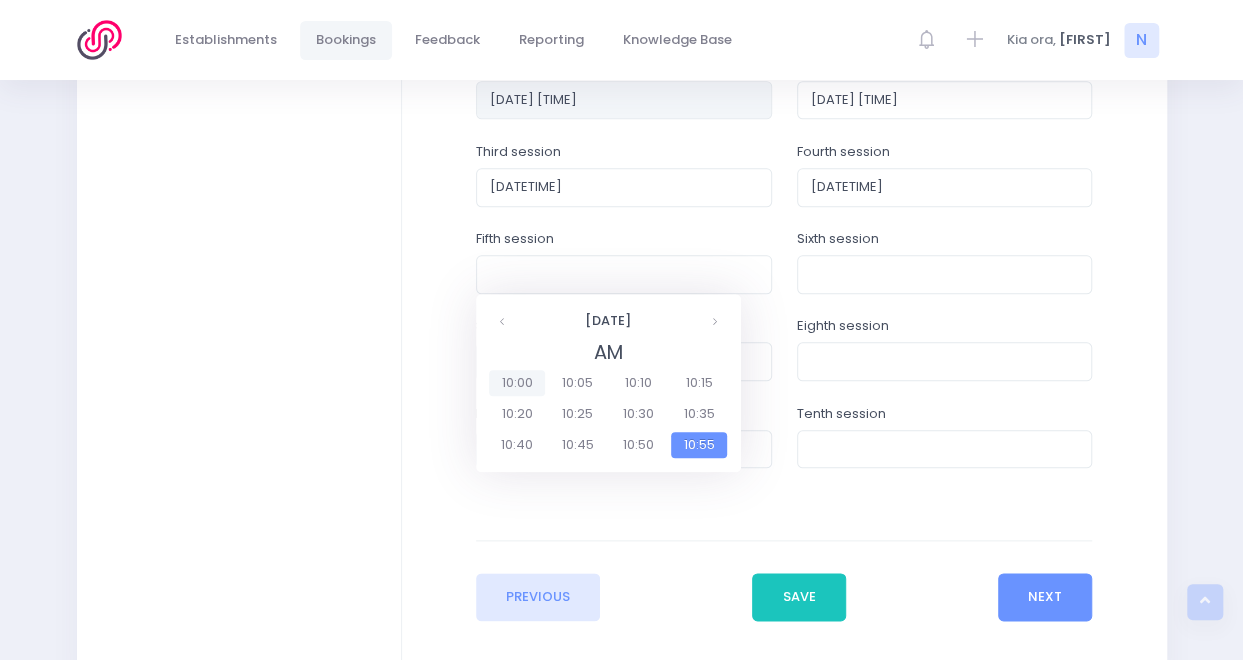 click on "10:00" at bounding box center (517, 383) 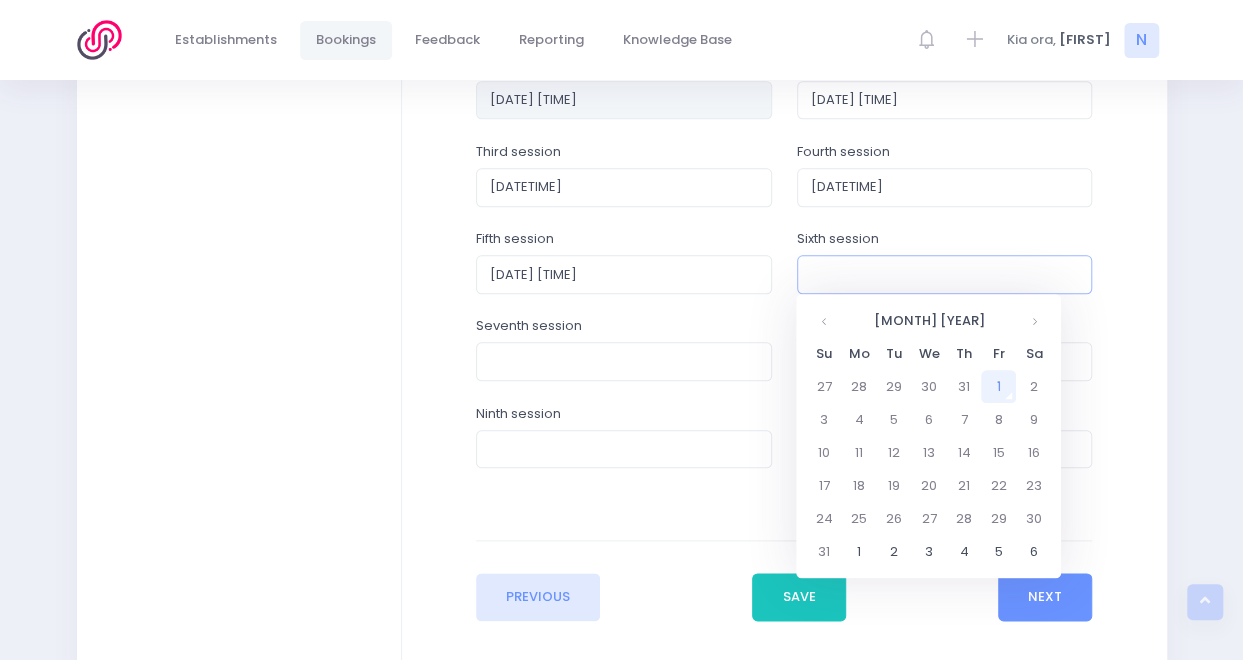 click at bounding box center [945, 274] 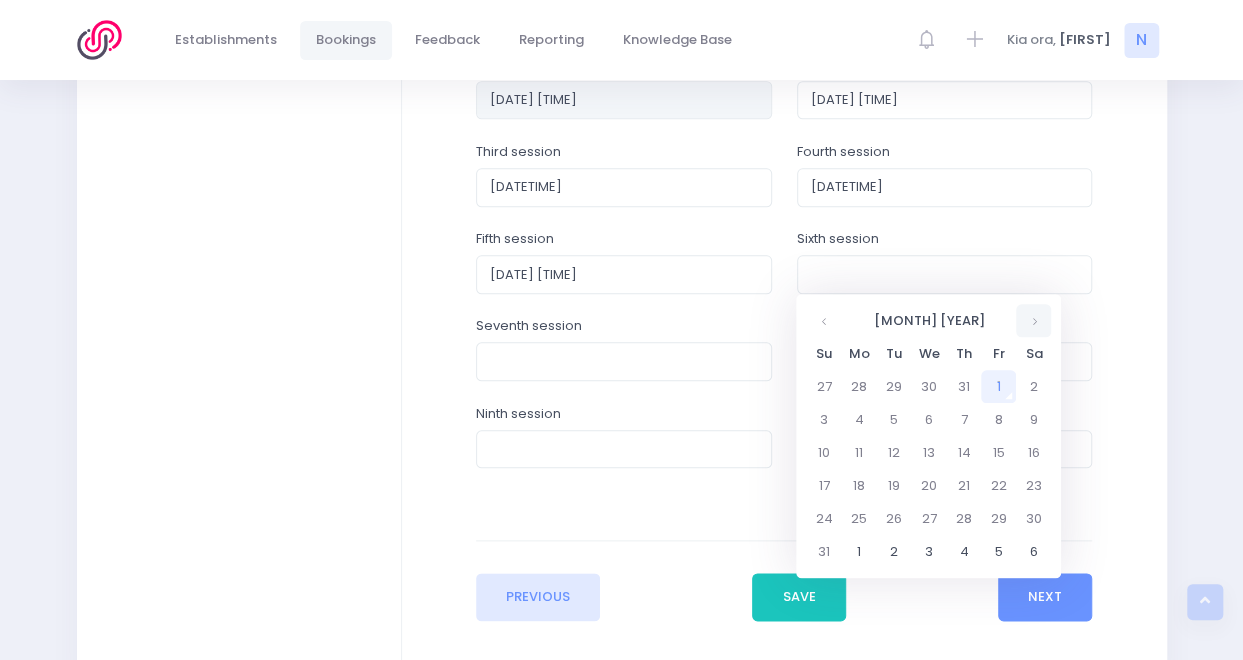 click at bounding box center [1033, 320] 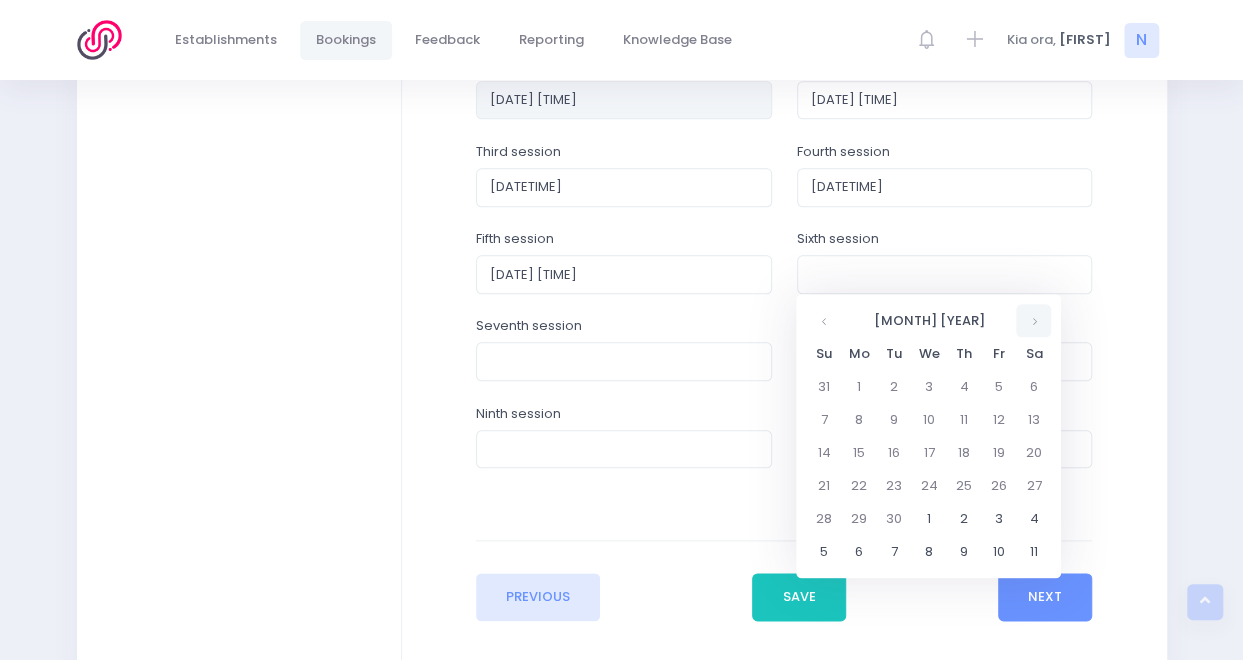 click at bounding box center (1033, 320) 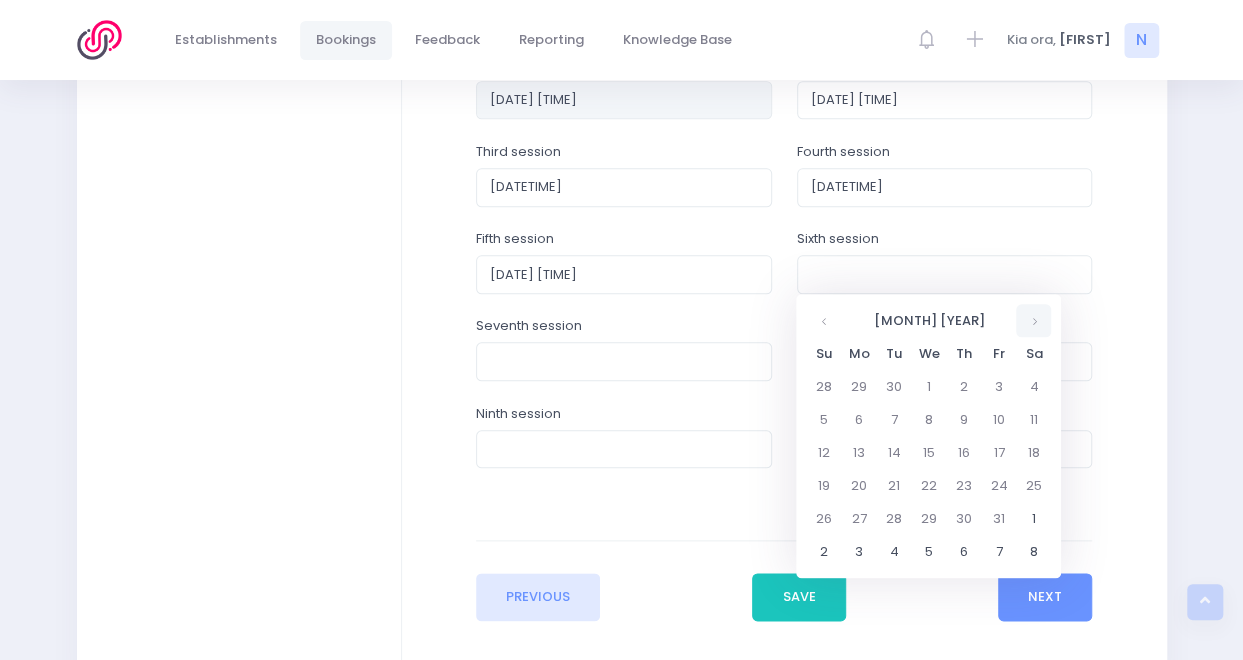click at bounding box center [1033, 320] 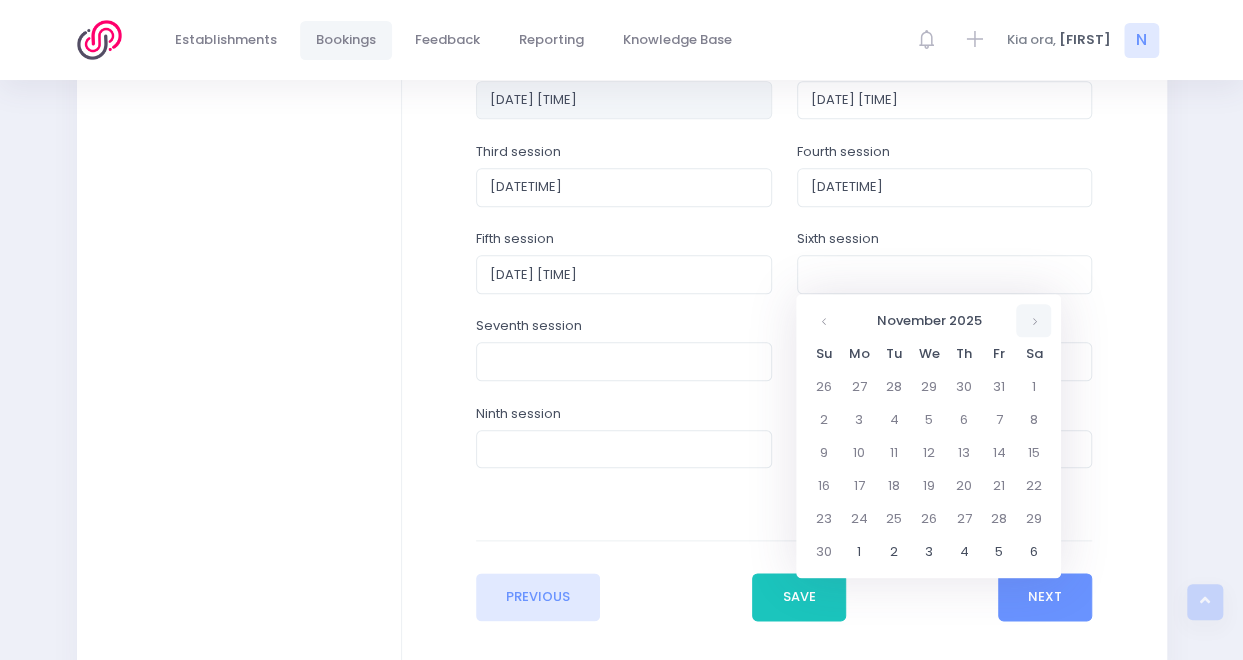click at bounding box center [1033, 320] 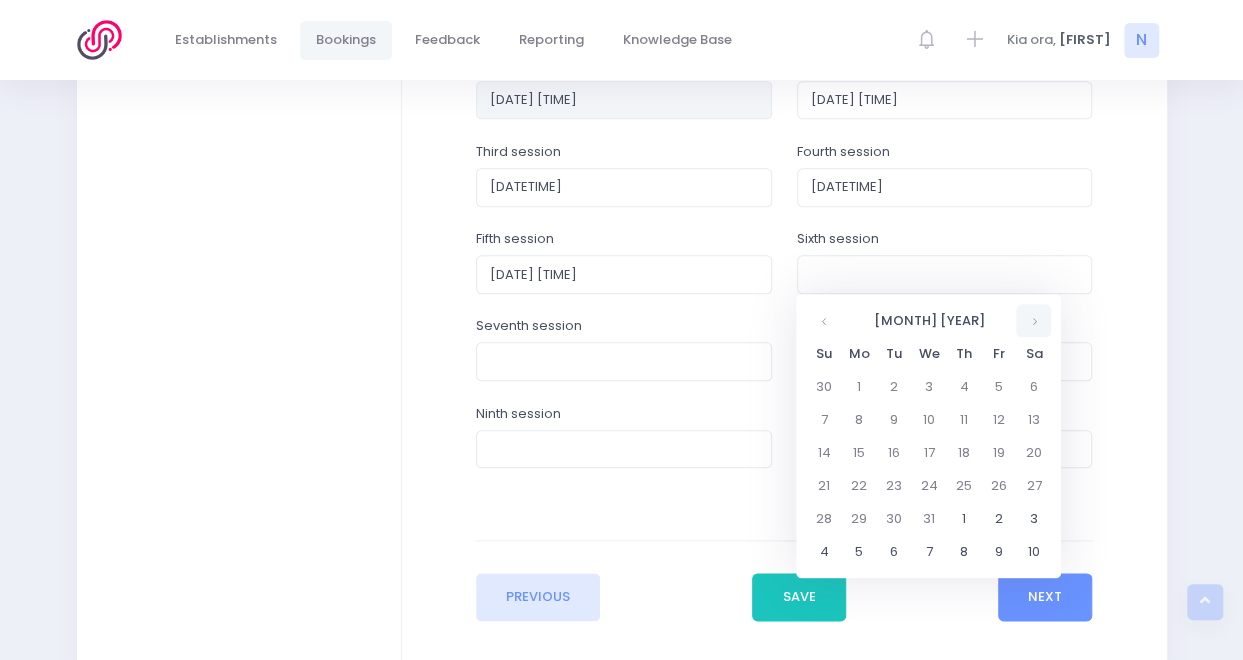 click at bounding box center [1033, 320] 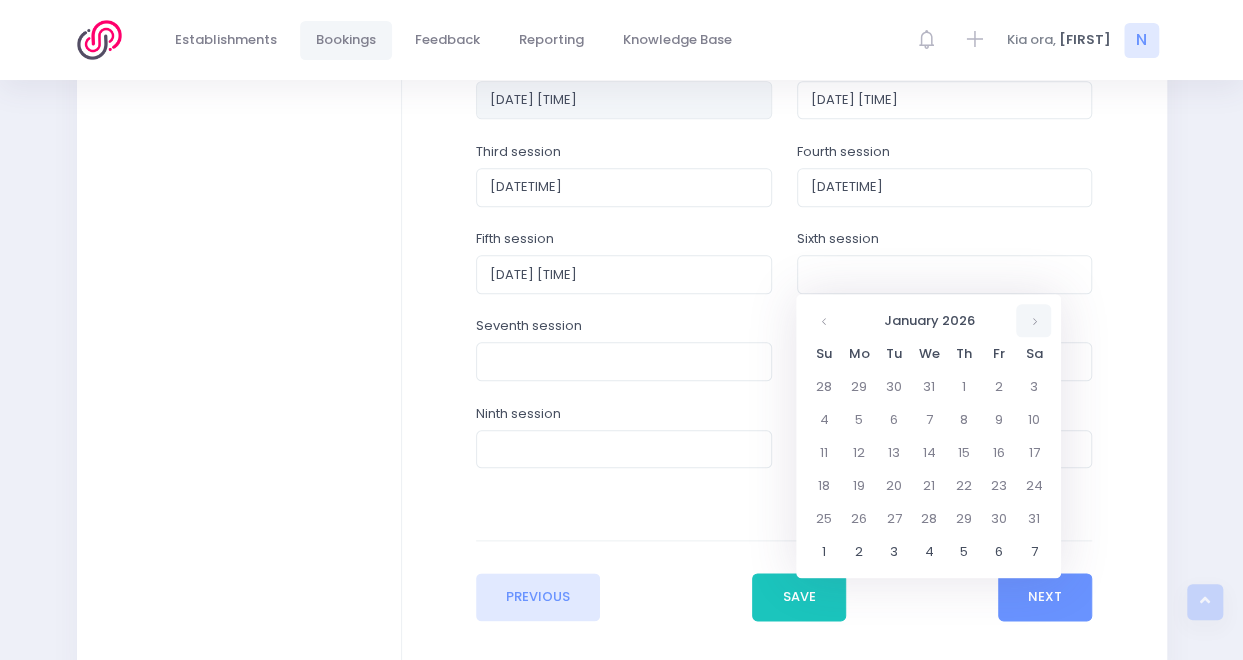 click at bounding box center (1033, 320) 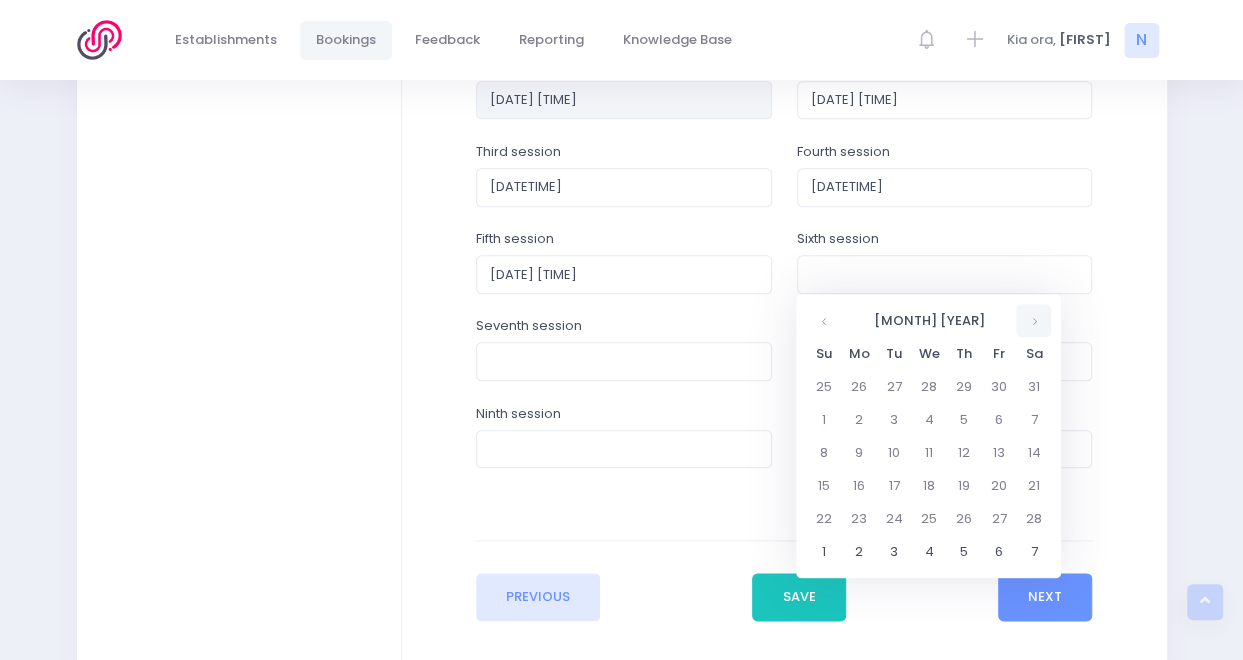 click at bounding box center [1033, 320] 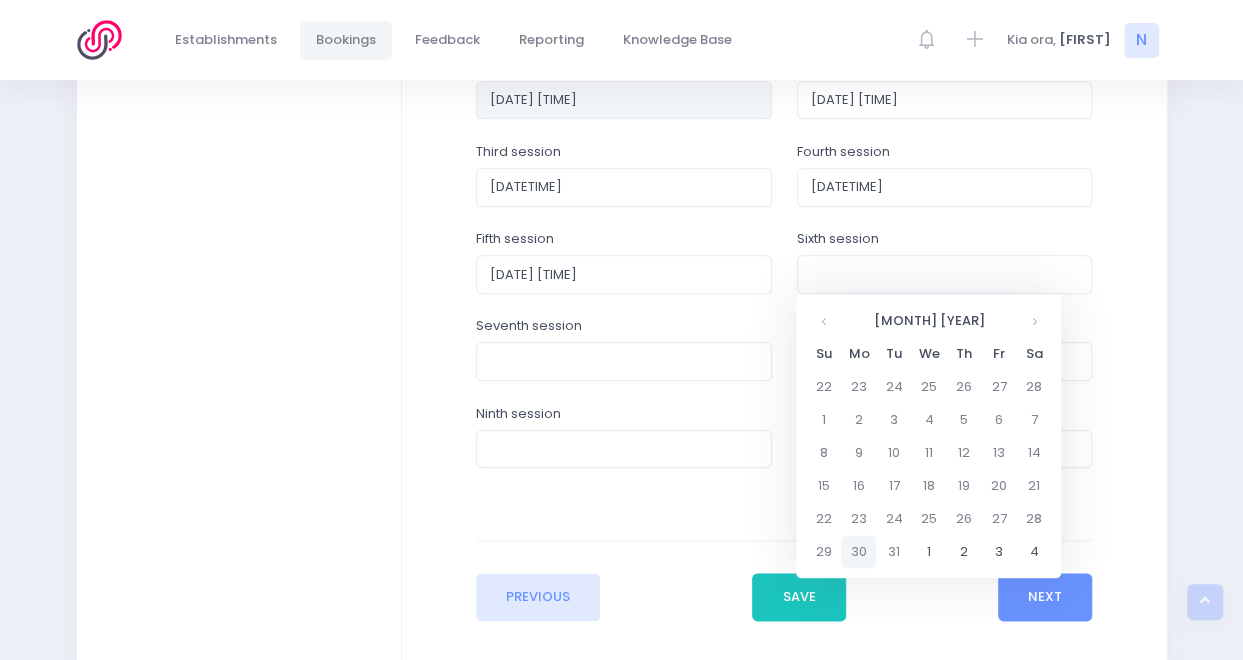 click on "30" at bounding box center [858, 551] 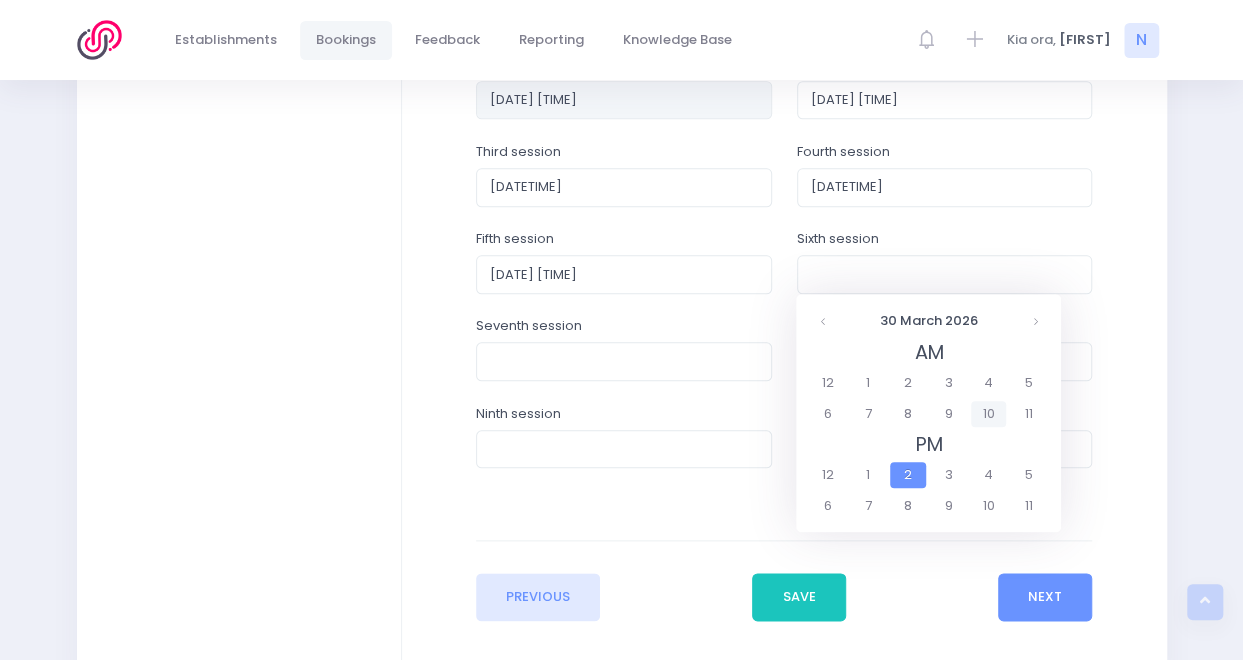 click on "10" at bounding box center (988, 414) 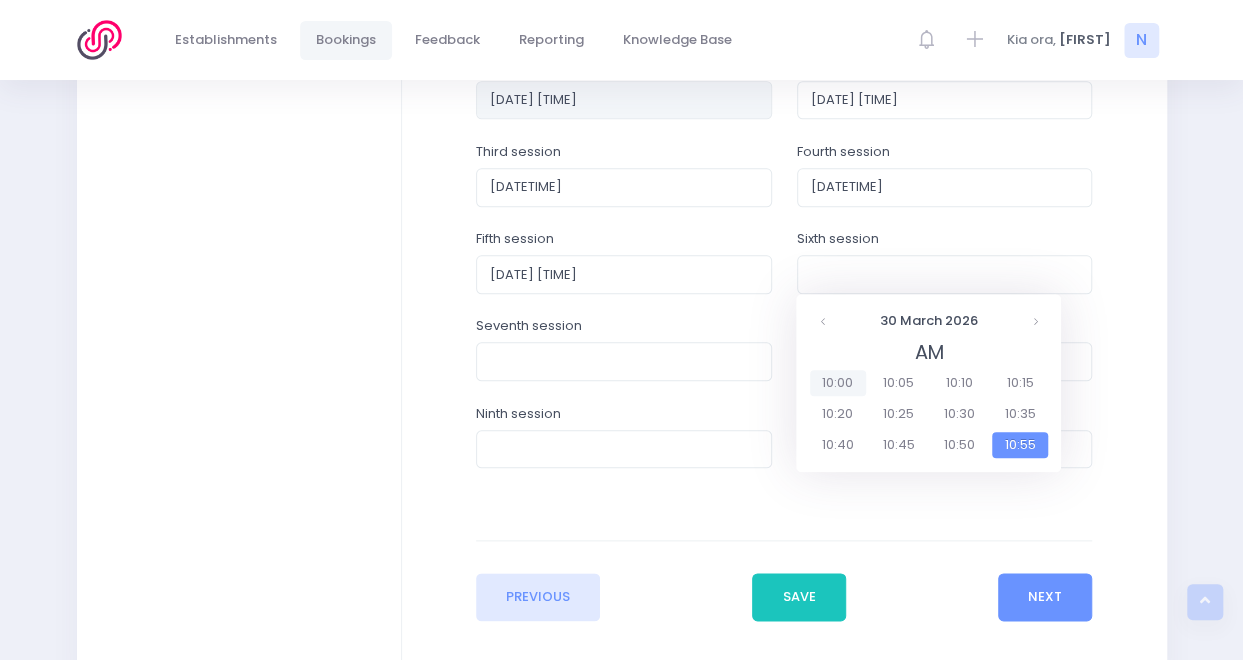click on "10:00" at bounding box center (838, 383) 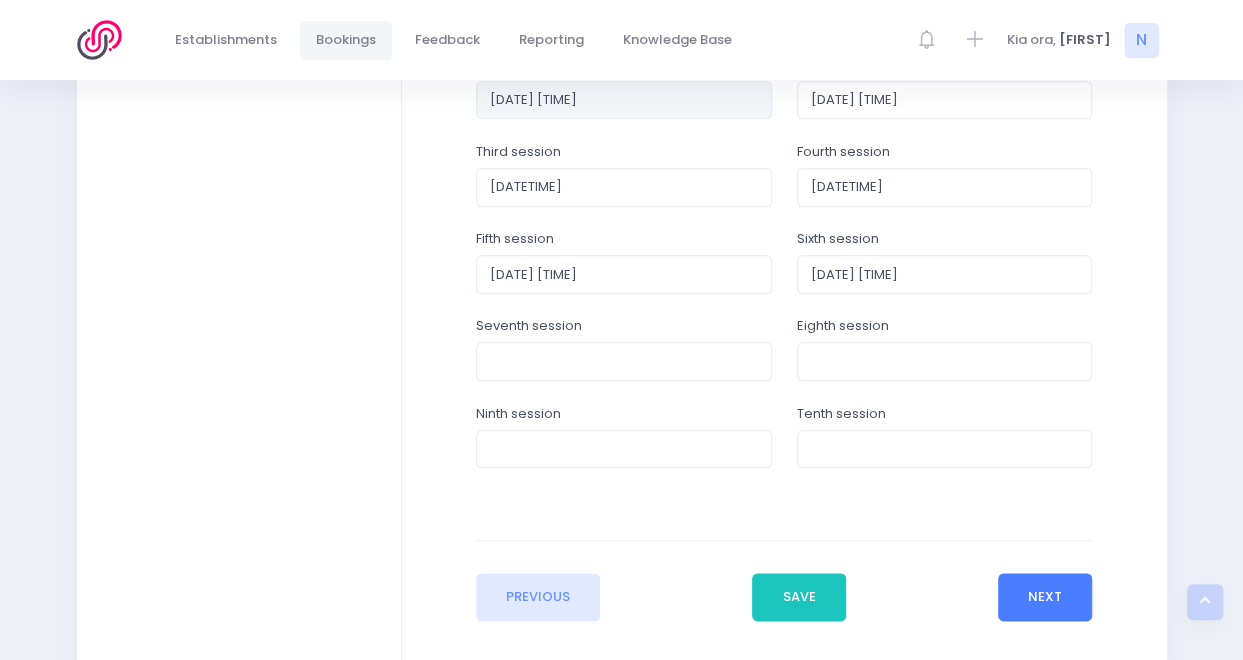 click on "Next" at bounding box center [1045, 597] 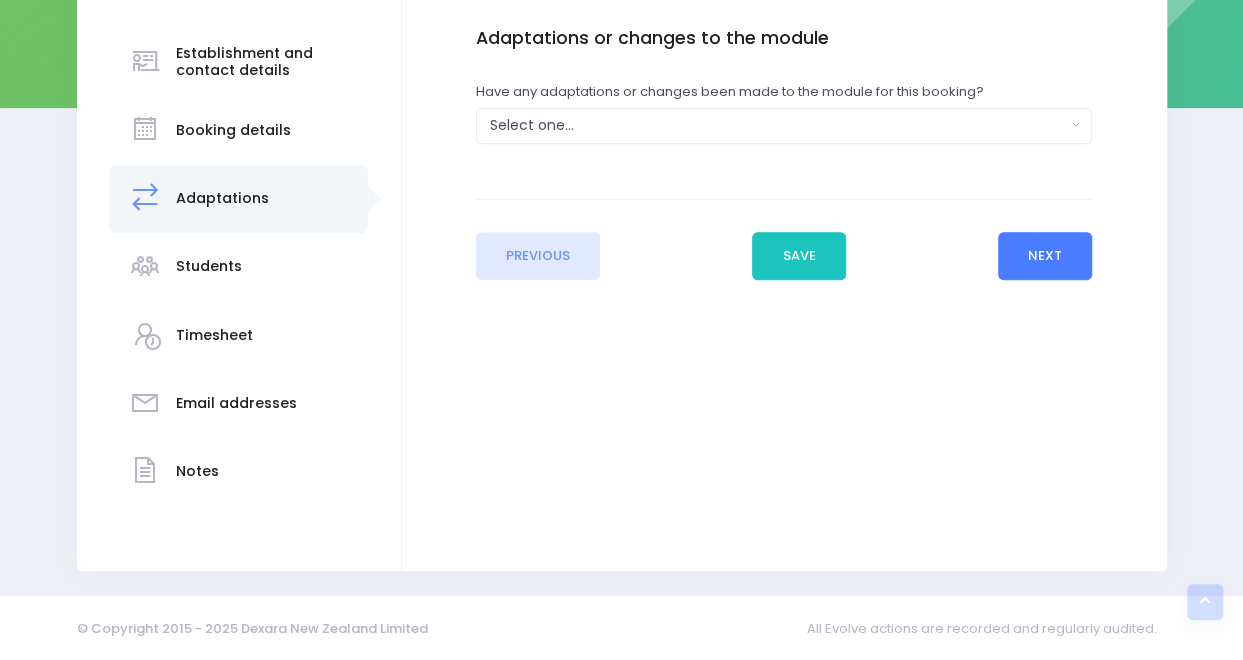 scroll, scrollTop: 0, scrollLeft: 0, axis: both 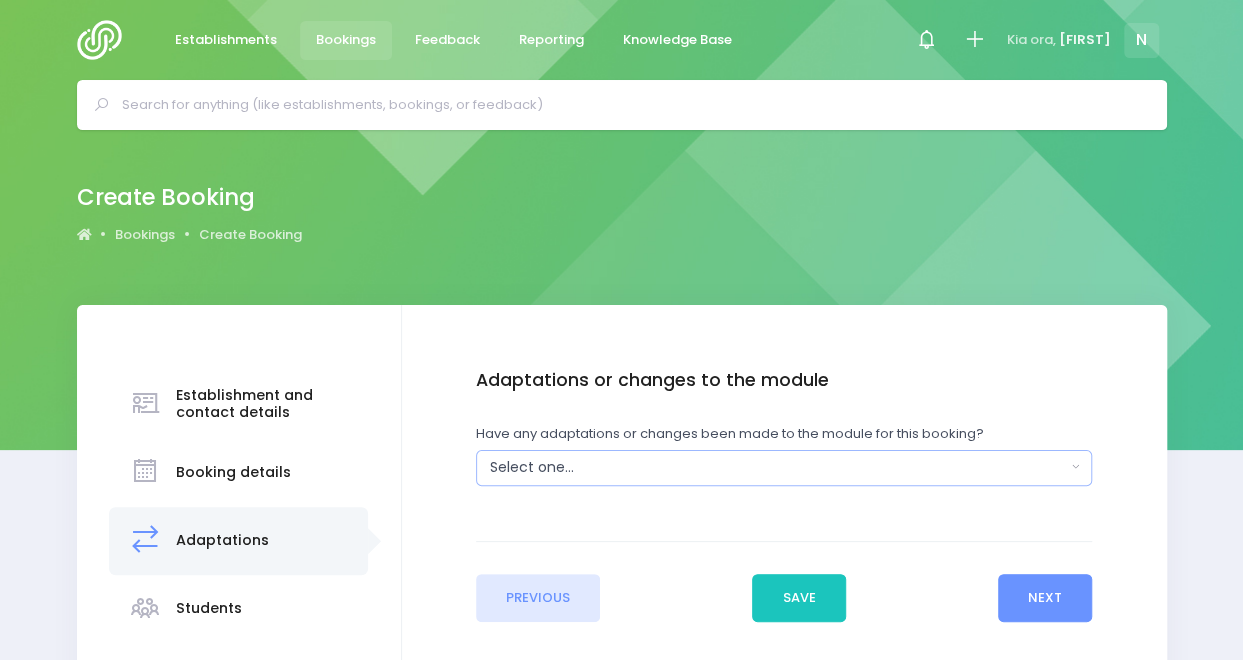 click on "Select one..." at bounding box center [778, 467] 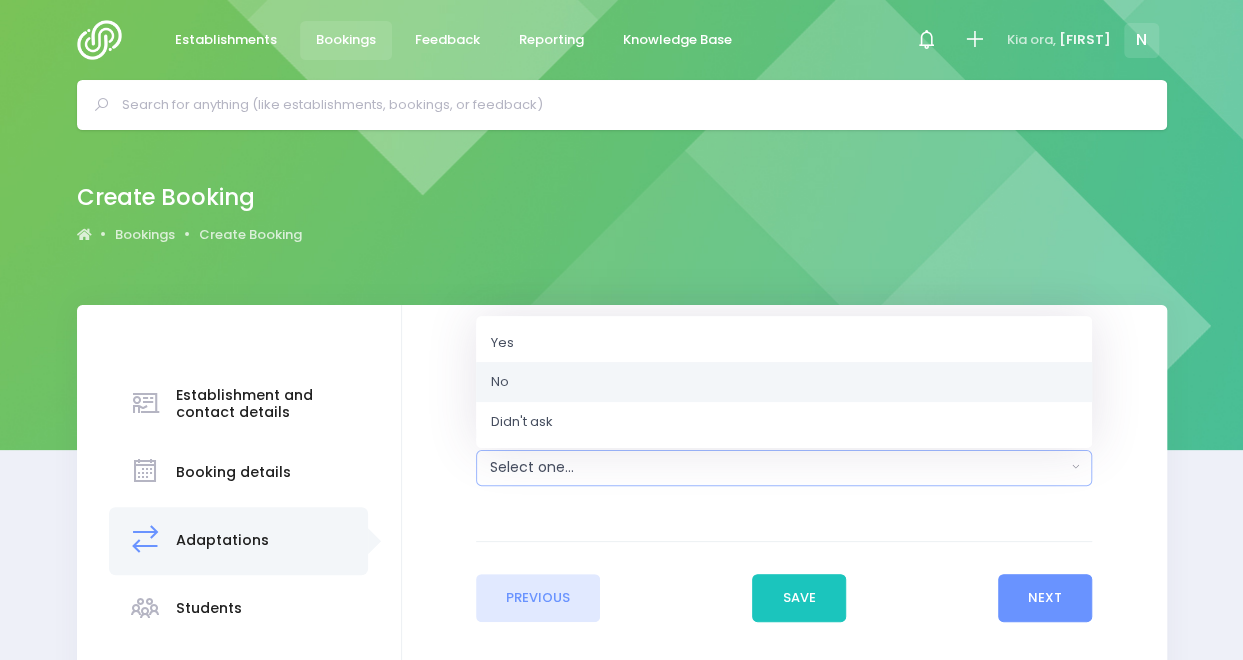 click on "No" at bounding box center [784, 382] 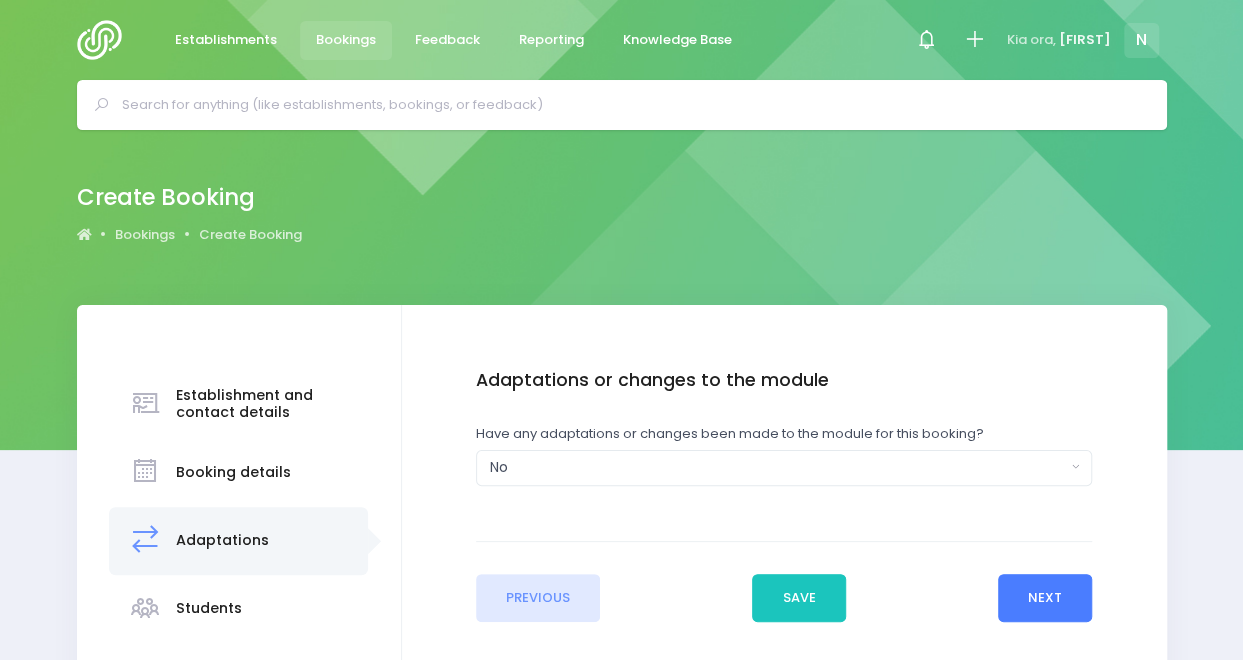 click on "Next" at bounding box center (1045, 598) 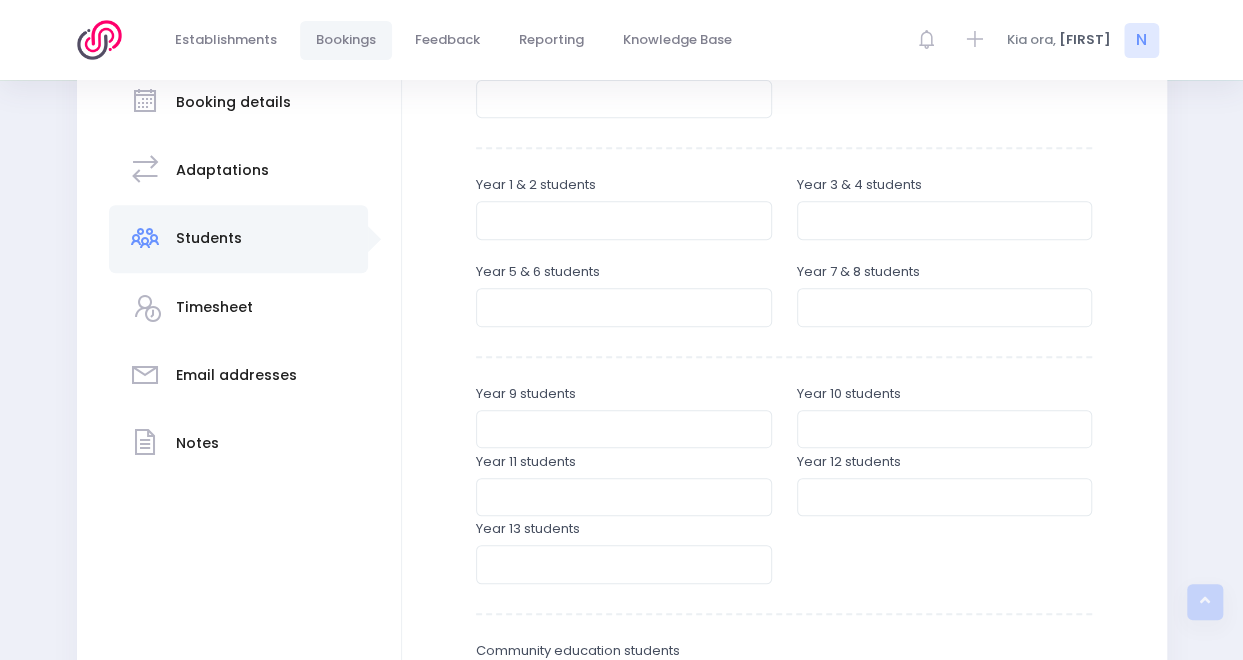scroll, scrollTop: 376, scrollLeft: 0, axis: vertical 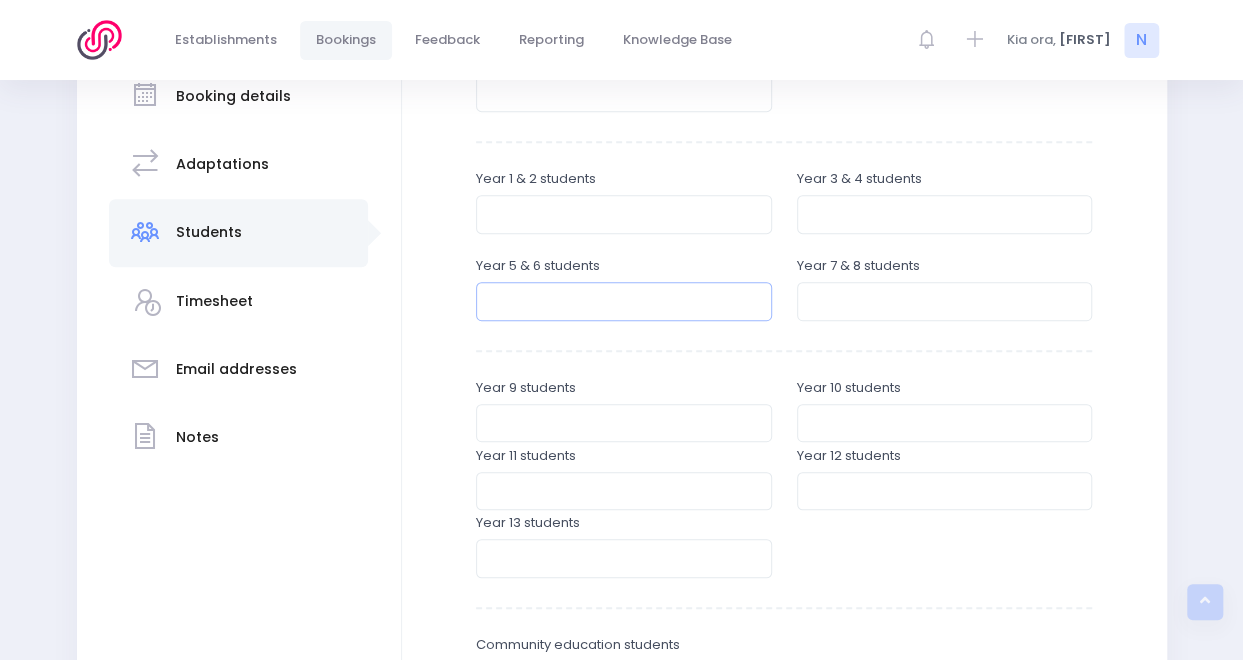 click at bounding box center [624, 301] 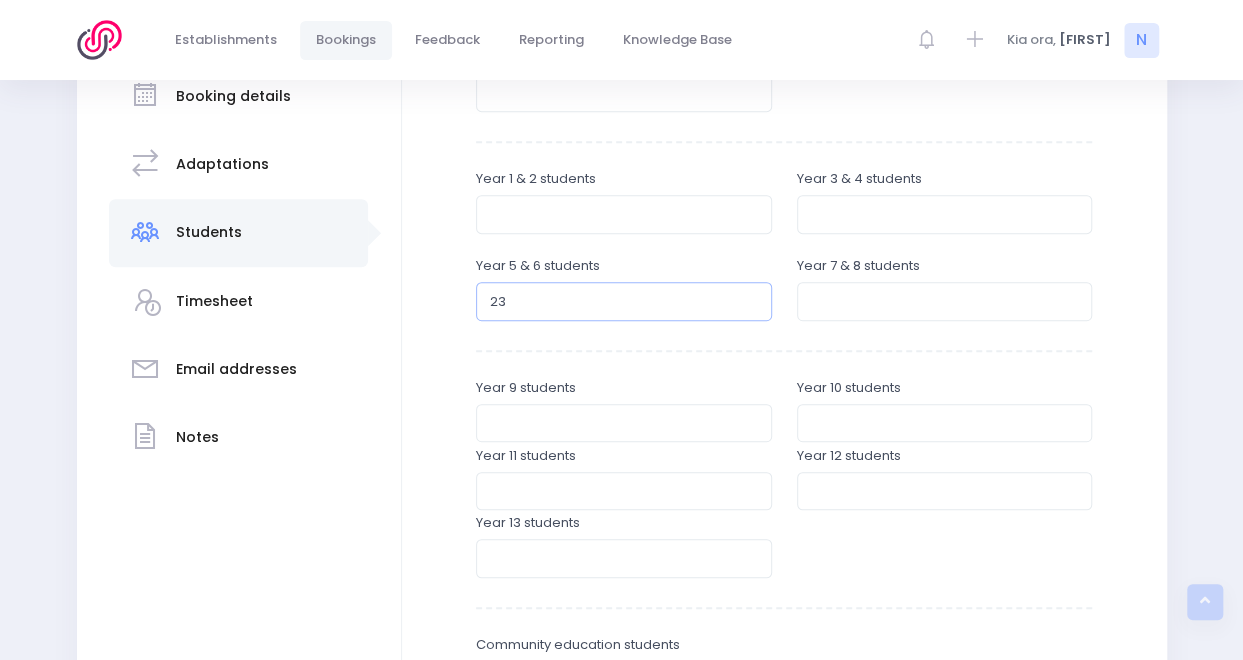 type on "23" 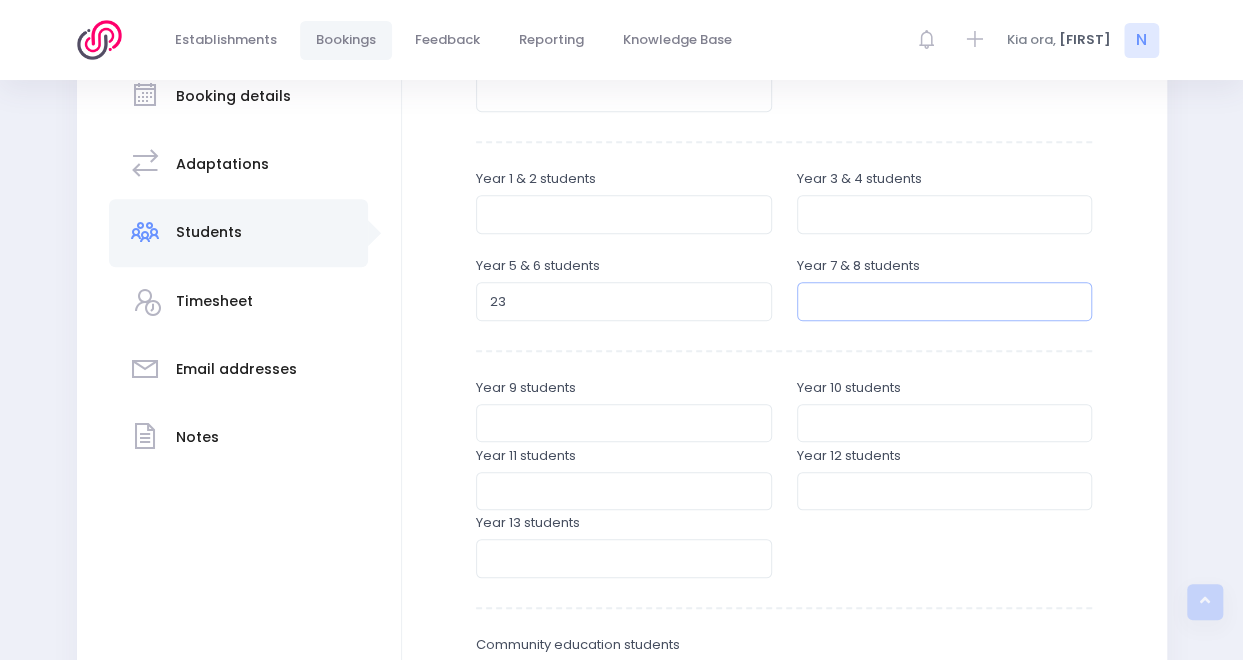 click at bounding box center [945, 301] 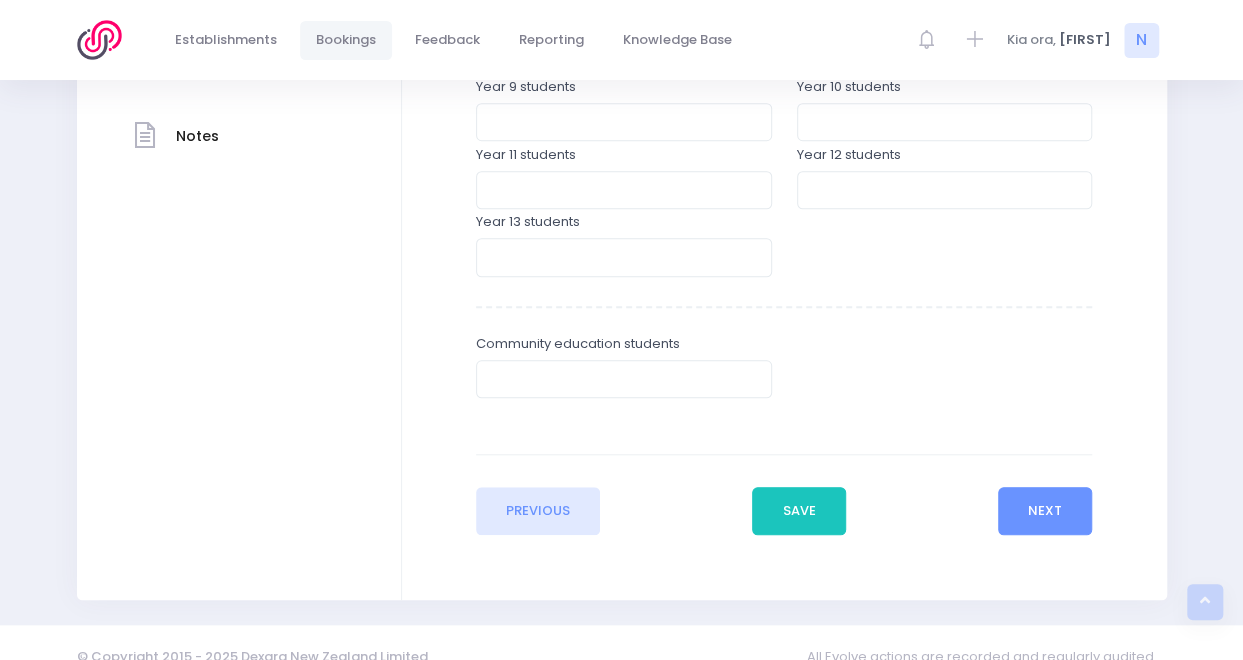 scroll, scrollTop: 705, scrollLeft: 0, axis: vertical 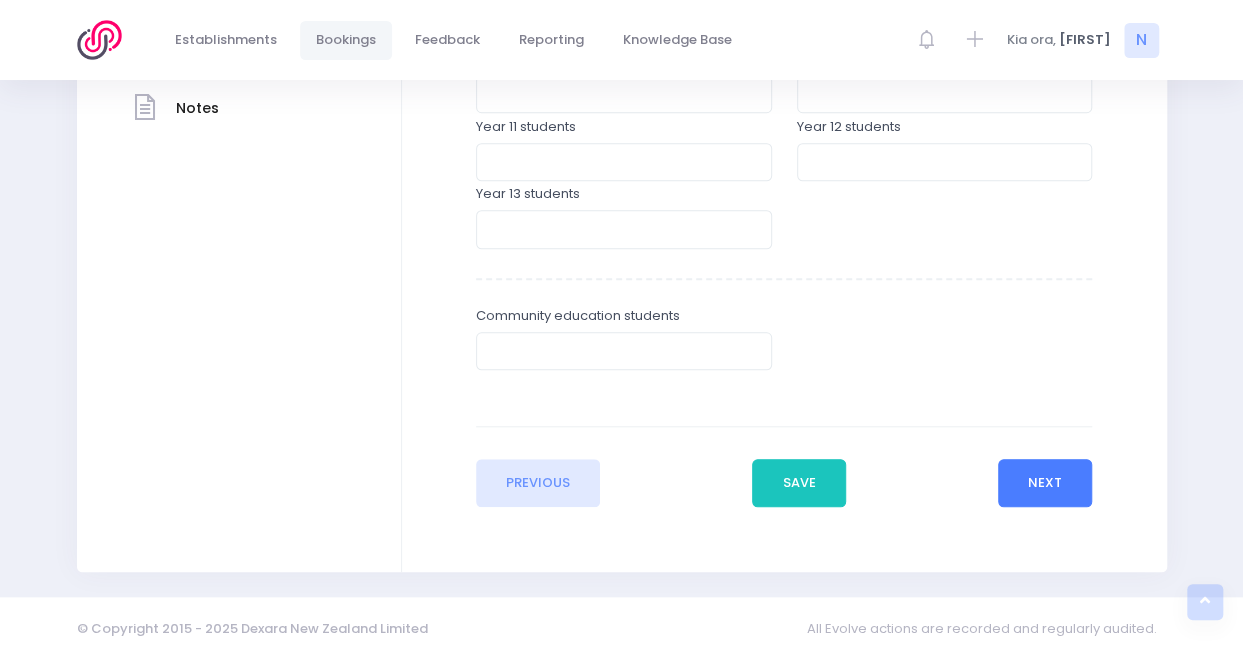 type on "25" 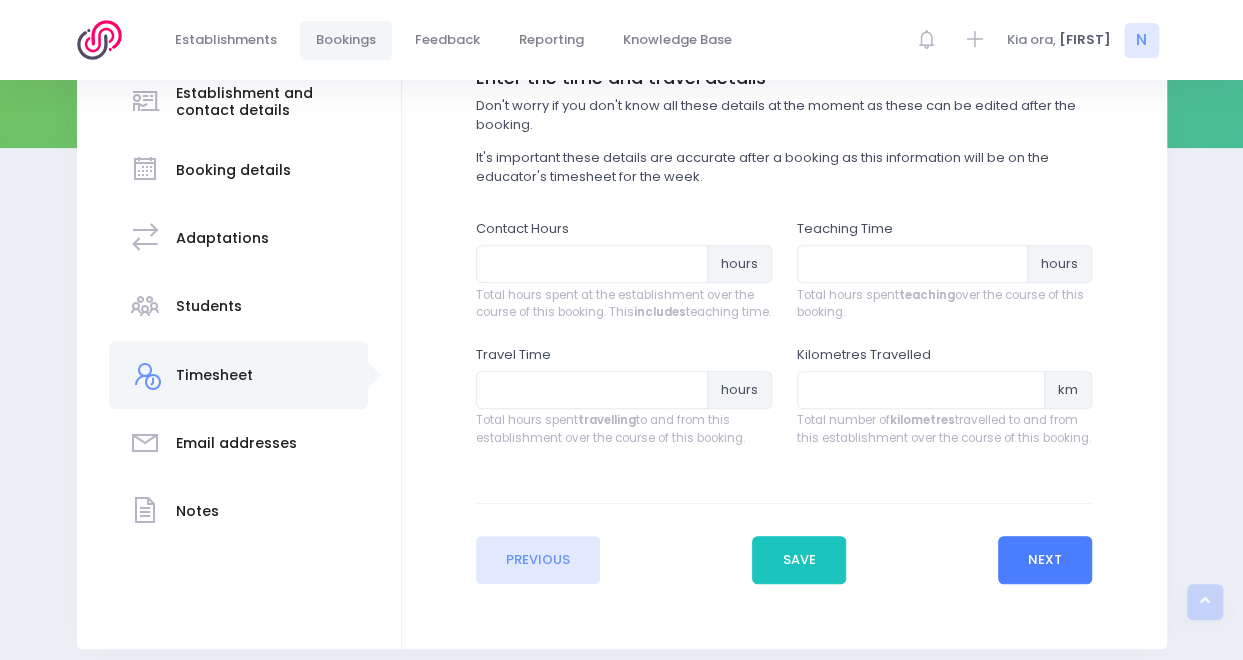 scroll, scrollTop: 306, scrollLeft: 0, axis: vertical 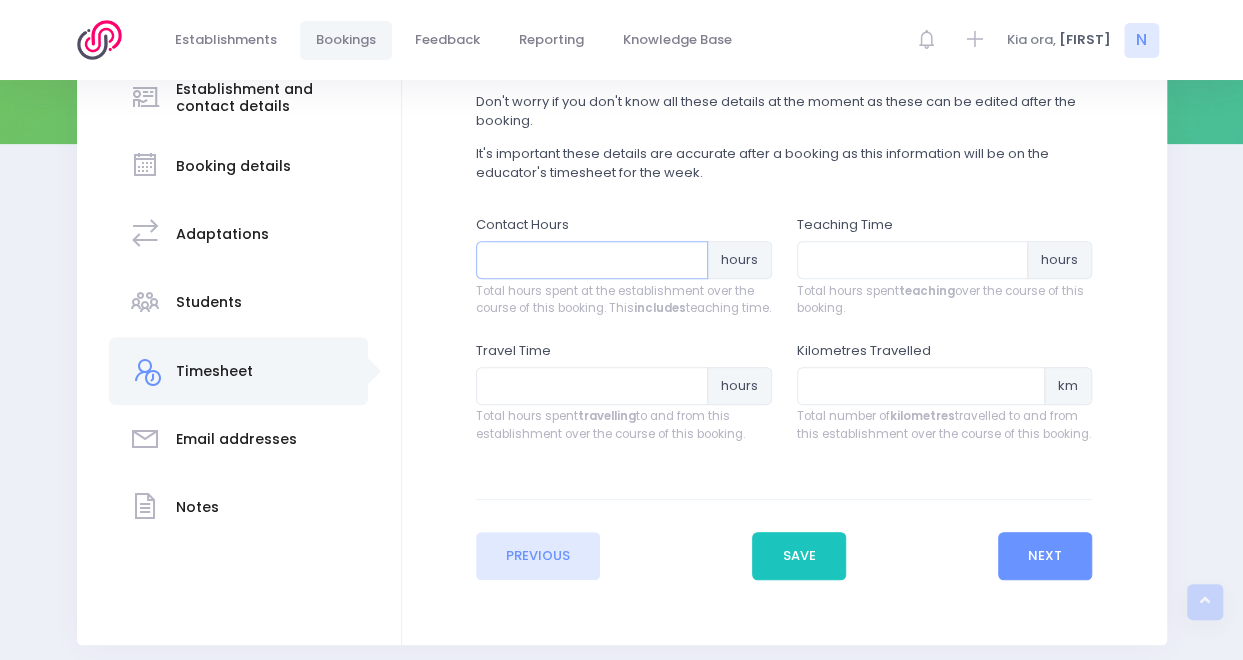 click at bounding box center (592, 260) 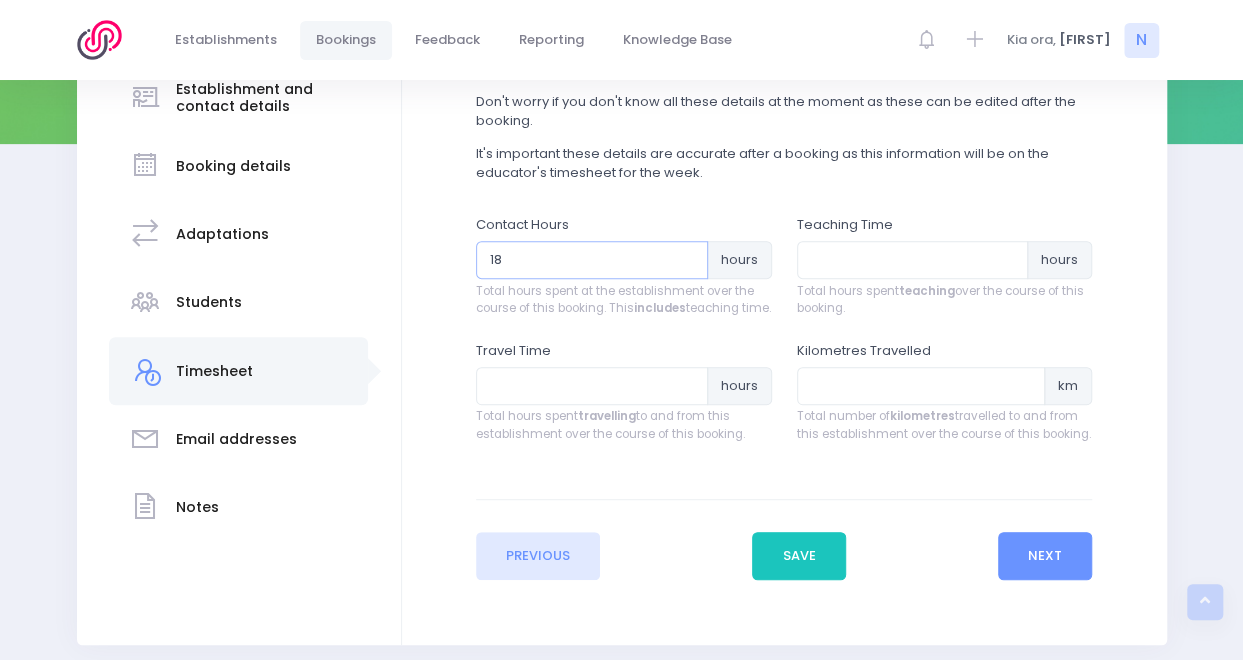 type on "18" 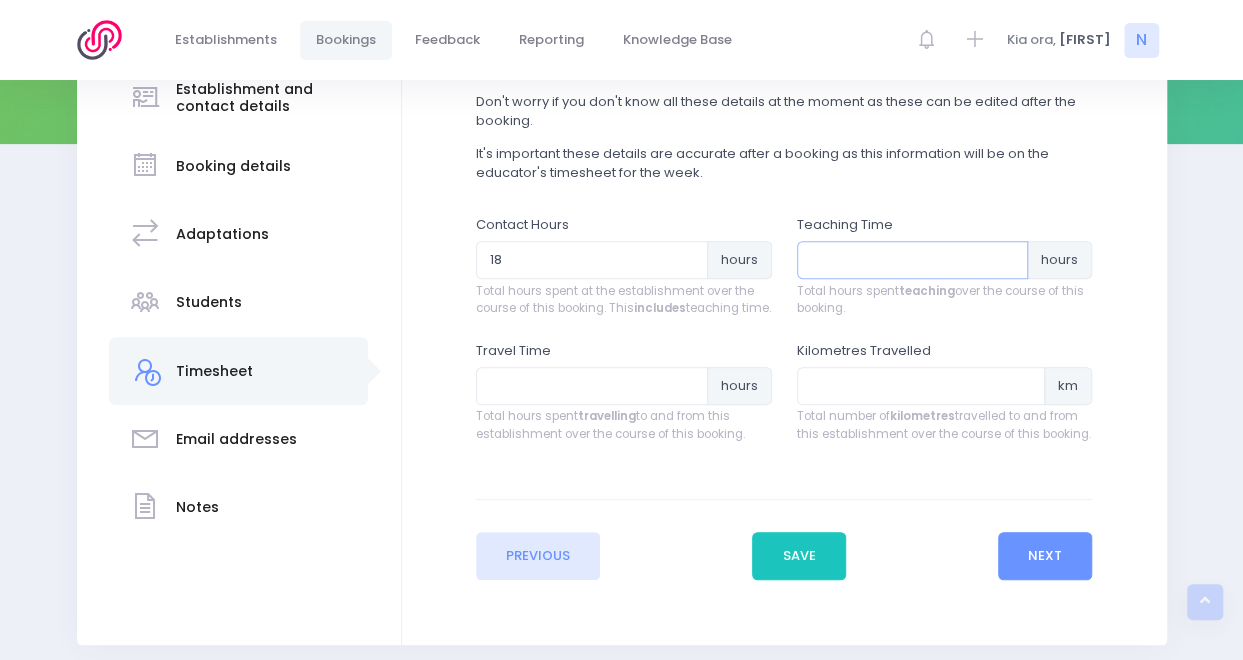 click at bounding box center (913, 260) 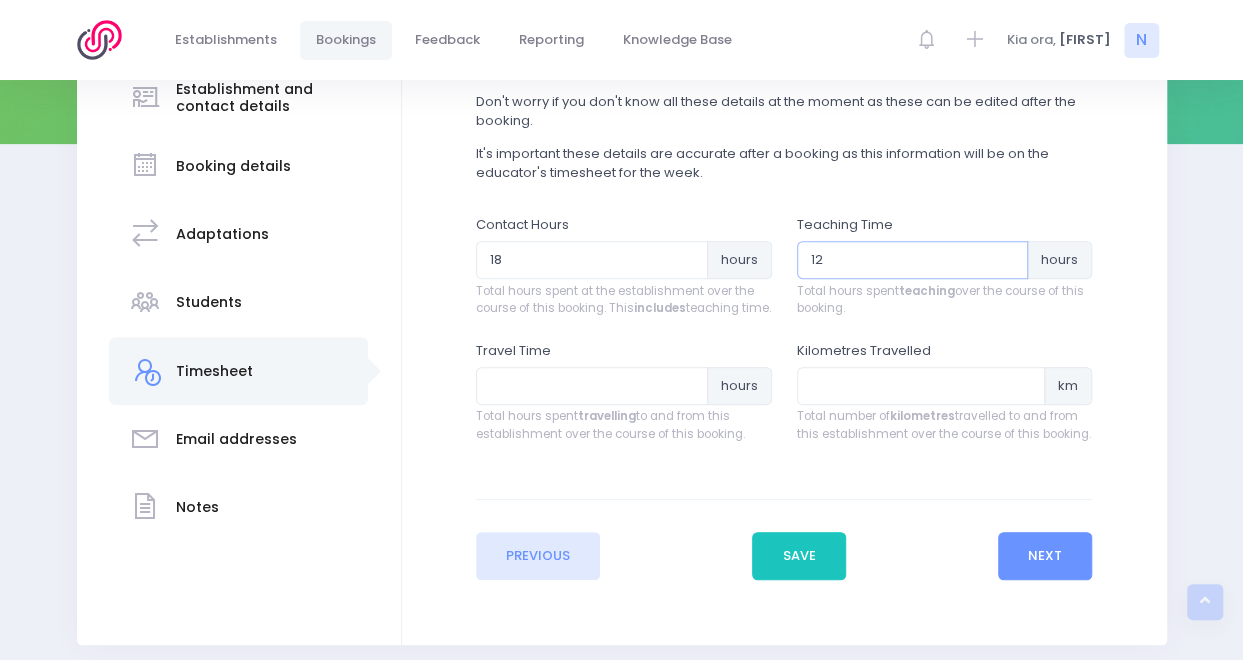 type on "12" 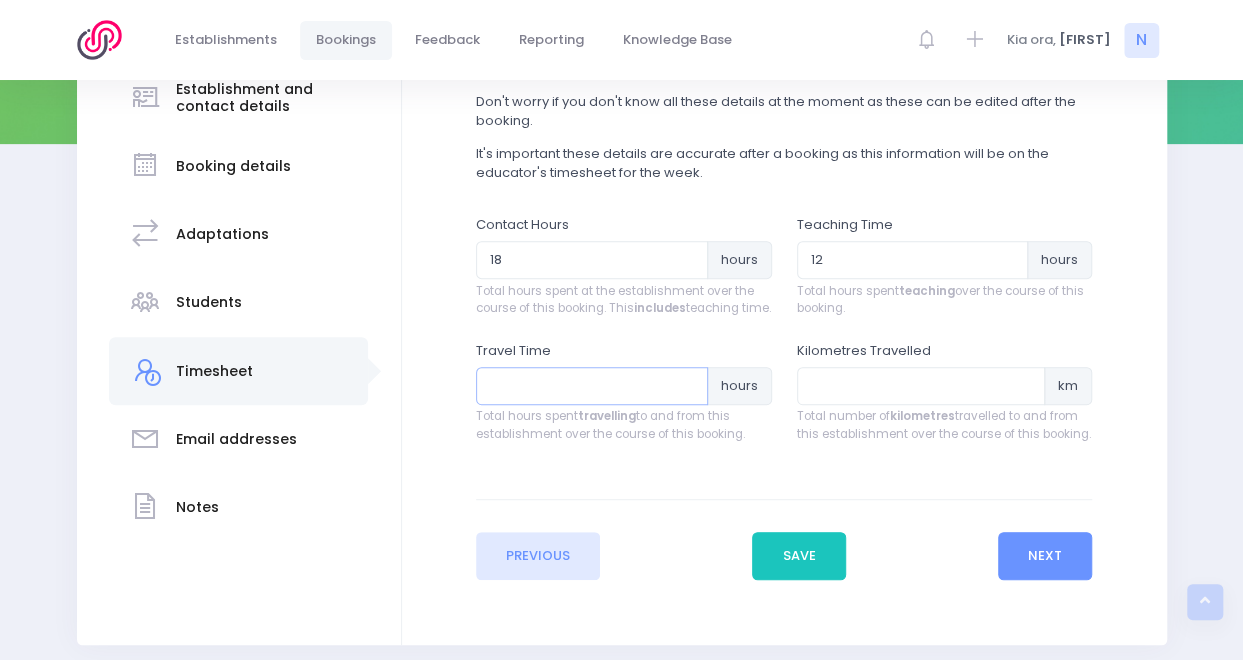 click at bounding box center [592, 386] 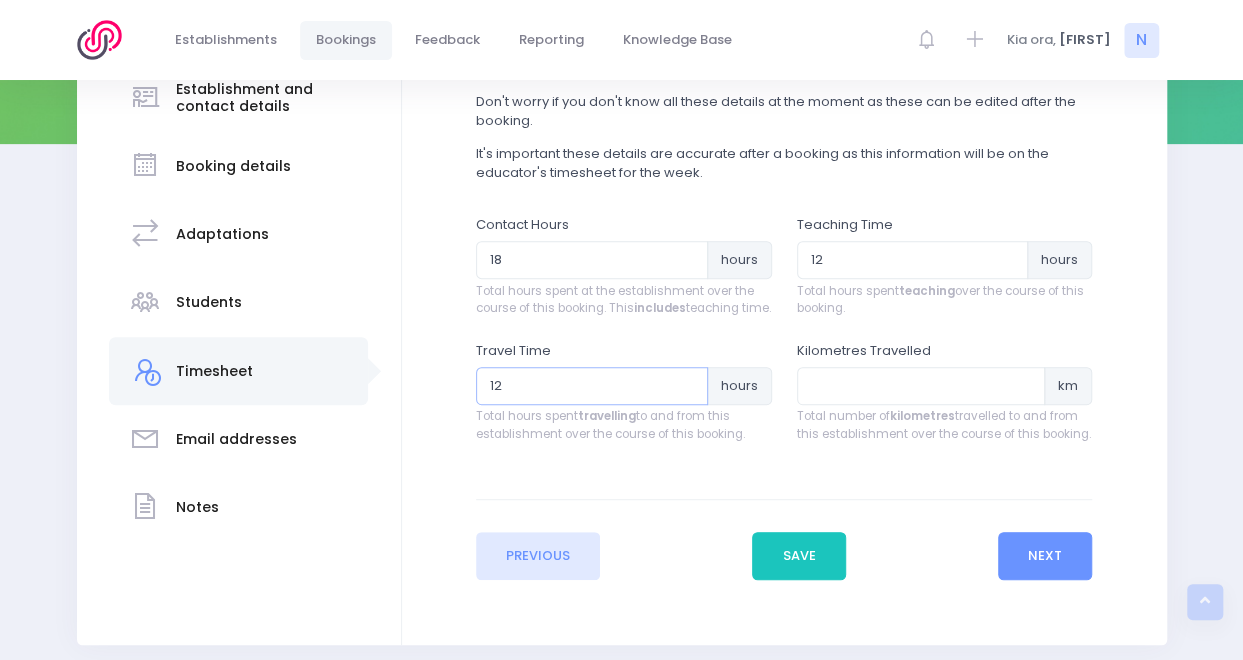 type on "12" 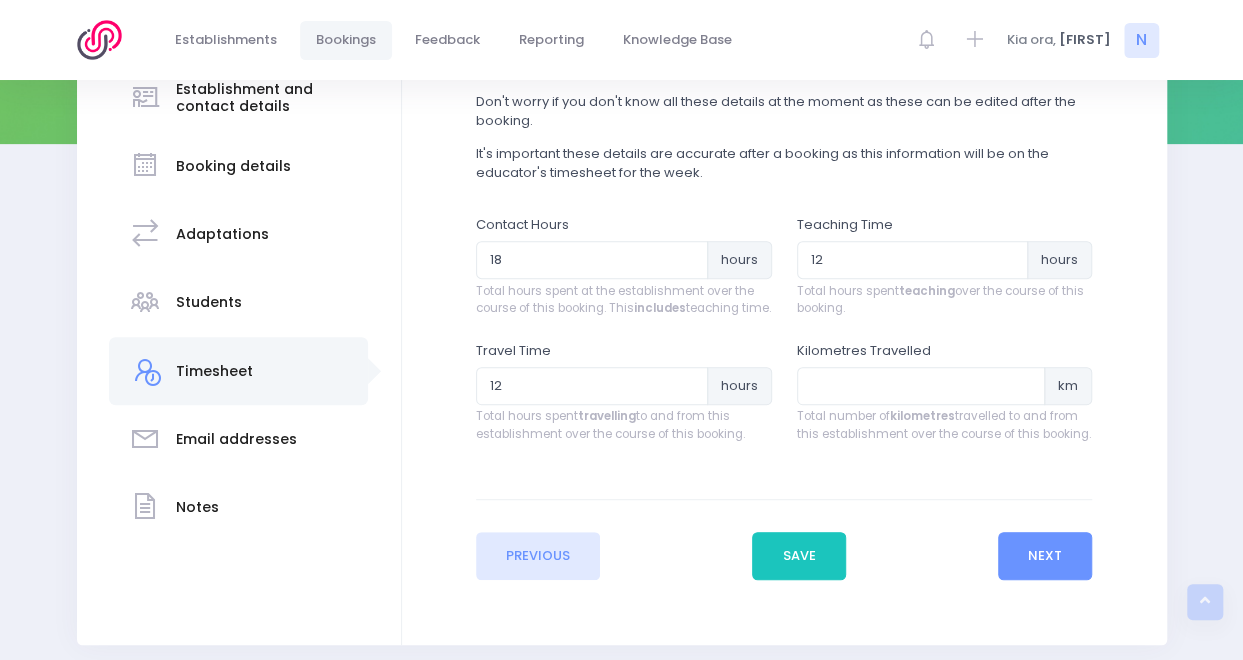 click on "Kilometres Travelled
km
Total number of  kilometres  travelled to and from this establishment over the course of this booking." at bounding box center [945, 392] 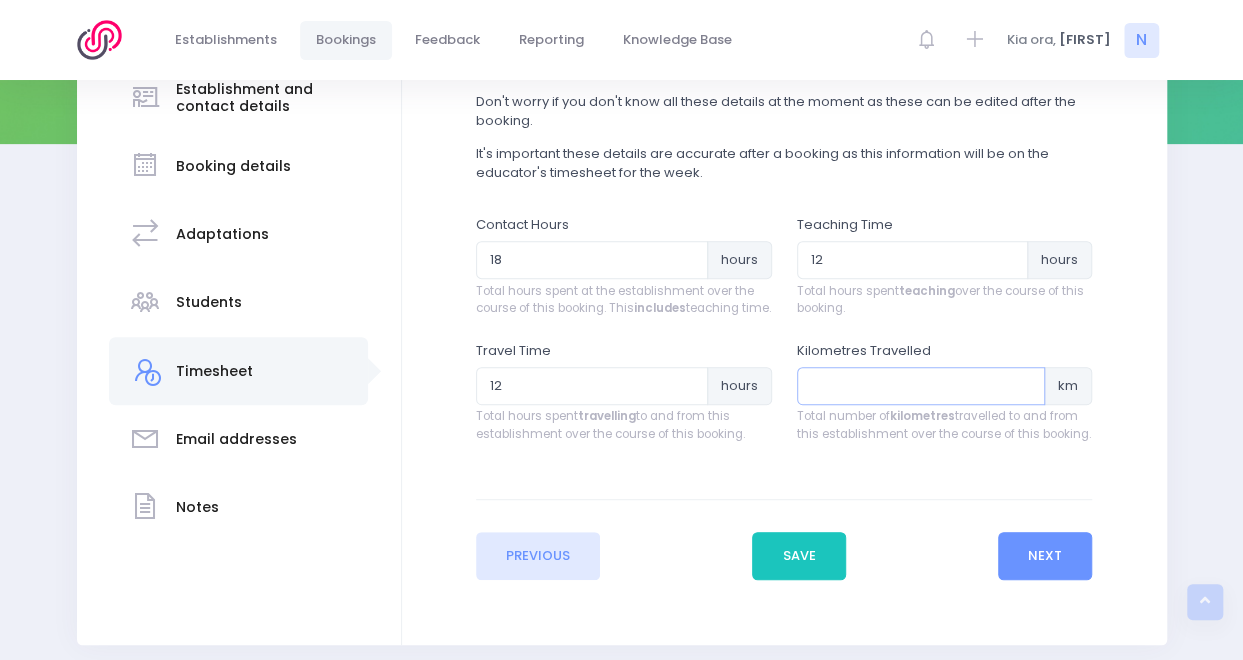 click at bounding box center (921, 386) 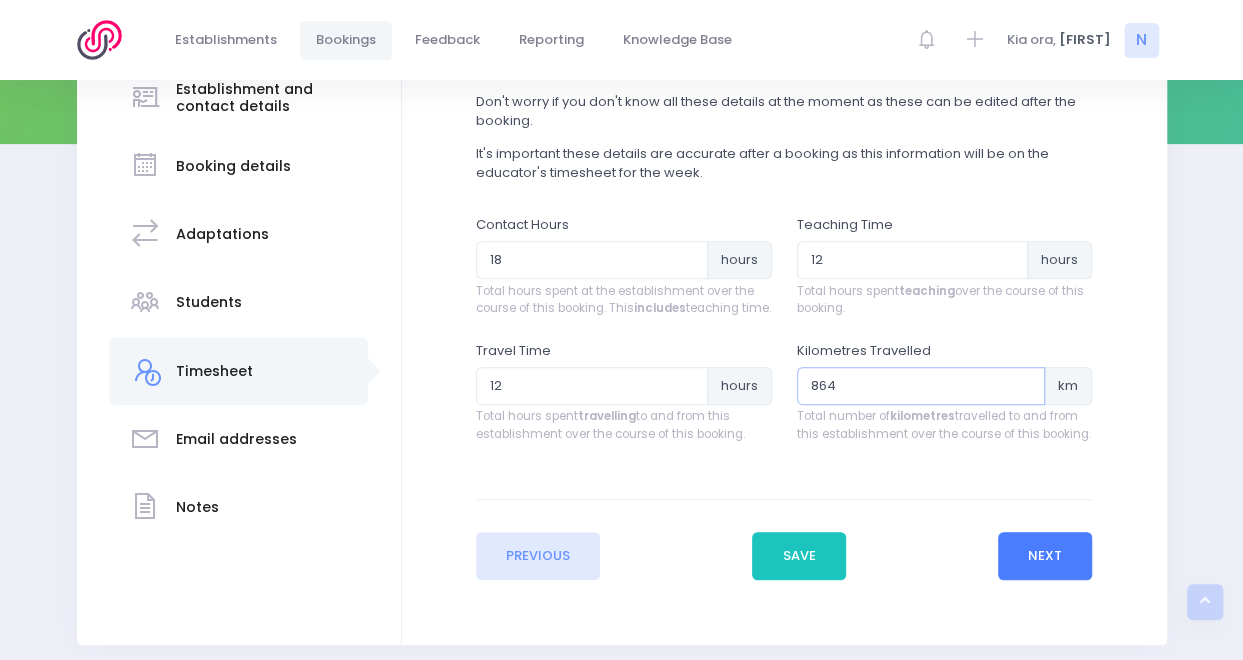 type on "864" 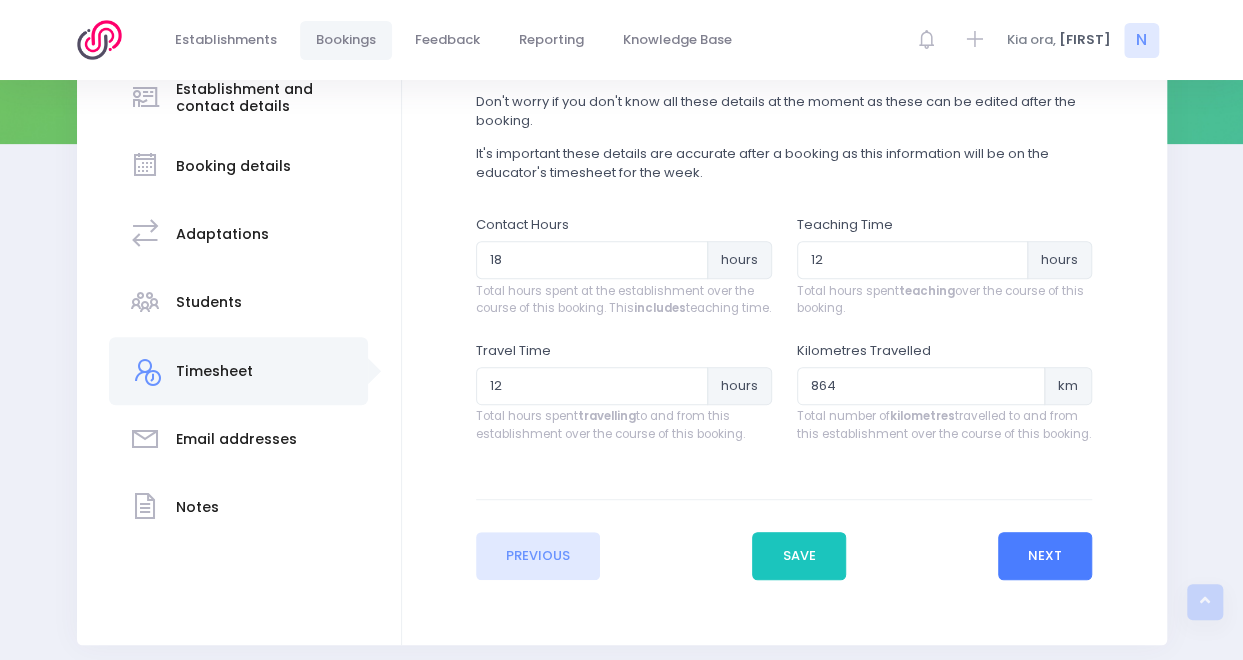 click on "Next" at bounding box center (1045, 556) 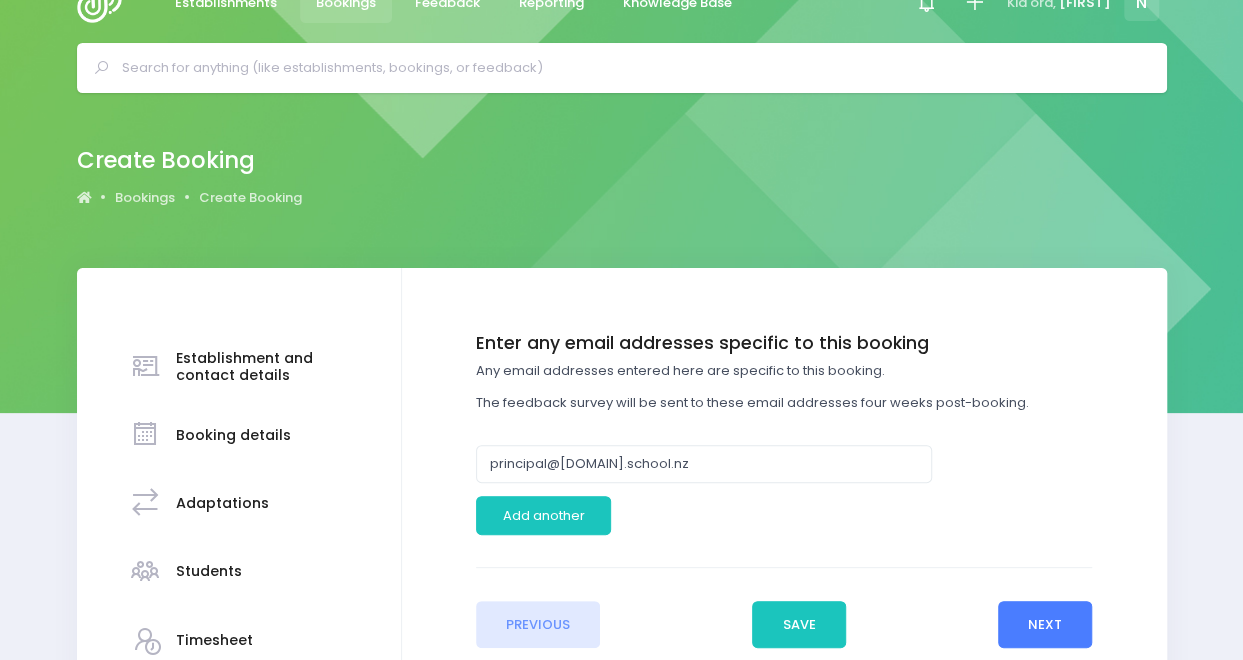 scroll, scrollTop: 0, scrollLeft: 0, axis: both 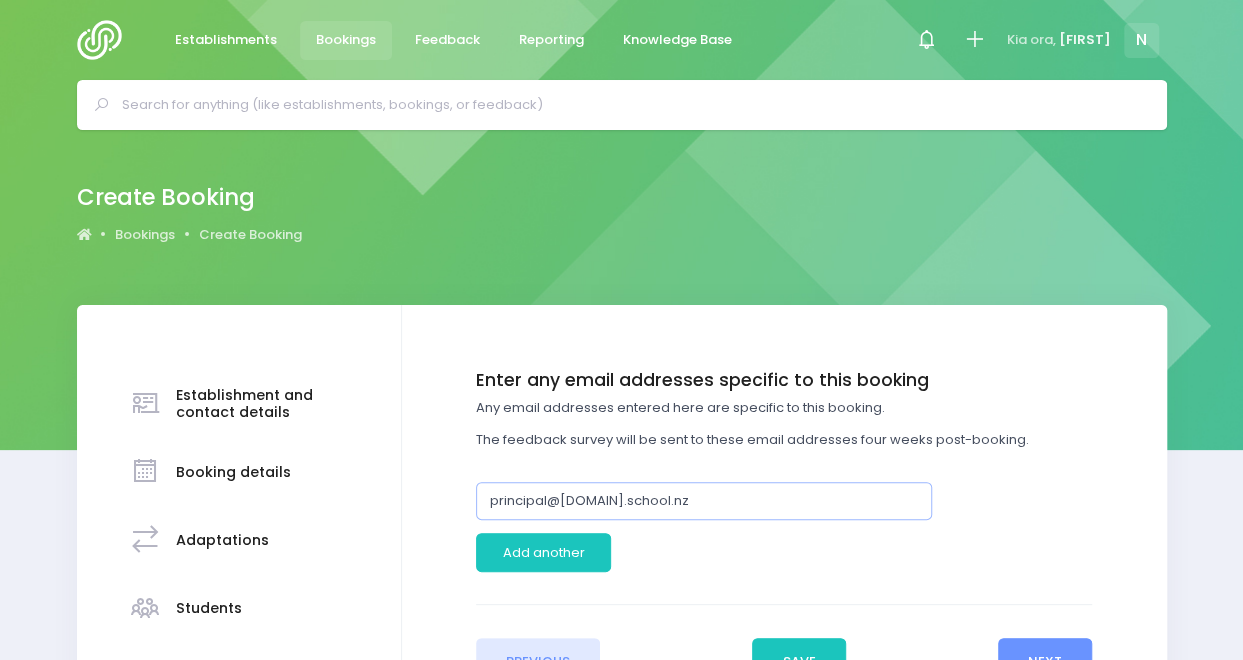 drag, startPoint x: 548, startPoint y: 503, endPoint x: 416, endPoint y: 502, distance: 132.00378 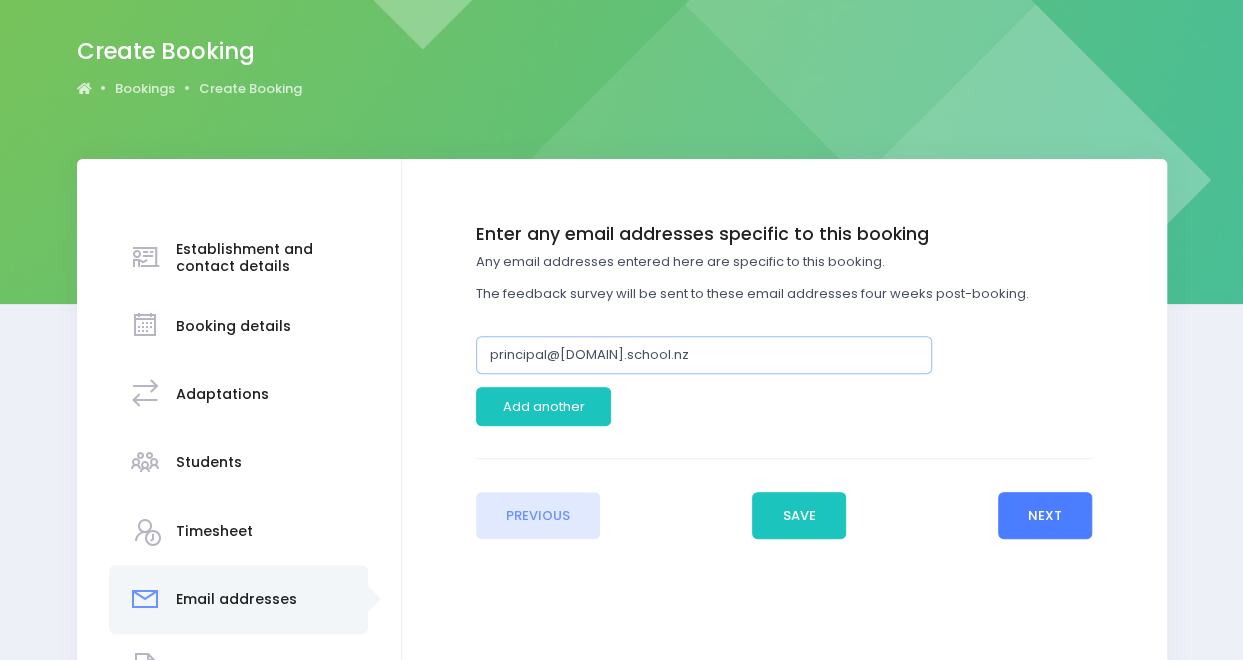 type on "cehrman@takitimu.school.nz" 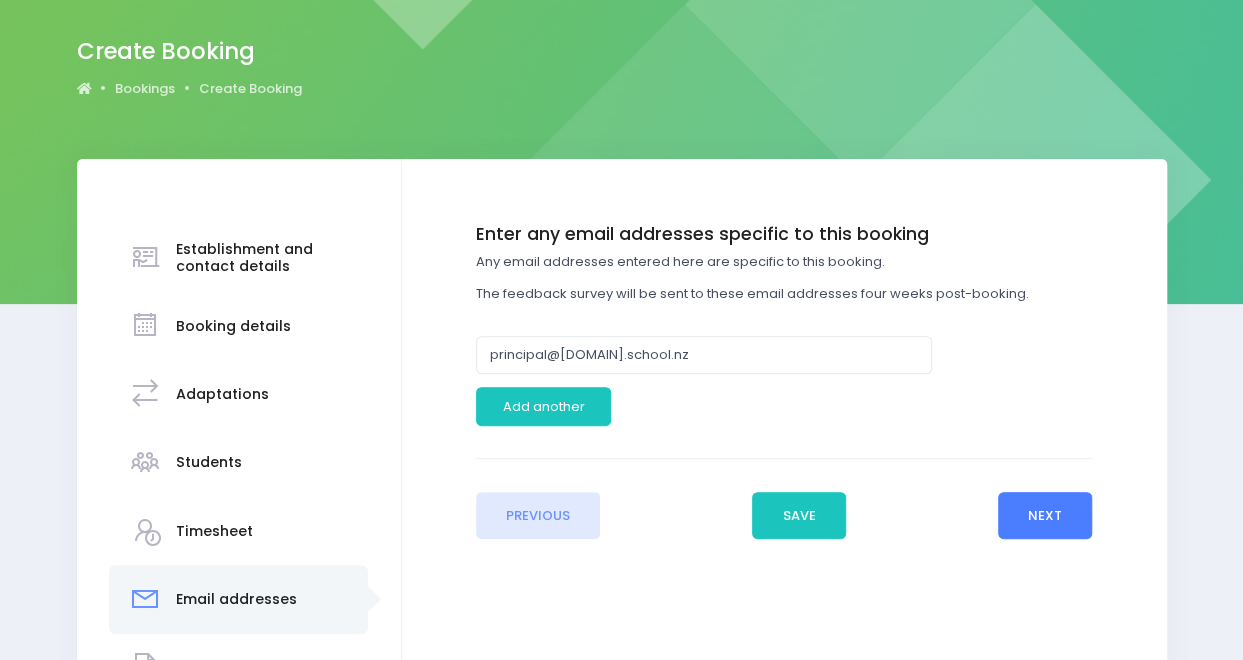 click on "Next" at bounding box center [1045, 516] 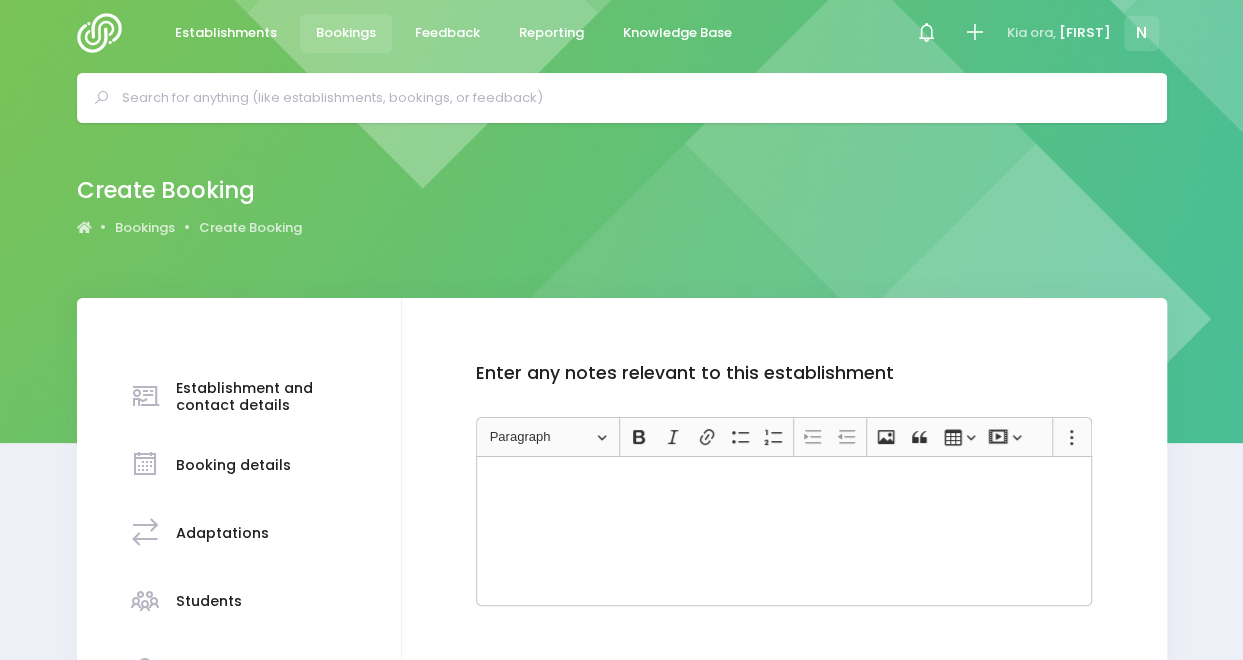 scroll, scrollTop: 0, scrollLeft: 0, axis: both 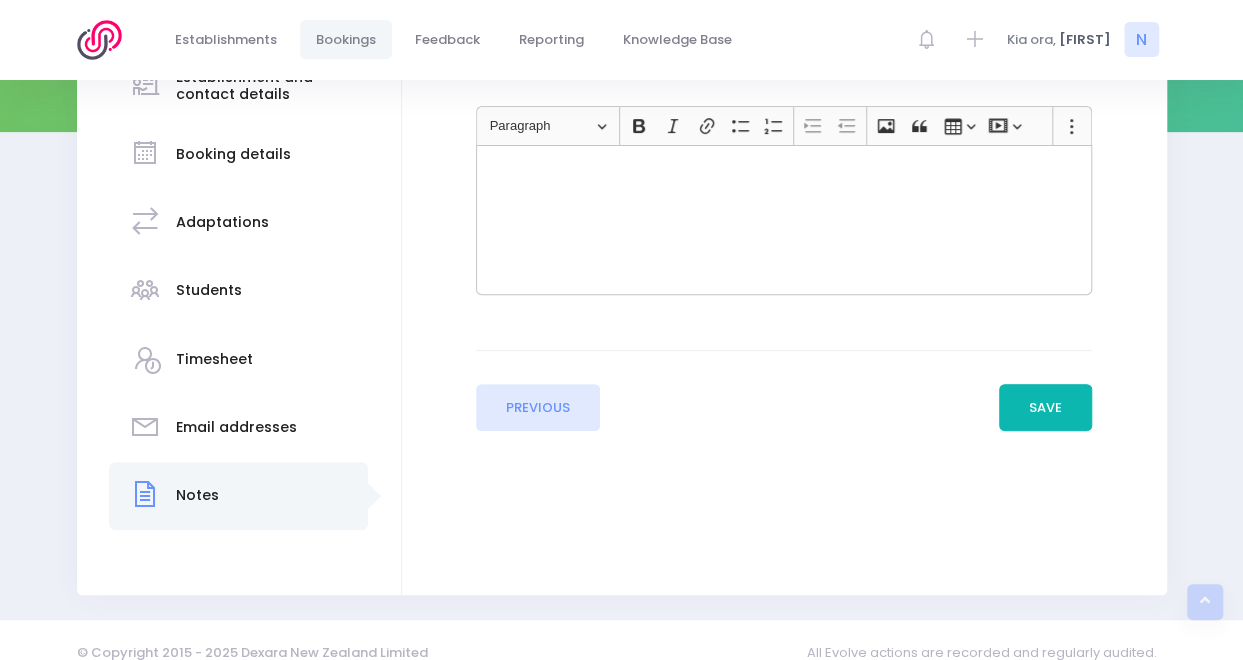 click on "Save" at bounding box center (1046, 408) 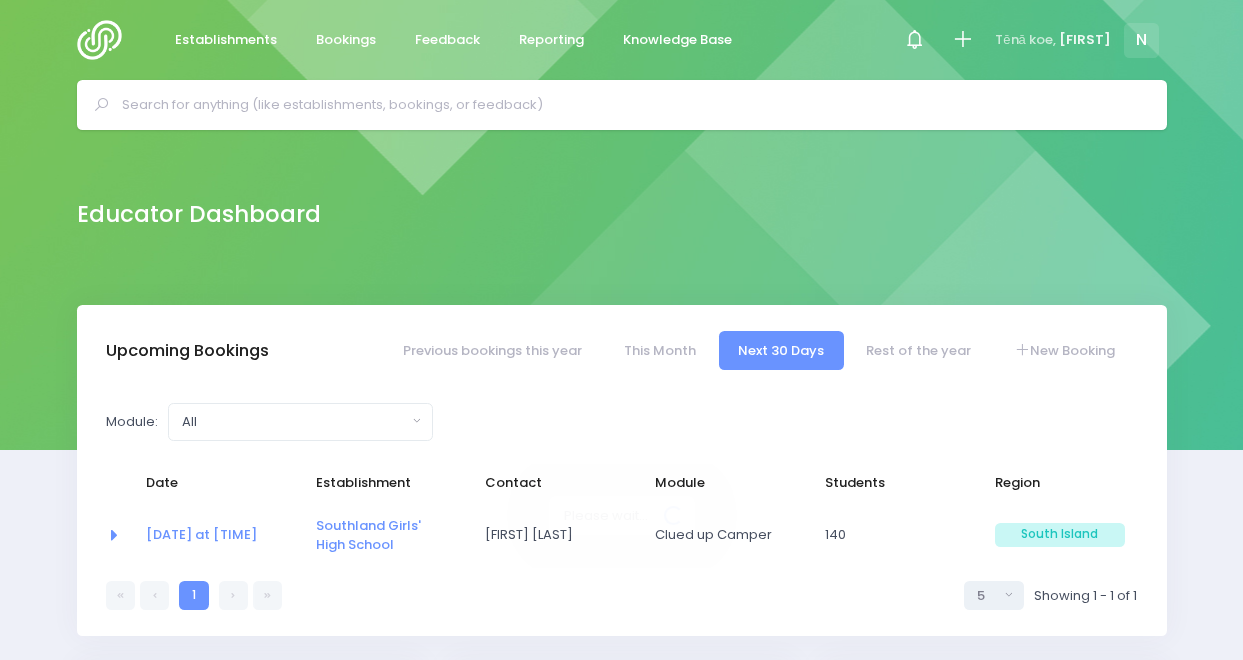select on "5" 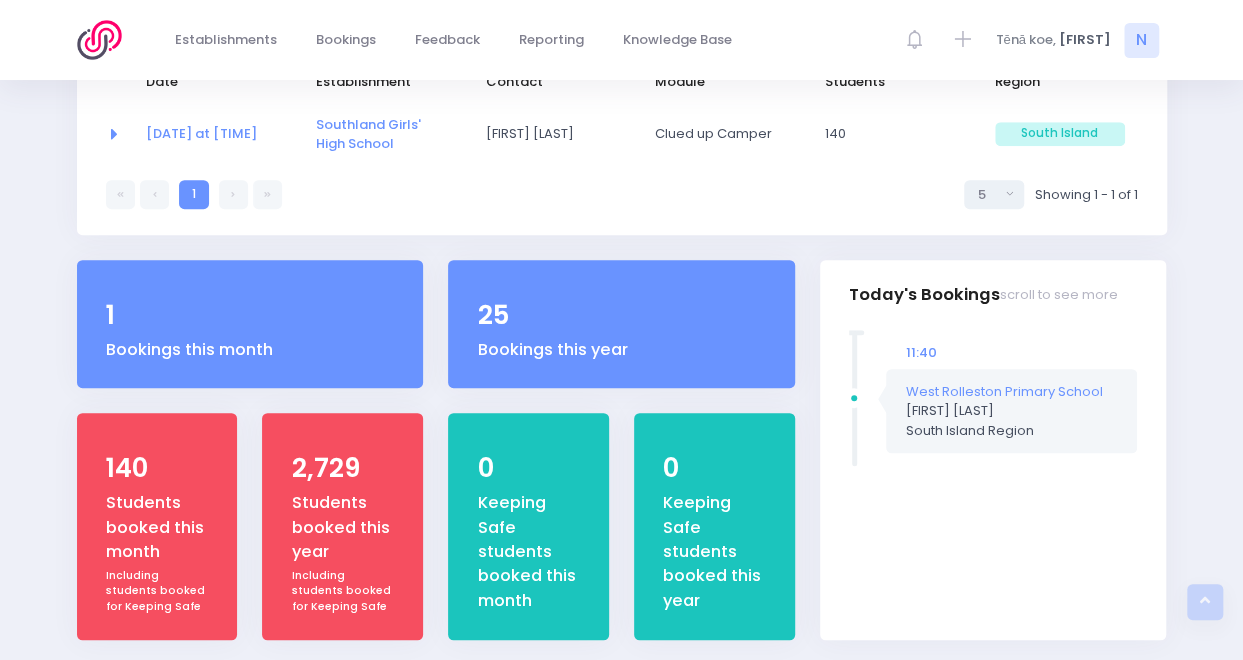 scroll, scrollTop: 0, scrollLeft: 0, axis: both 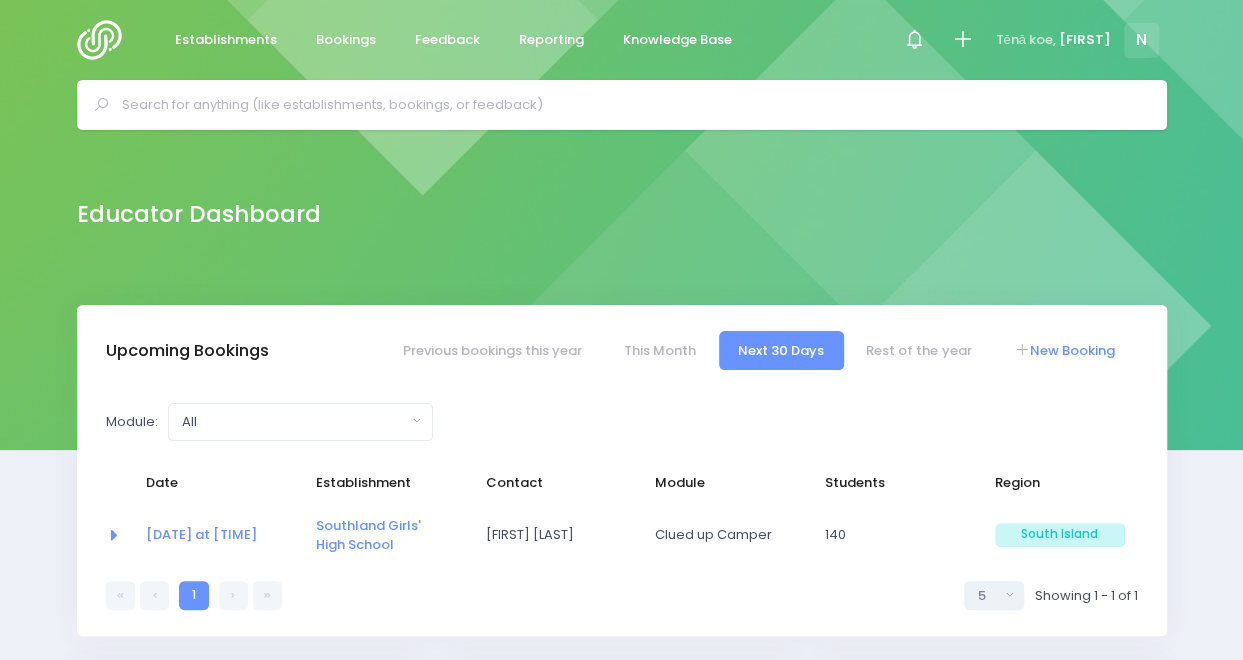 click on "New Booking" at bounding box center [1064, 350] 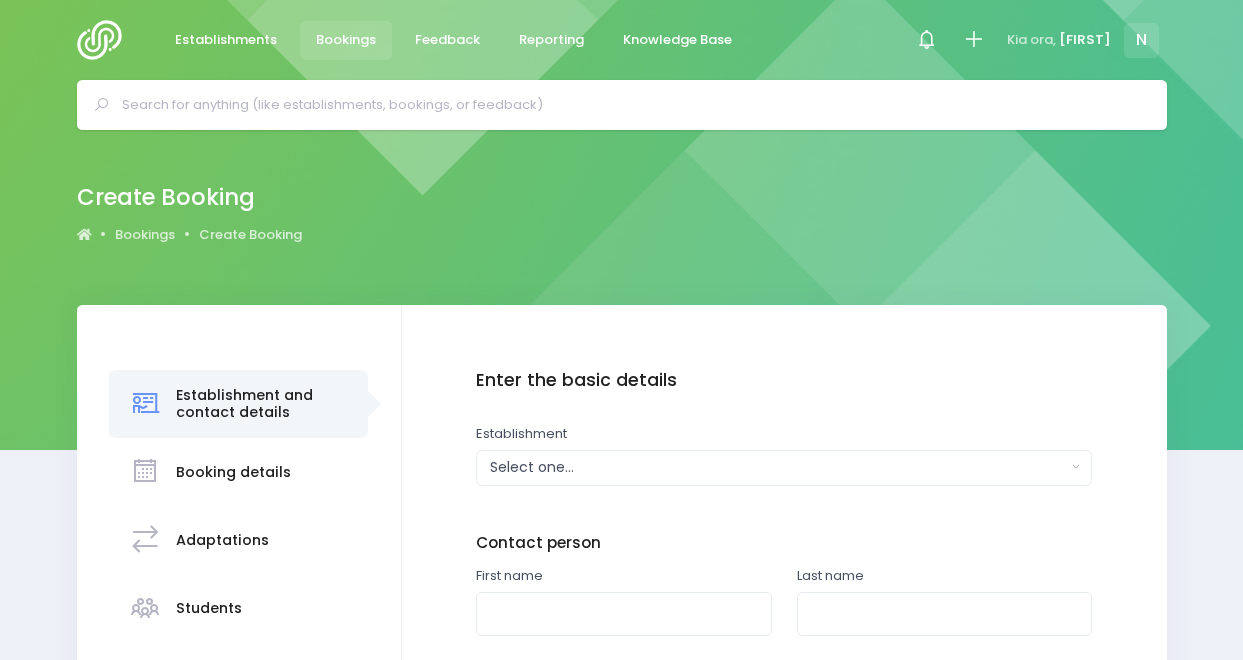 scroll, scrollTop: 0, scrollLeft: 0, axis: both 